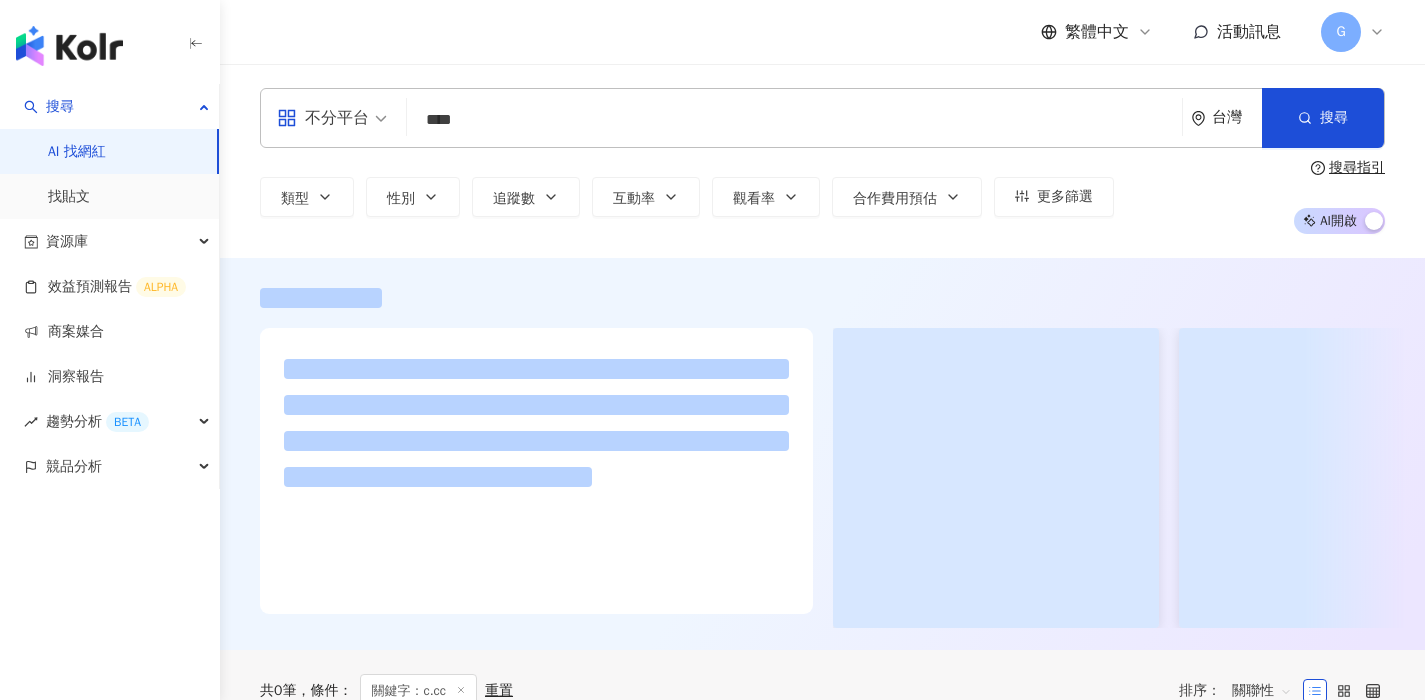 scroll, scrollTop: 0, scrollLeft: 0, axis: both 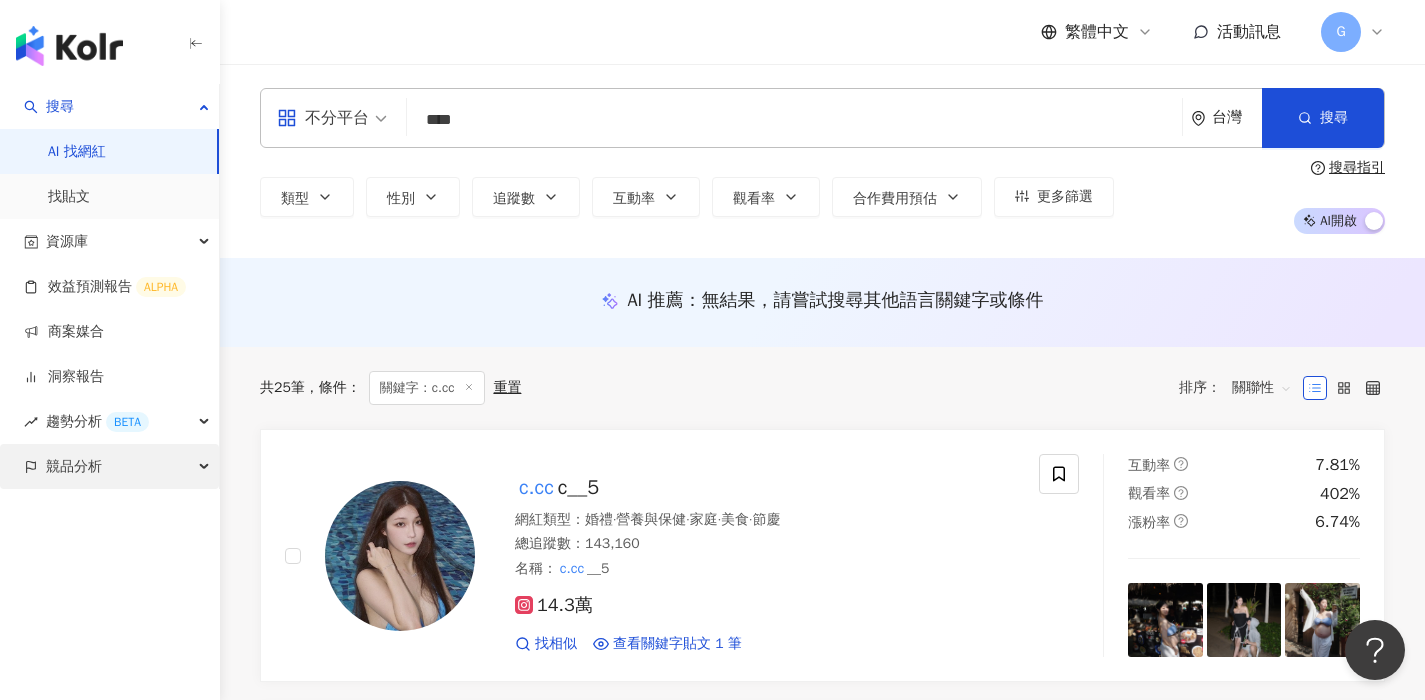 click on "競品分析" at bounding box center [109, 466] 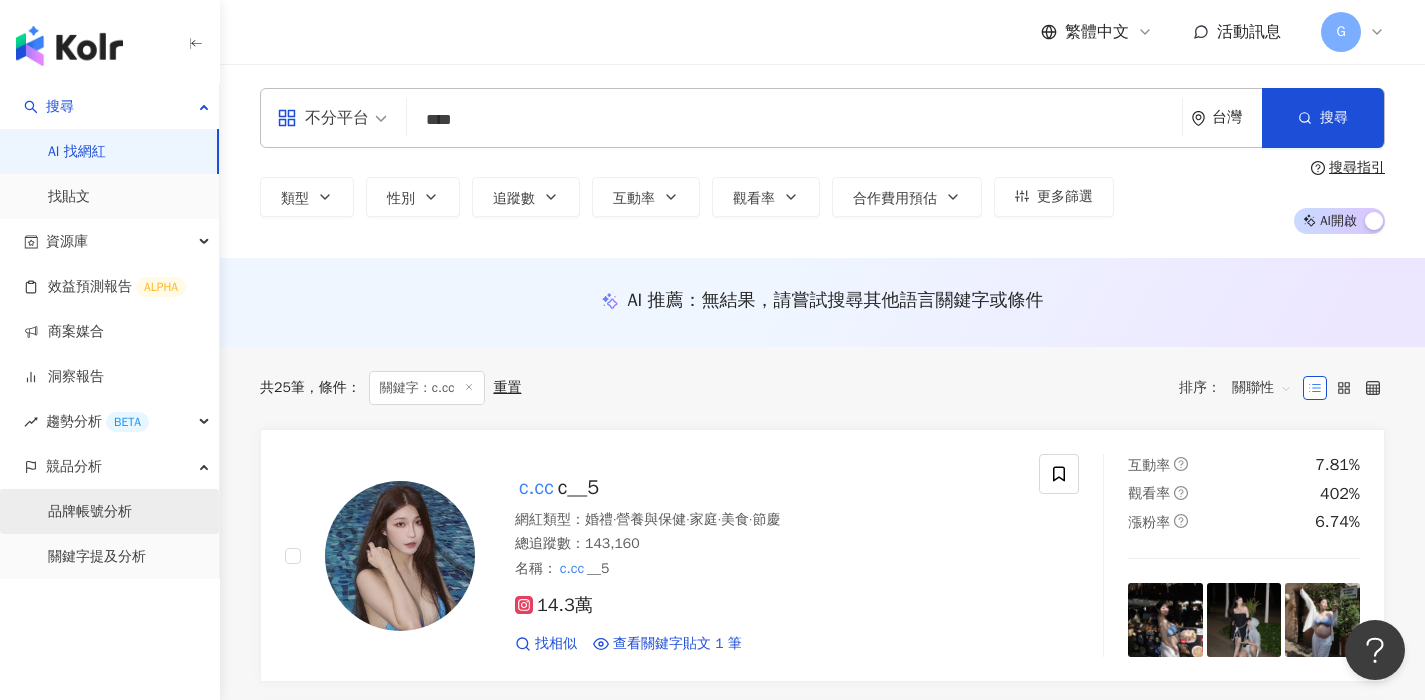 click on "品牌帳號分析" at bounding box center (90, 512) 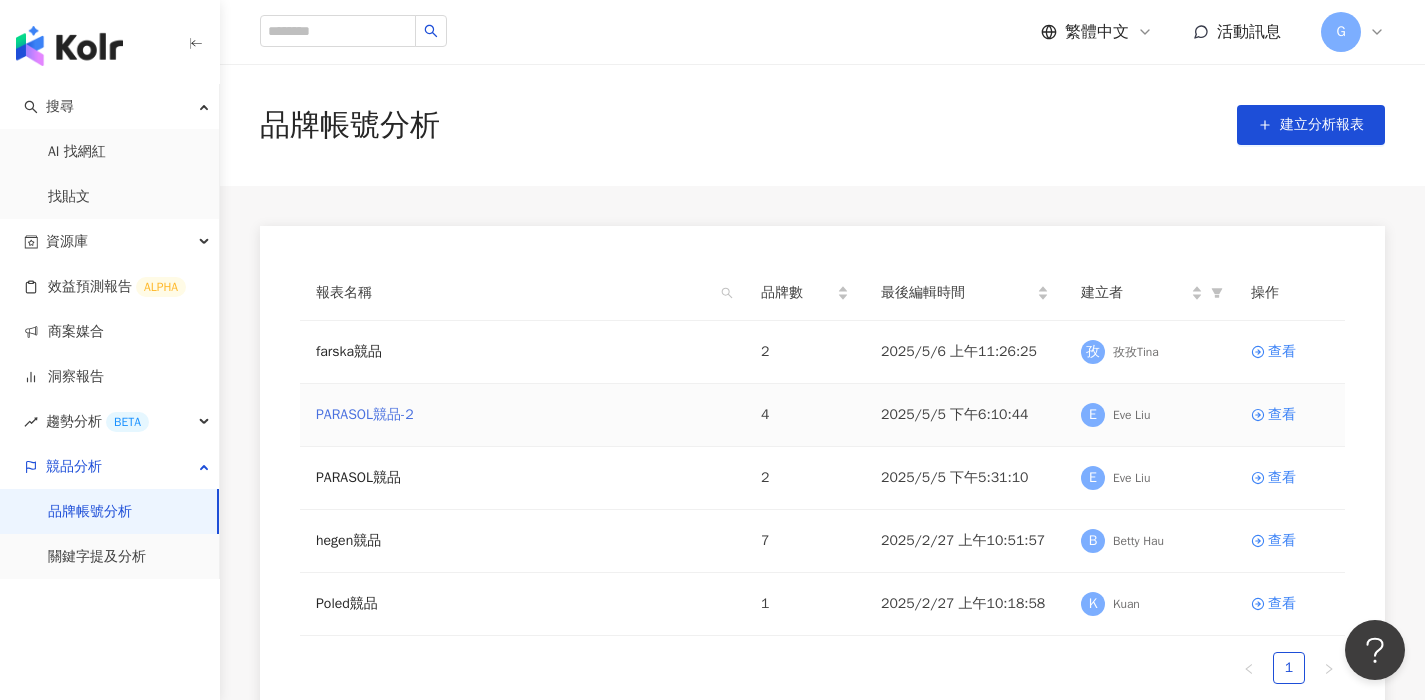 click on "PARASOL競品-2" at bounding box center [365, 415] 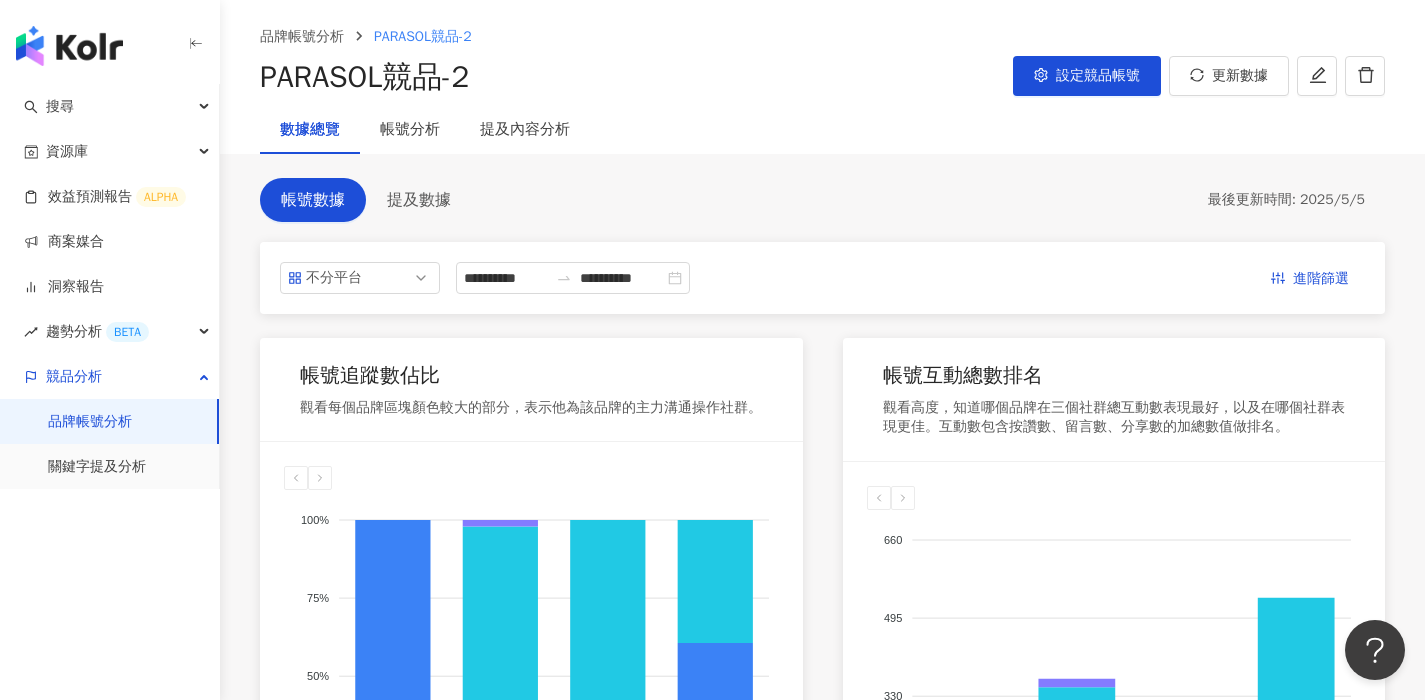 scroll, scrollTop: 0, scrollLeft: 0, axis: both 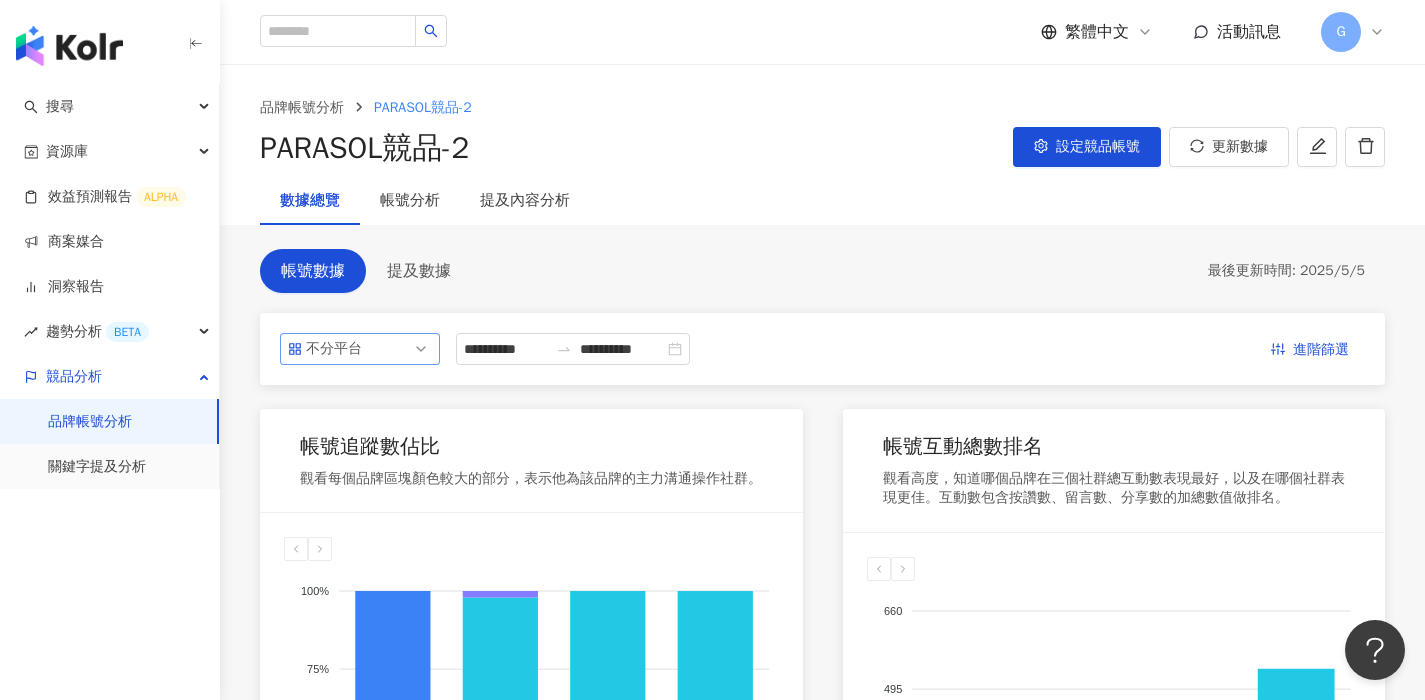 click on "不分平台" at bounding box center [360, 349] 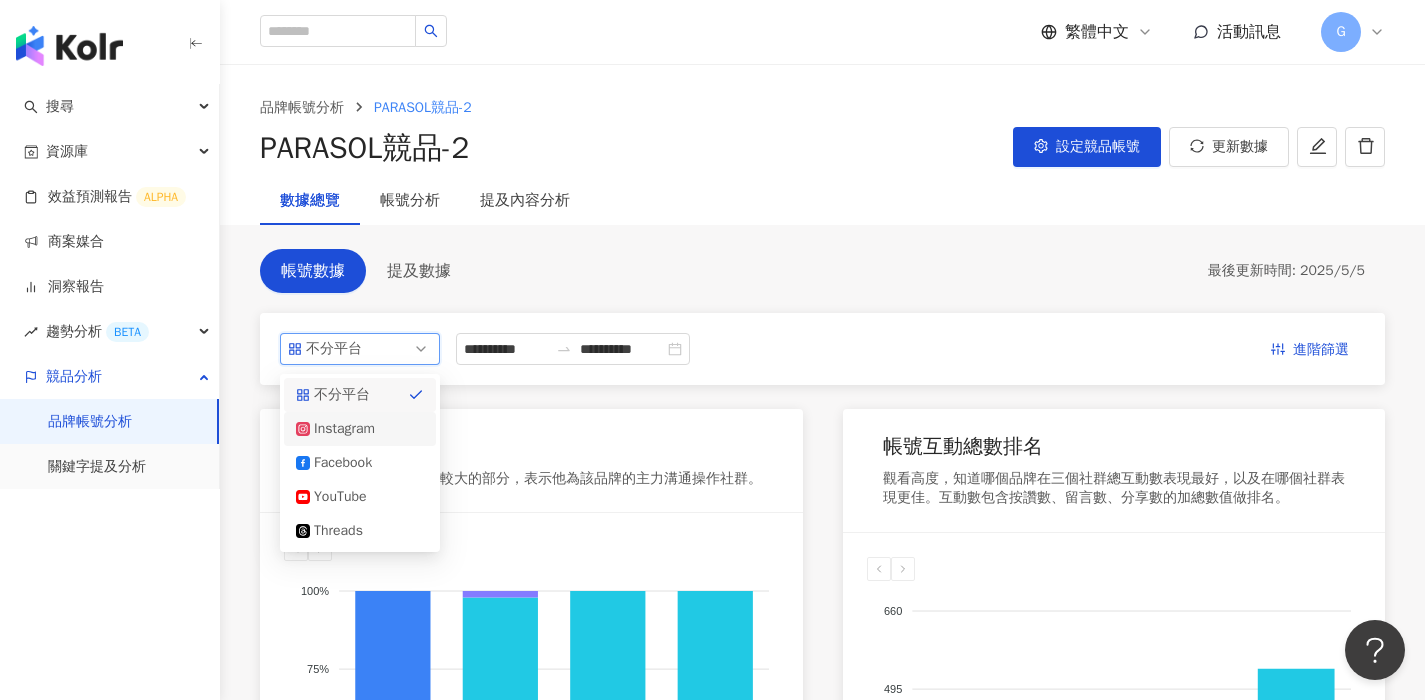 click on "Instagram" at bounding box center (360, 429) 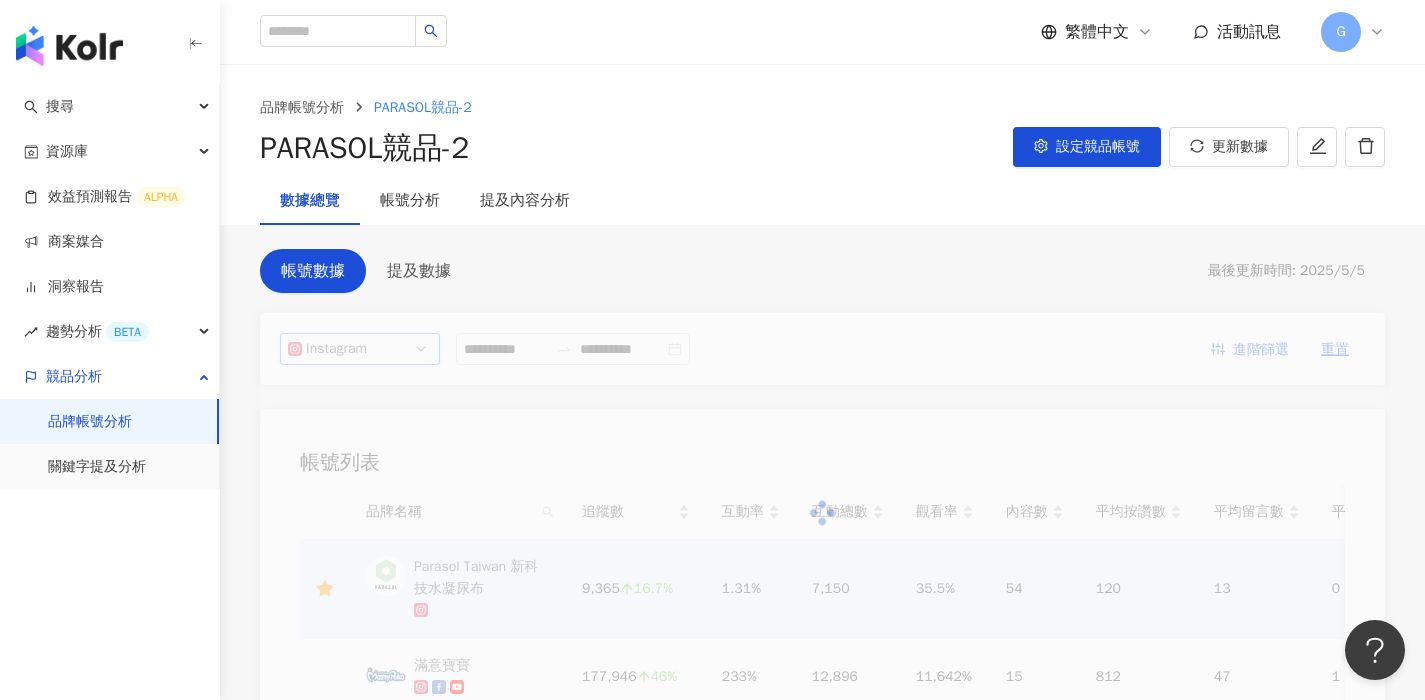 click at bounding box center (822, 513) 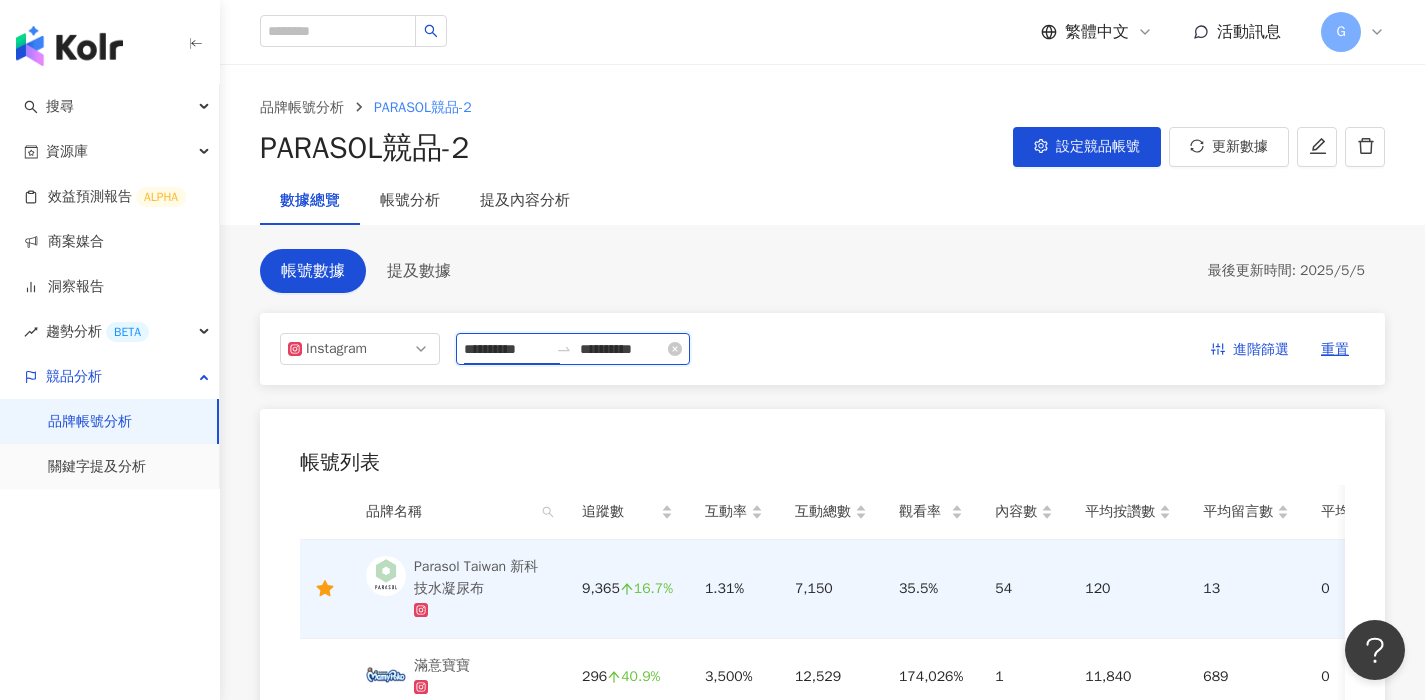 click on "**********" at bounding box center [506, 349] 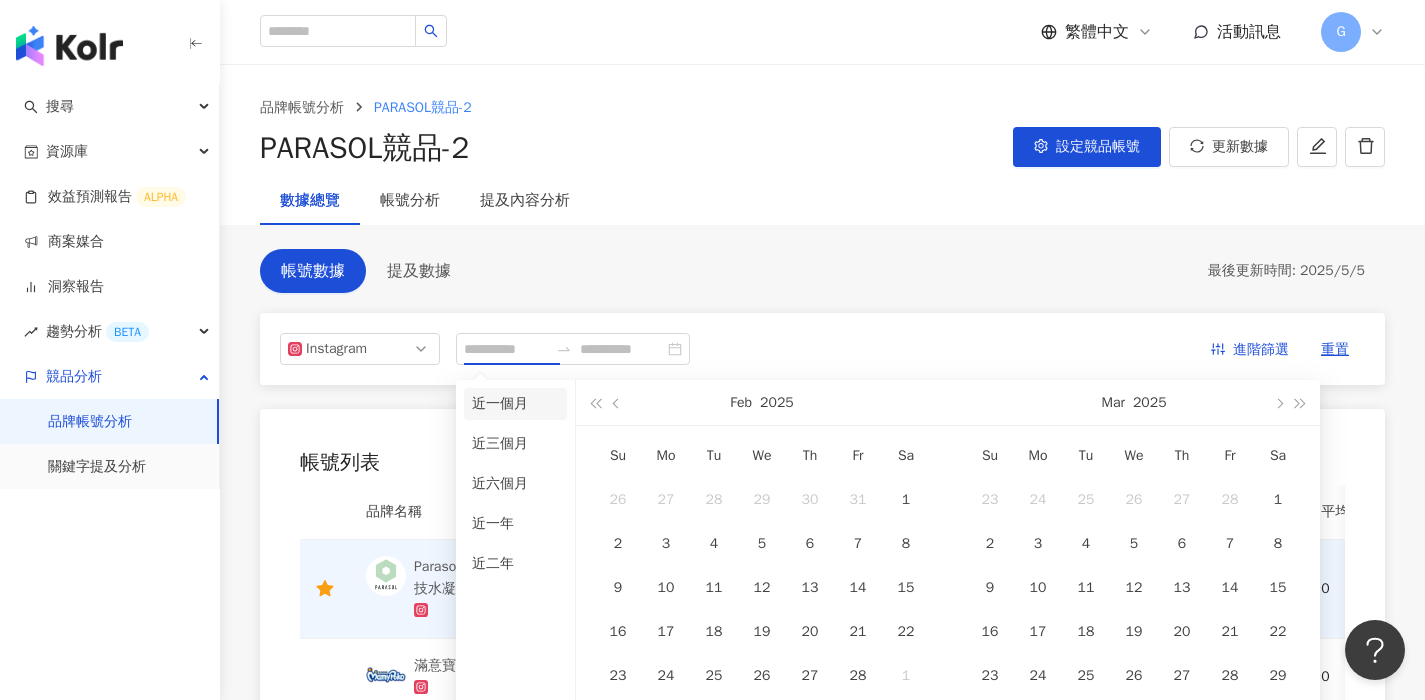 click on "近一個月" at bounding box center [515, 404] 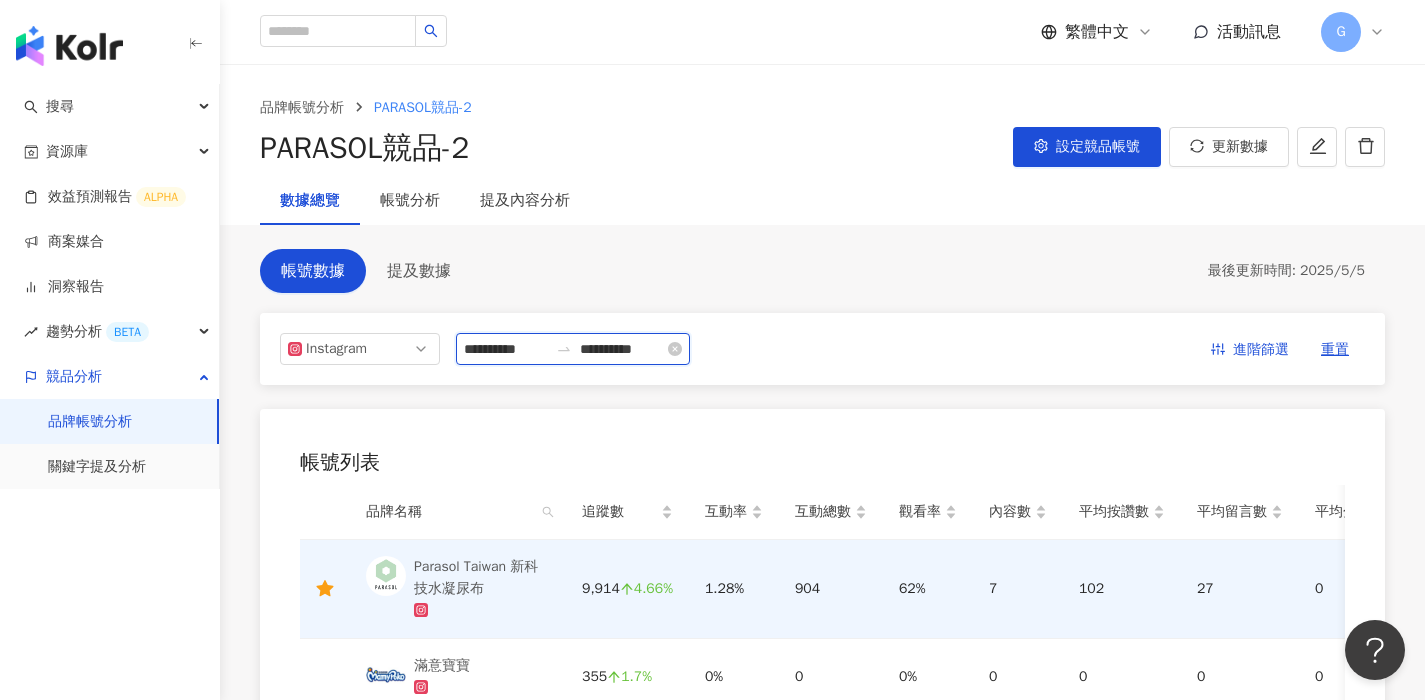 click on "**********" at bounding box center [506, 349] 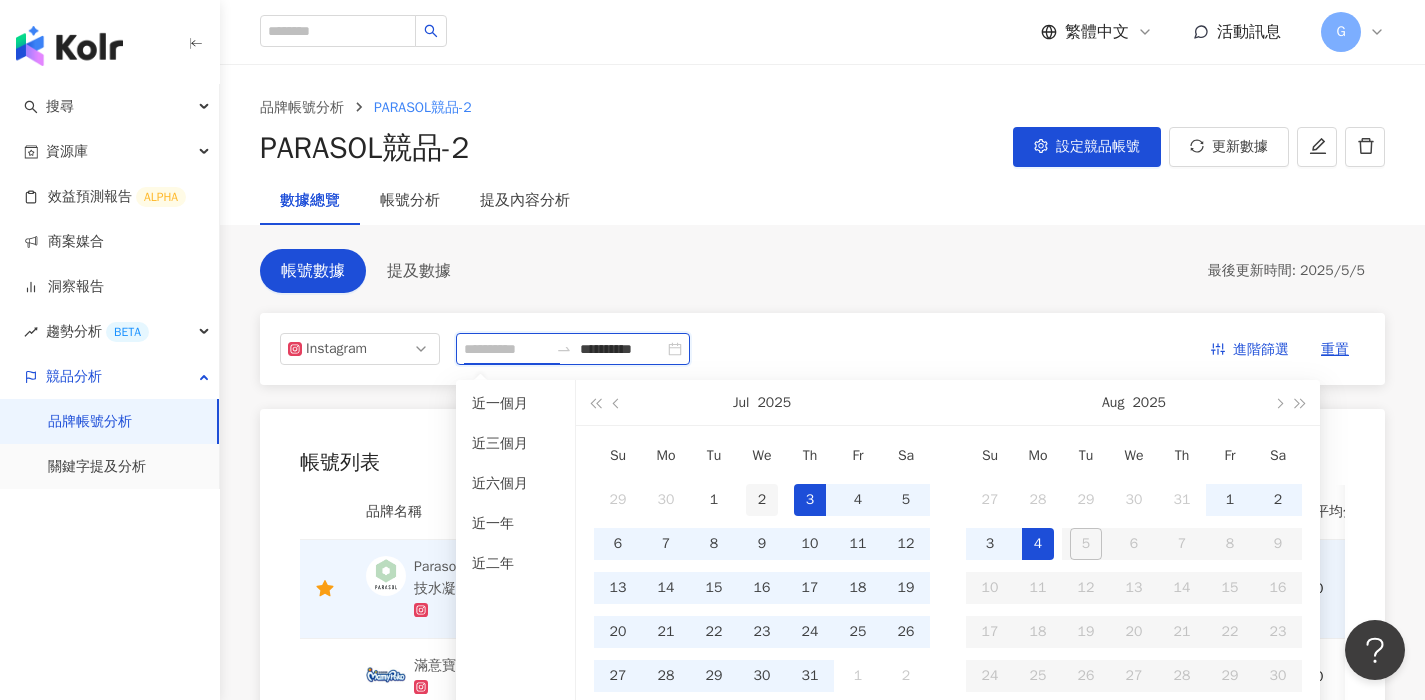 type on "**********" 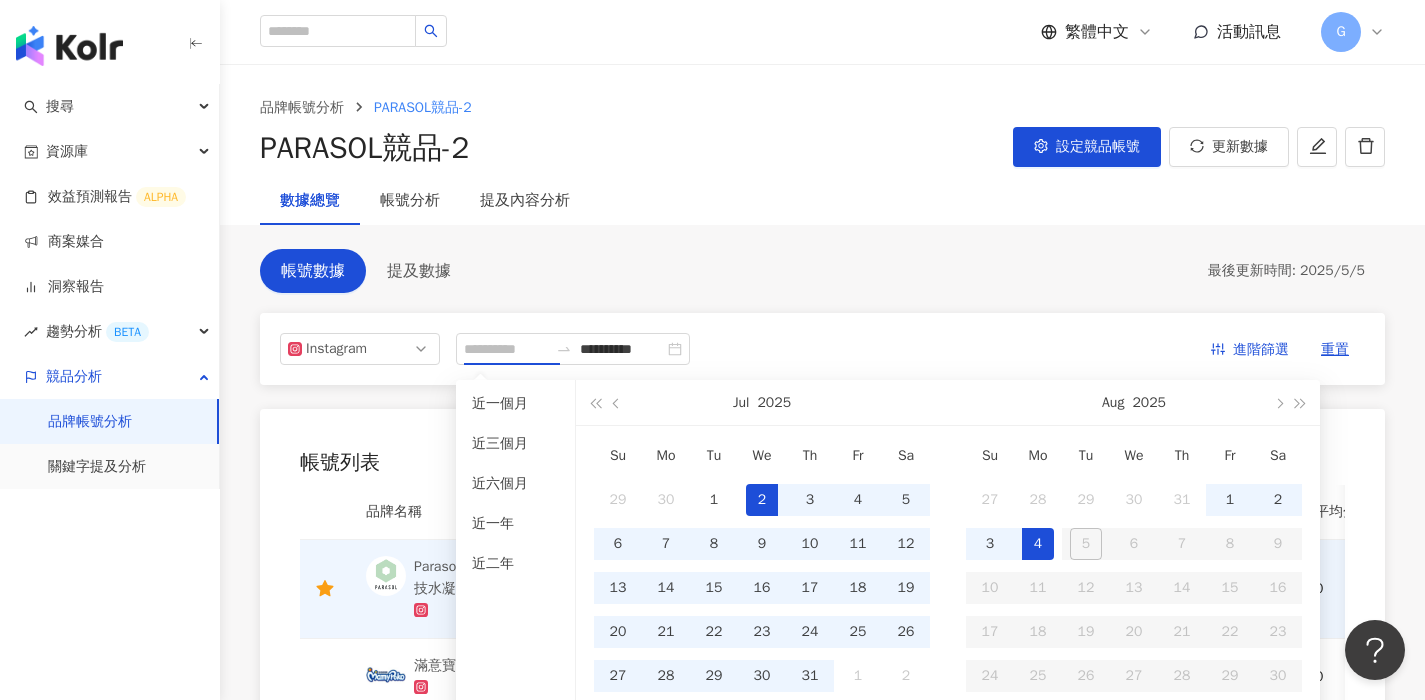 click on "2" at bounding box center [762, 500] 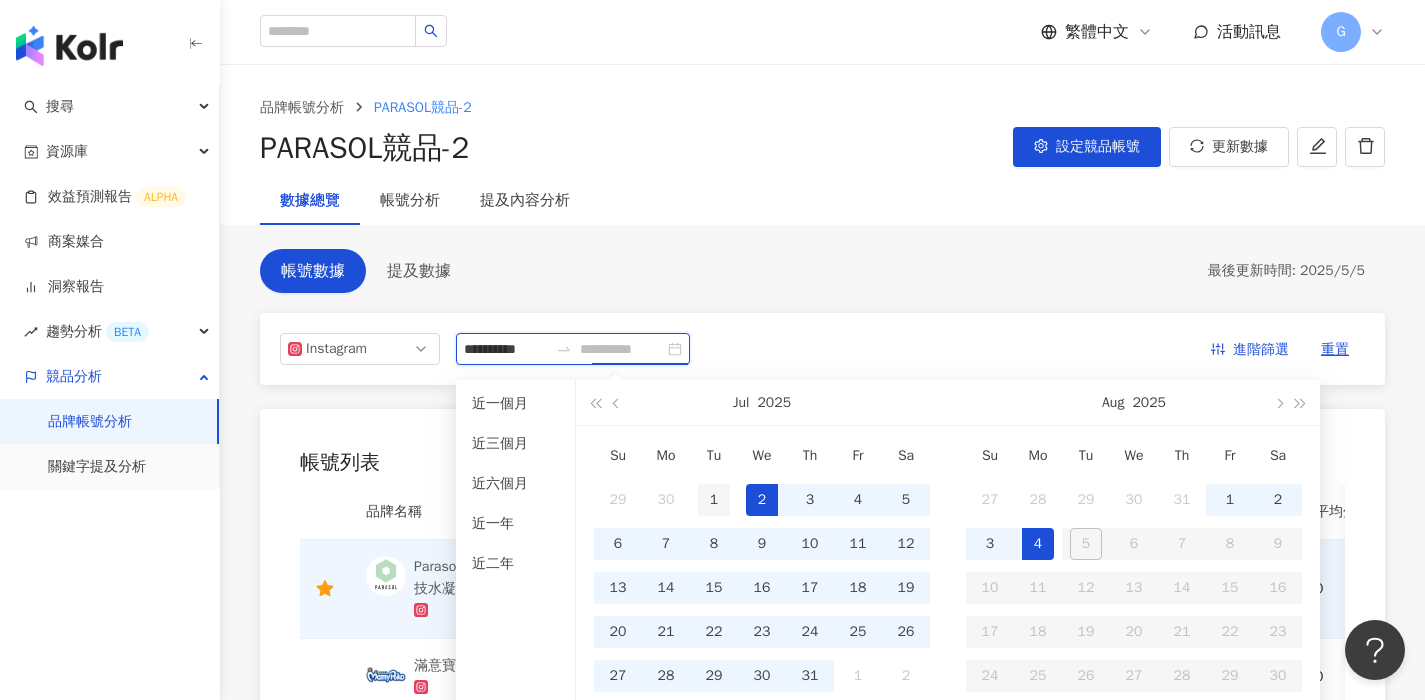 type on "**********" 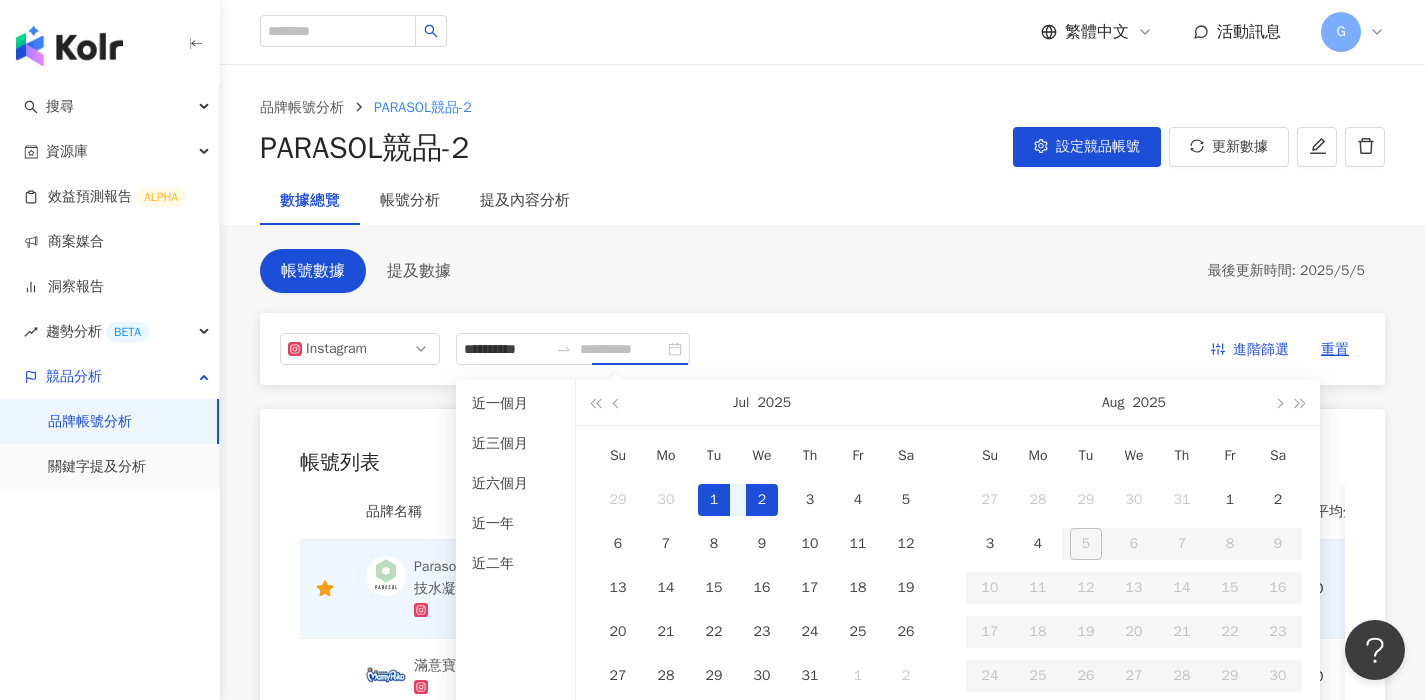 click on "1" at bounding box center [714, 500] 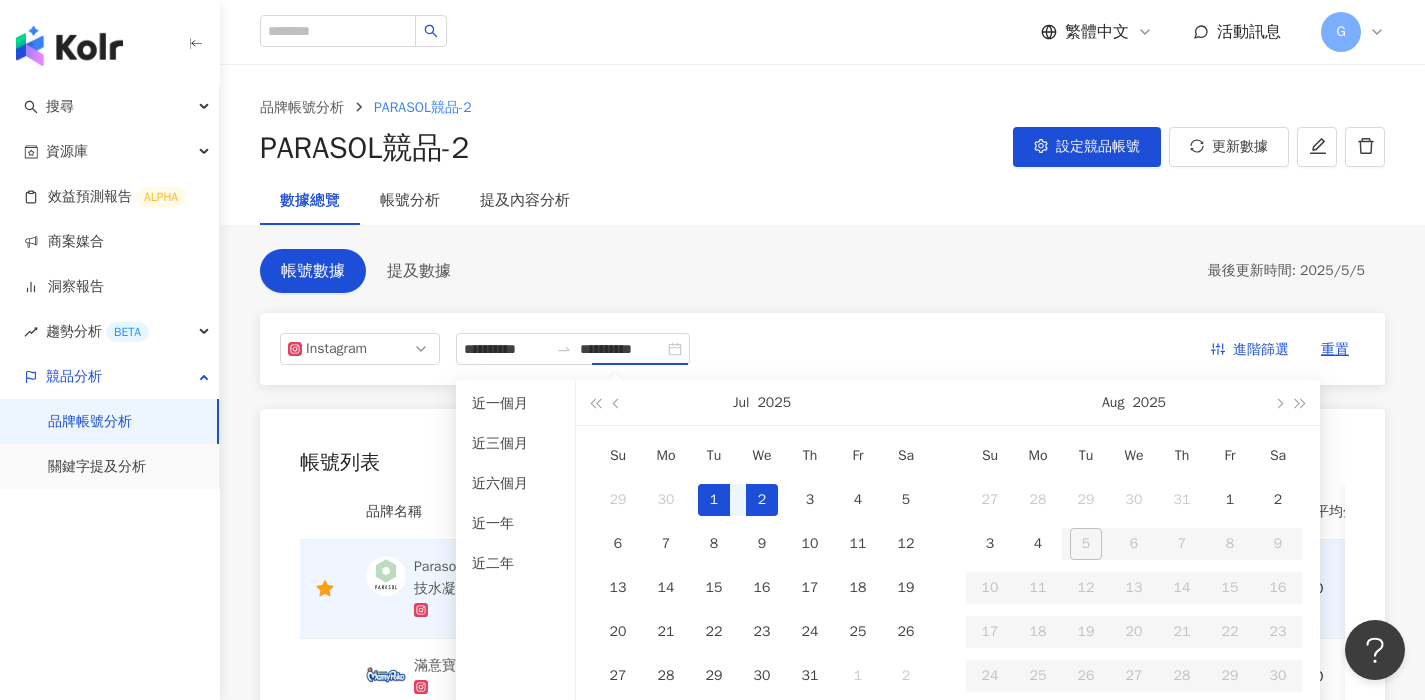 type on "**********" 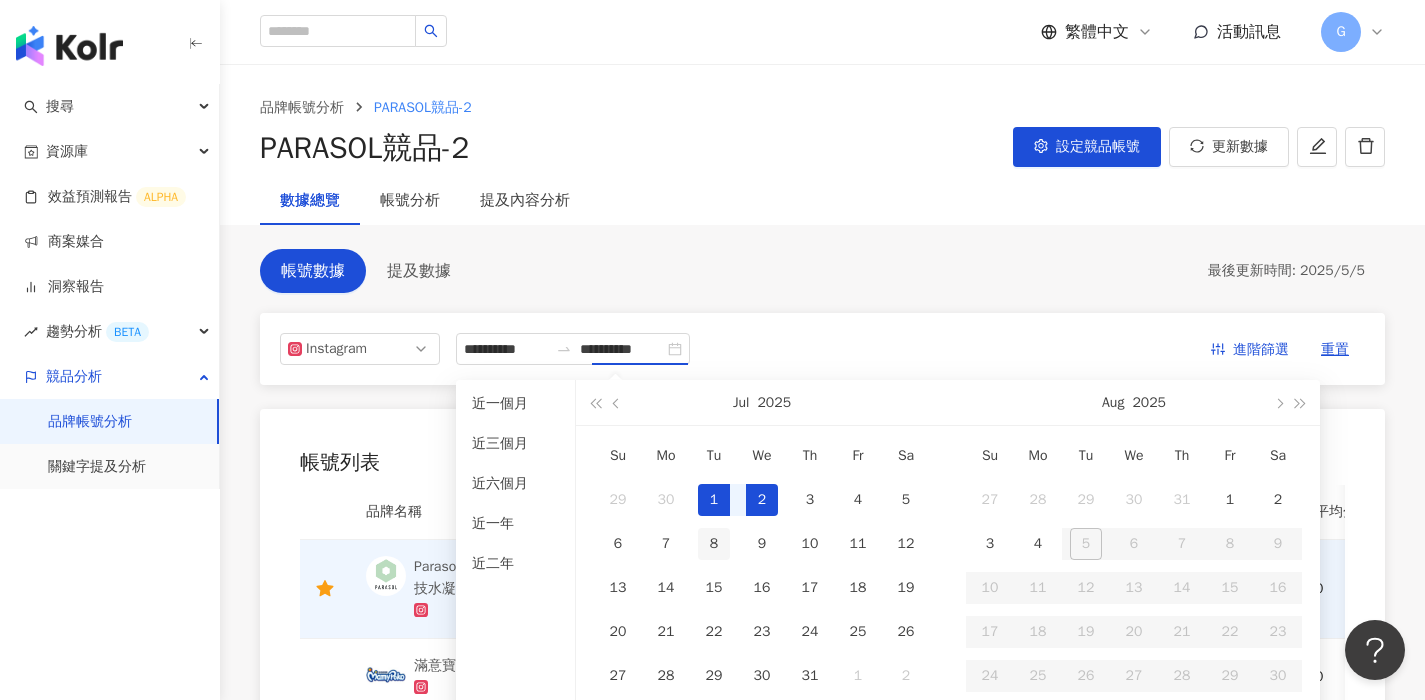 type on "**********" 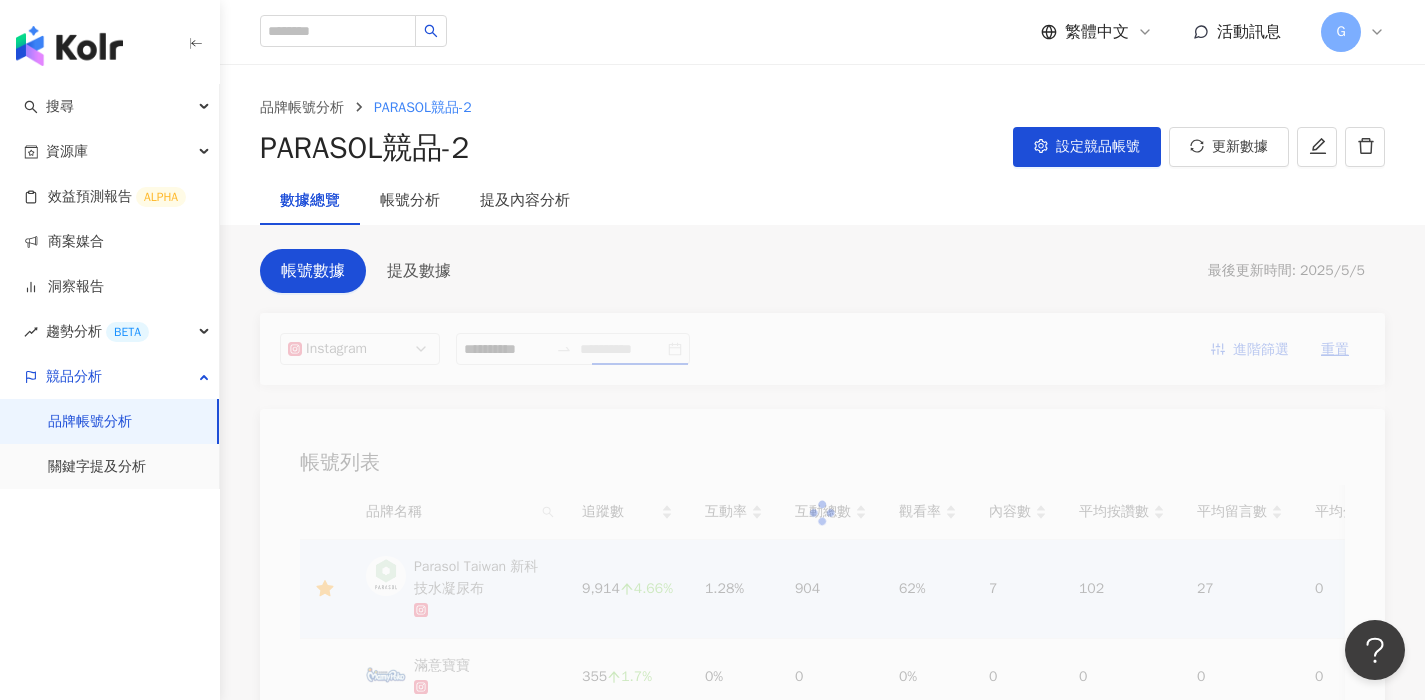 type on "**********" 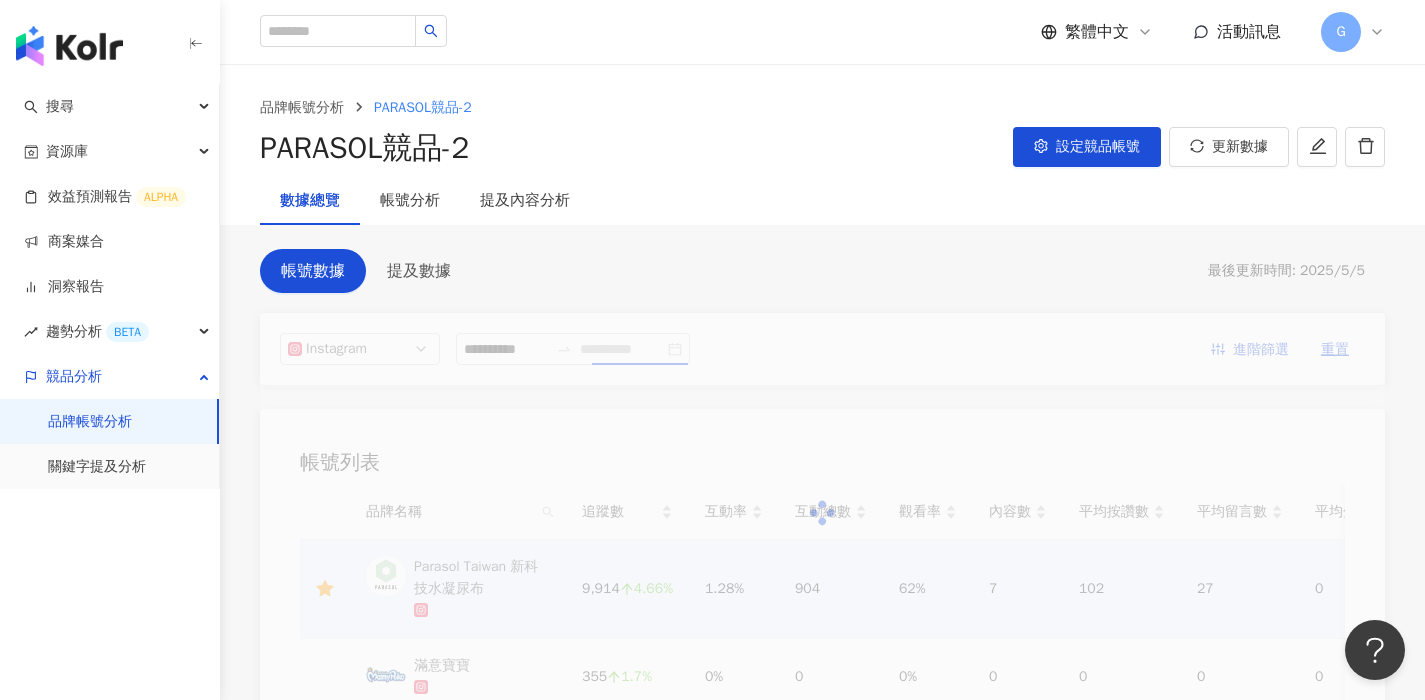 type on "**********" 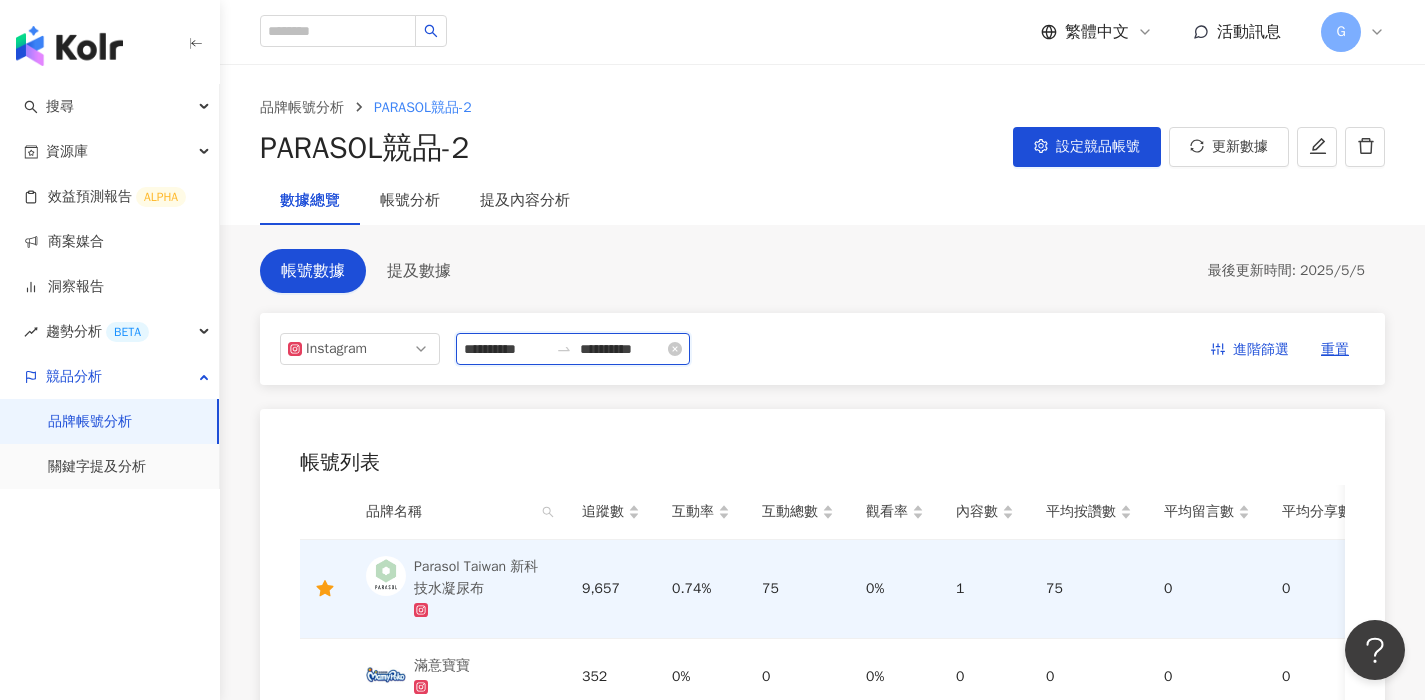 click on "**********" at bounding box center (622, 349) 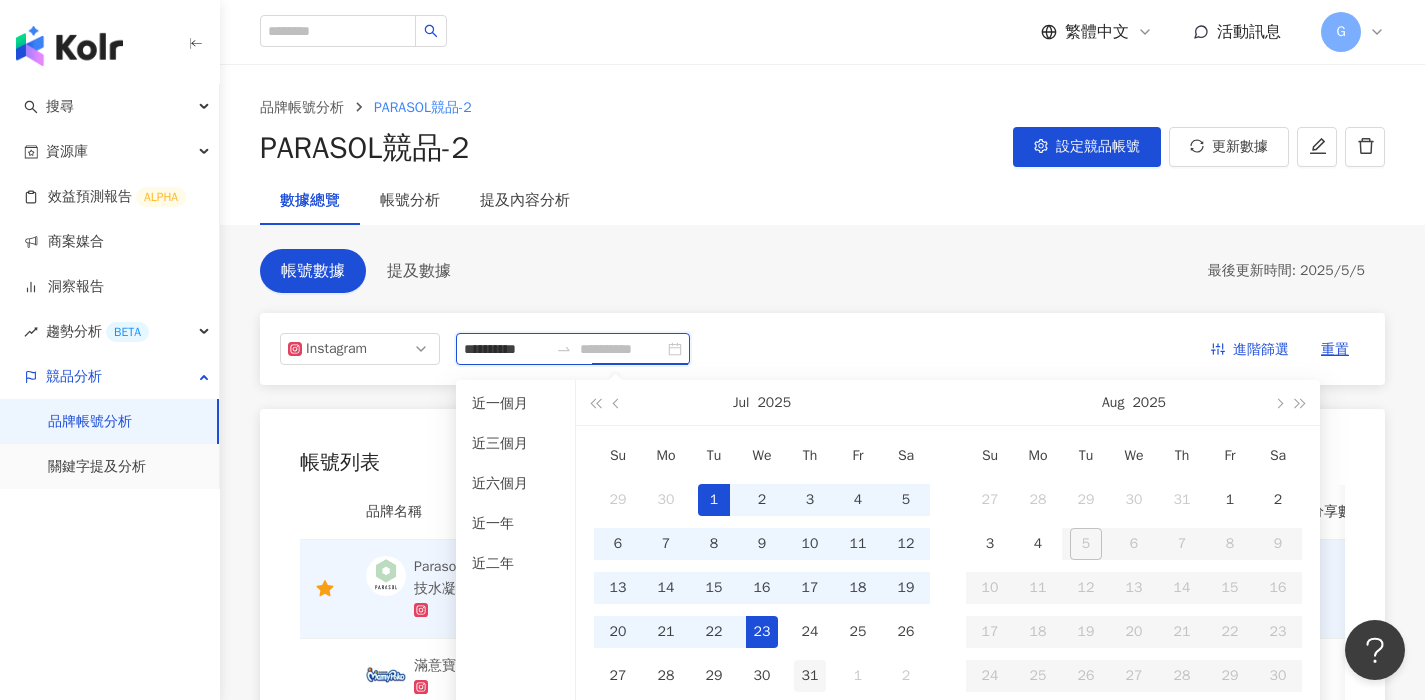 type on "**********" 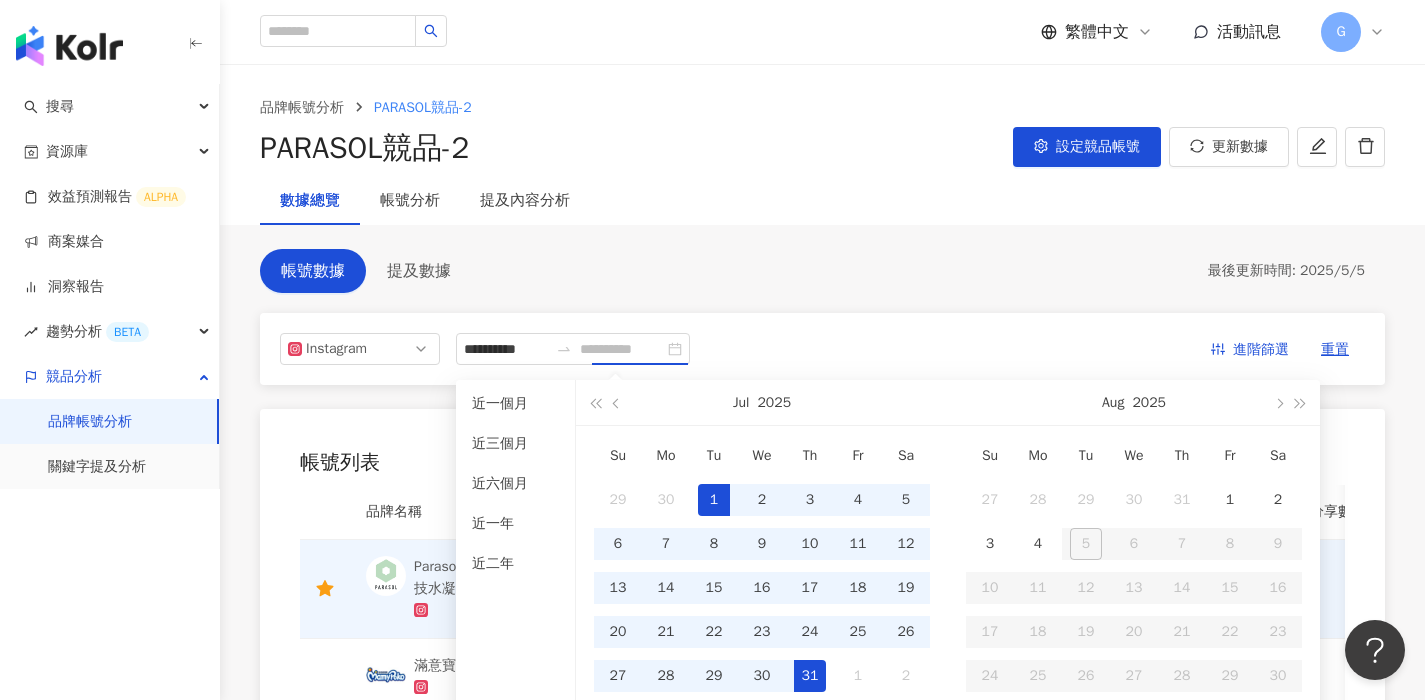 click on "31" at bounding box center [810, 676] 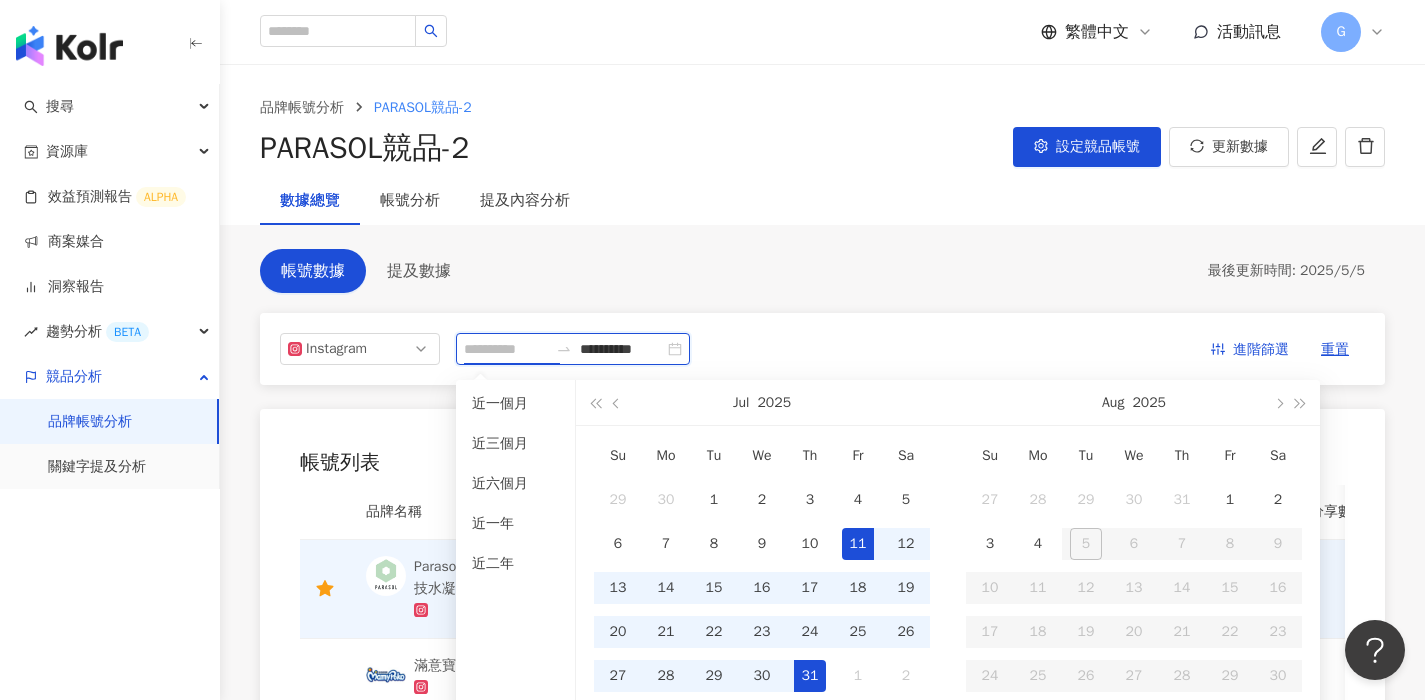 type on "**********" 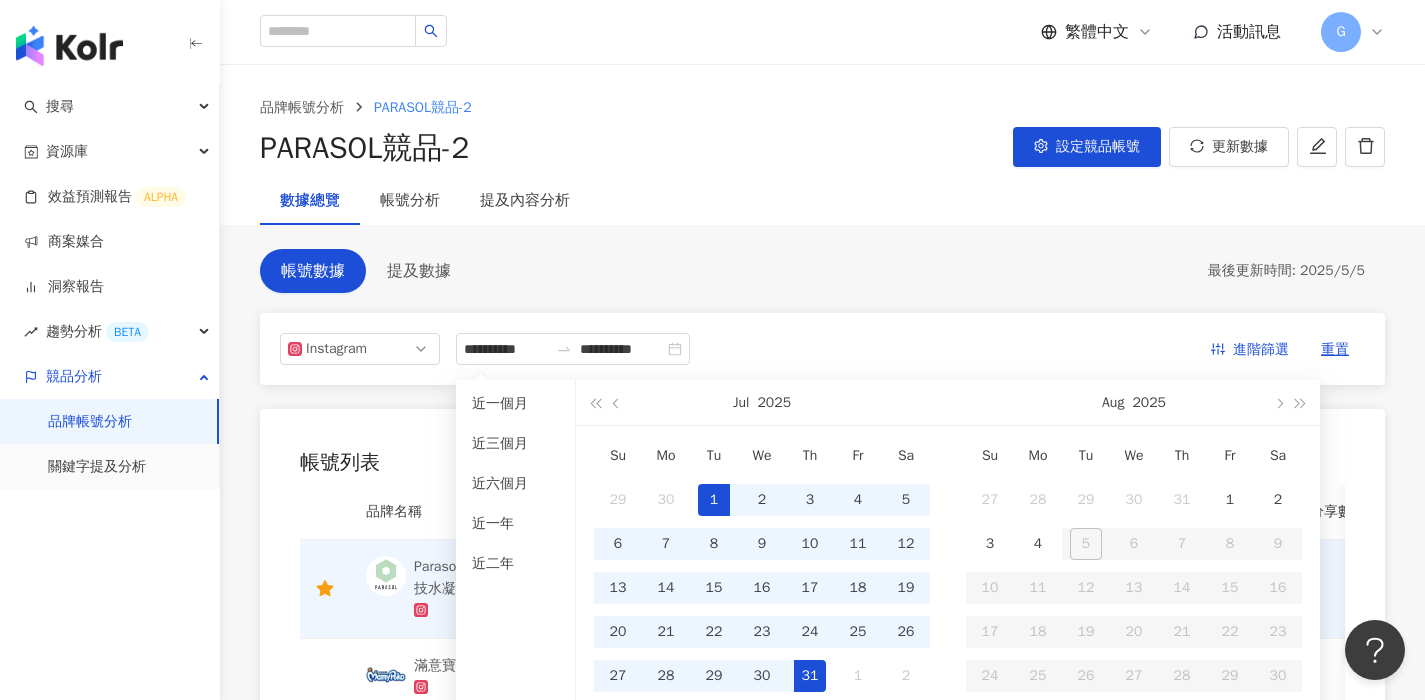 click on "**********" at bounding box center [822, 626] 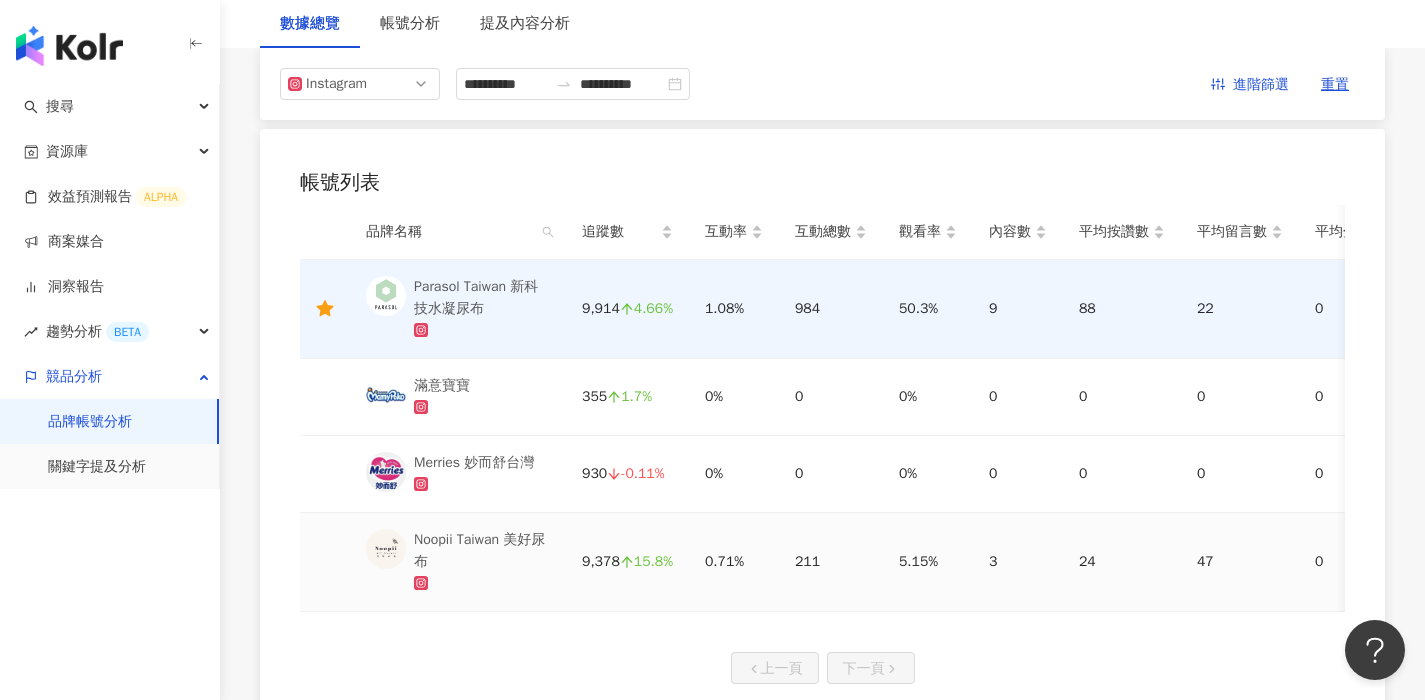 scroll, scrollTop: 0, scrollLeft: 0, axis: both 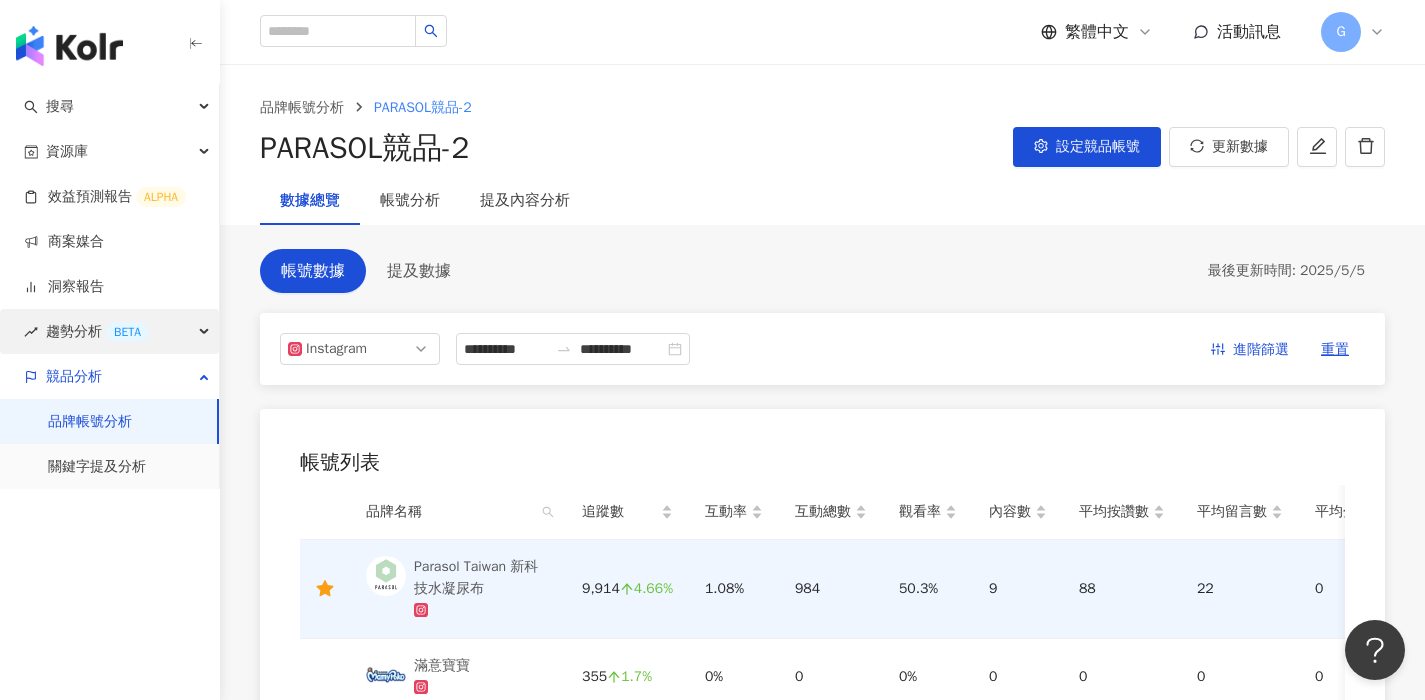 click on "趨勢分析 BETA" at bounding box center [109, 331] 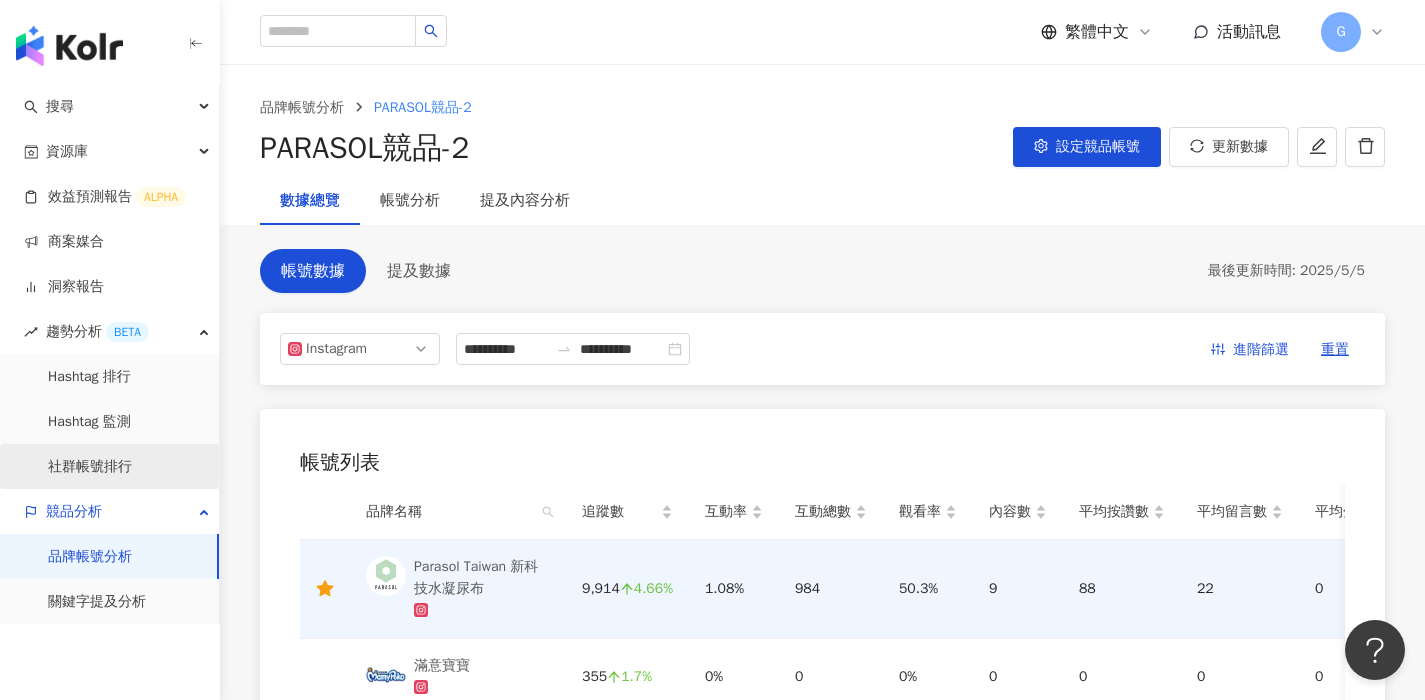 click on "社群帳號排行" at bounding box center (90, 467) 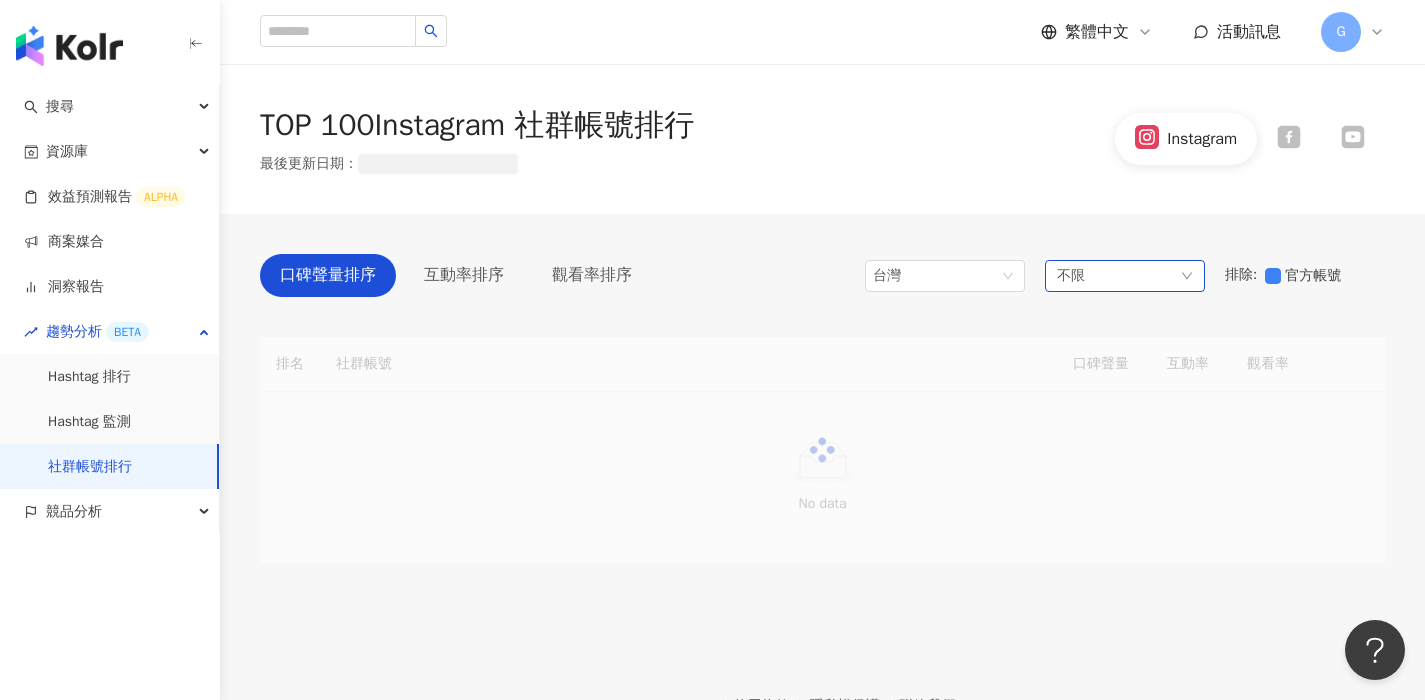 click on "不限" at bounding box center [1125, 276] 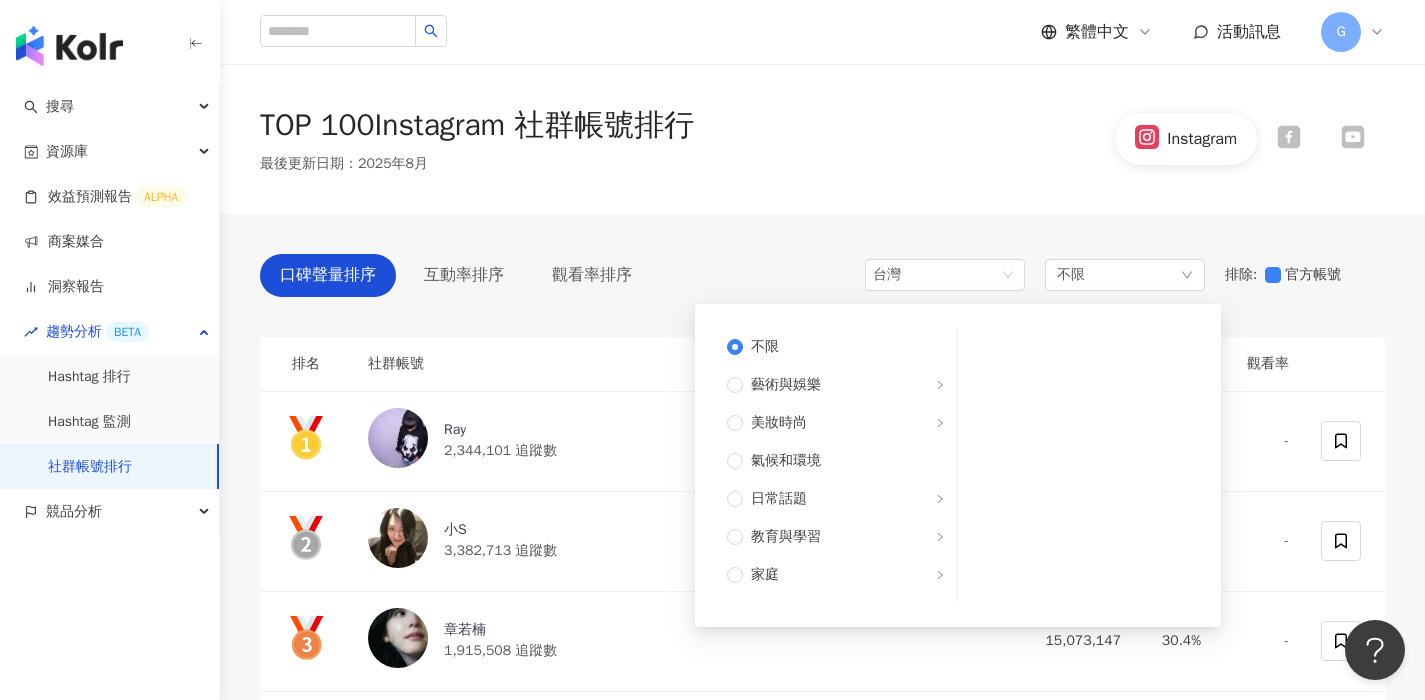click on "口碑聲量排序 互動率排序 觀看率排序 台灣 不限 不限 藝術與娛樂 美妝時尚 氣候和環境 日常話題 教育與學習 家庭 財經 美食 命理占卜 遊戲 法政社會 生活風格 影視娛樂 醫療與健康 寵物 攝影 感情 宗教 促購導購 運動 科技 交通工具 旅遊 成人 排除 : 官方帳號 排名 社群帳號 口碑聲量 互動率 觀看率             [NAME] 2,344,101   追蹤數 39,290,335 67.8% - [NAME] 3,382,713   追蹤數 16,956,456 16.8% - [NAME] 1,915,508   追蹤數 15,073,147 30.4% - 4 [NAME] 5,904,655   追蹤數 13,862,138 8.75% - 5 [NAME] 60,616   追蹤數 8,392,946 556% 21,451% 6 [NAME] 9,807,226   追蹤數 7,468,738 3.2% - 7 [NAME] 67,336   追蹤數 7,068,016 71.6% 4,214% 8 [NAME] 158,390   追蹤數 6,994,748 149% 3,118% 9 [NAME] 2,400,953   追蹤數 6,288,257 11% - 10 [NAME] 1,791,206   追蹤數 5,604,344 12.7% 48.2% 11 [NAME] 18,991   追蹤數 5,430,894 1,149% 12,526% 12 1,249,504" at bounding box center [822, 5323] 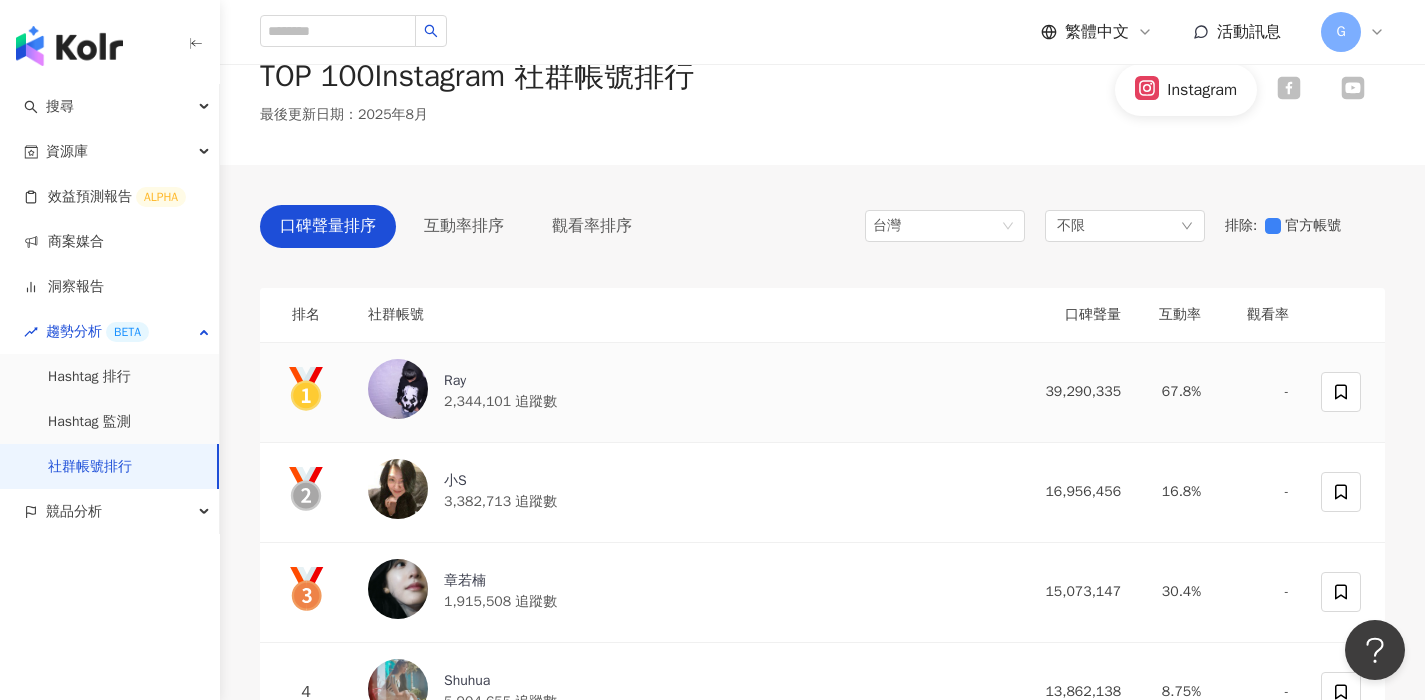 scroll, scrollTop: 0, scrollLeft: 0, axis: both 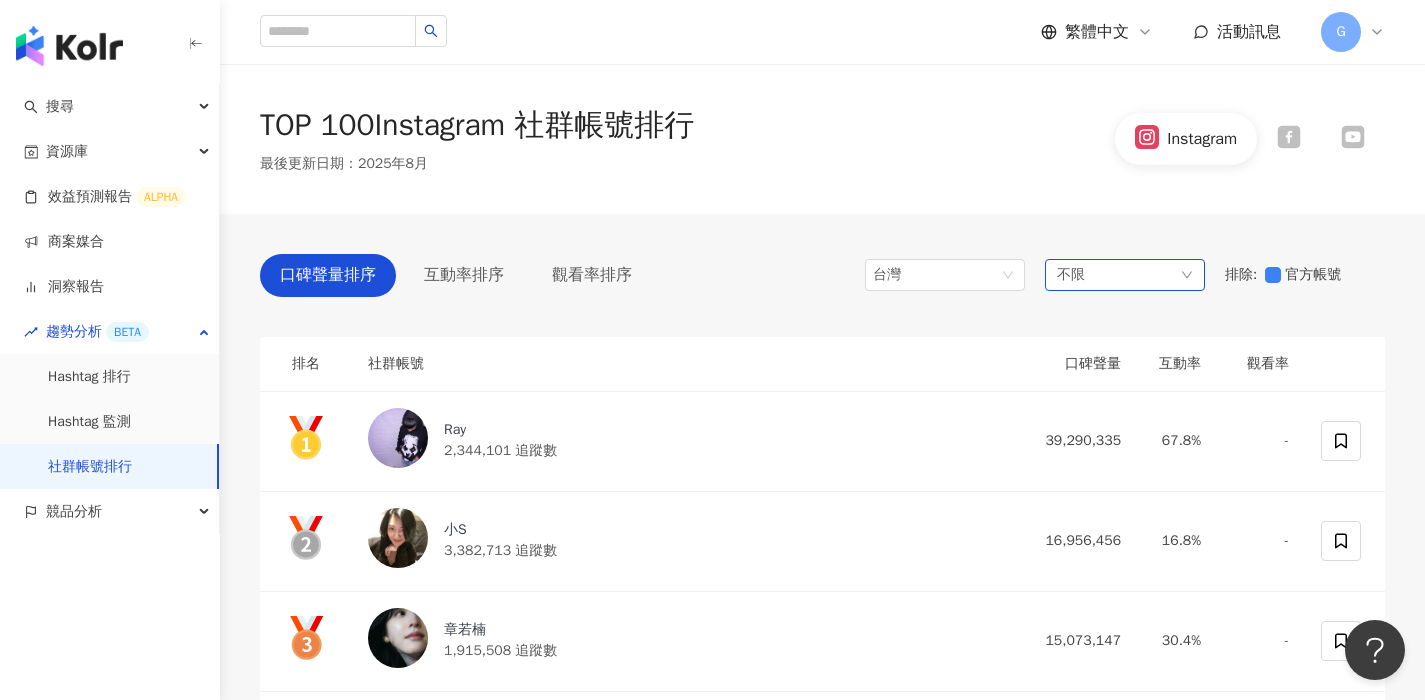 click on "不限" at bounding box center (1125, 275) 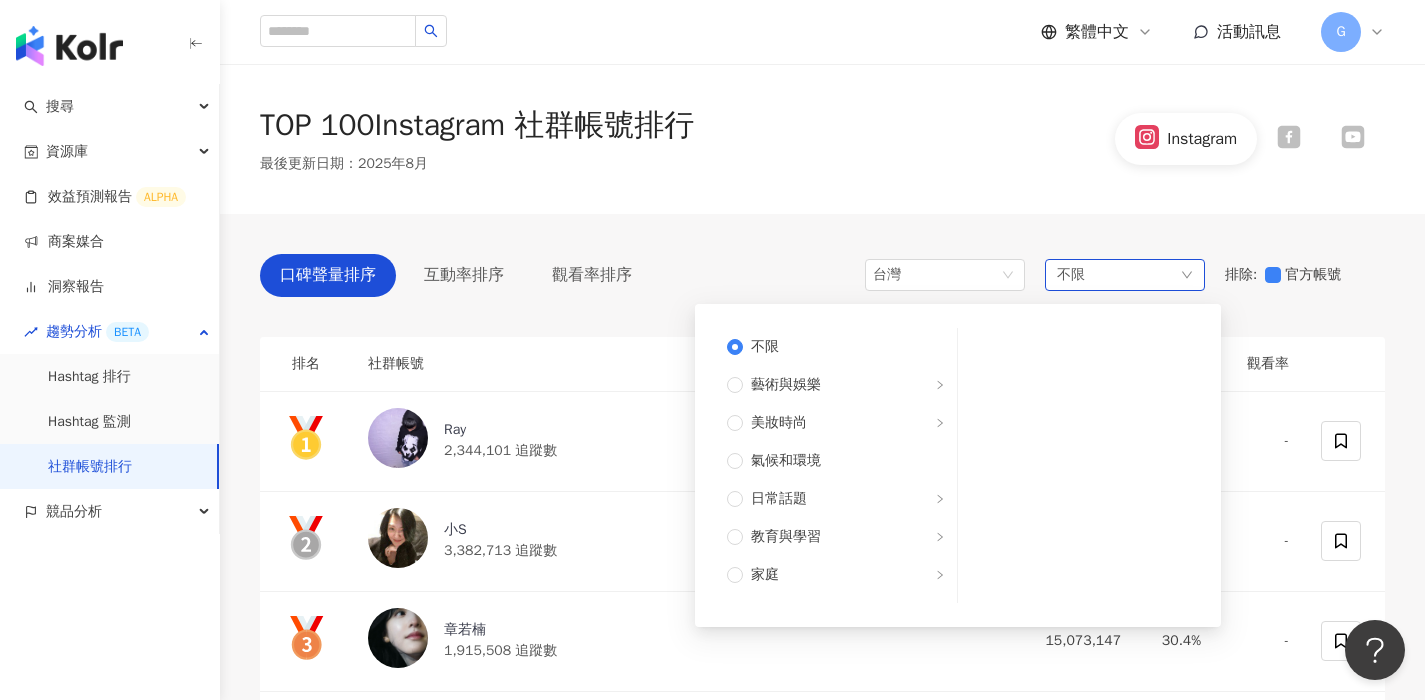 click on "不限 不限 藝術與娛樂 美妝時尚 氣候和環境 日常話題 教育與學習 家庭 財經 美食 命理占卜 遊戲 法政社會 生活風格 影視娛樂 醫療與健康 寵物 攝影 感情 宗教 促購導購 運動 科技 交通工具 旅遊 成人" at bounding box center (1125, 275) 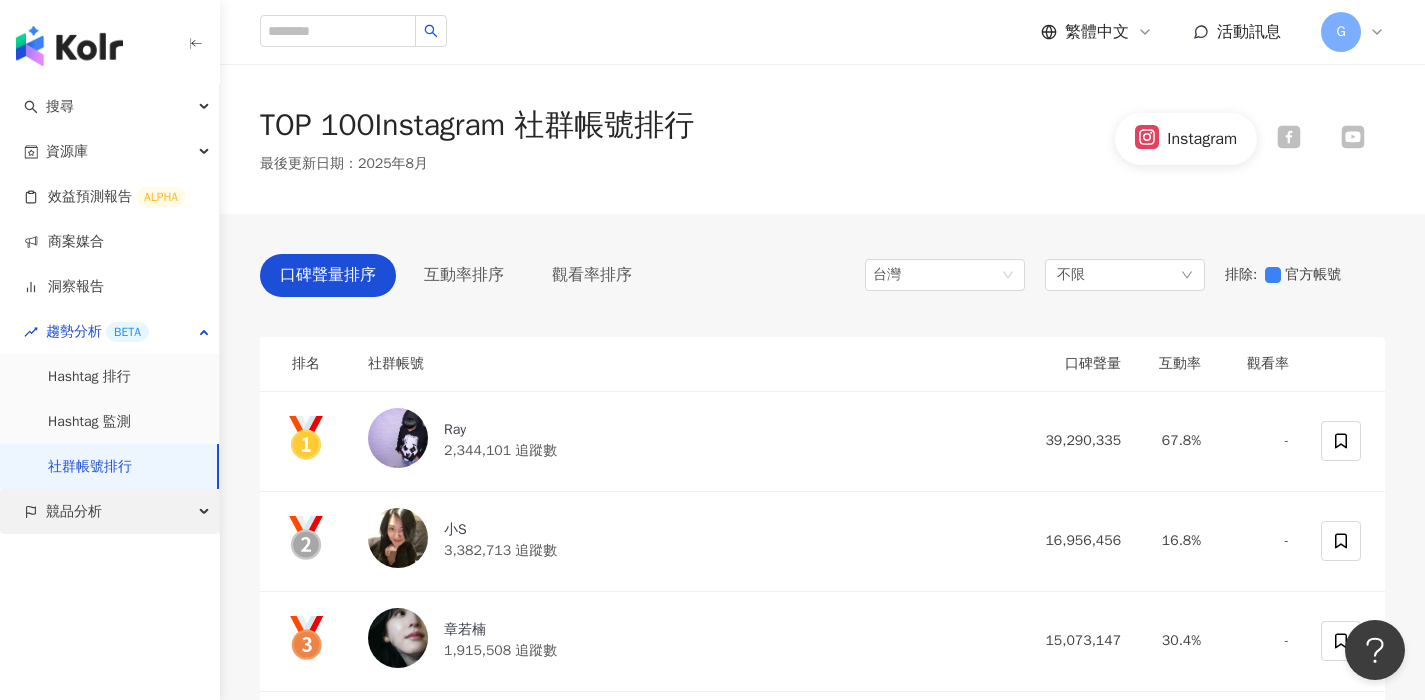 click on "競品分析" at bounding box center (74, 511) 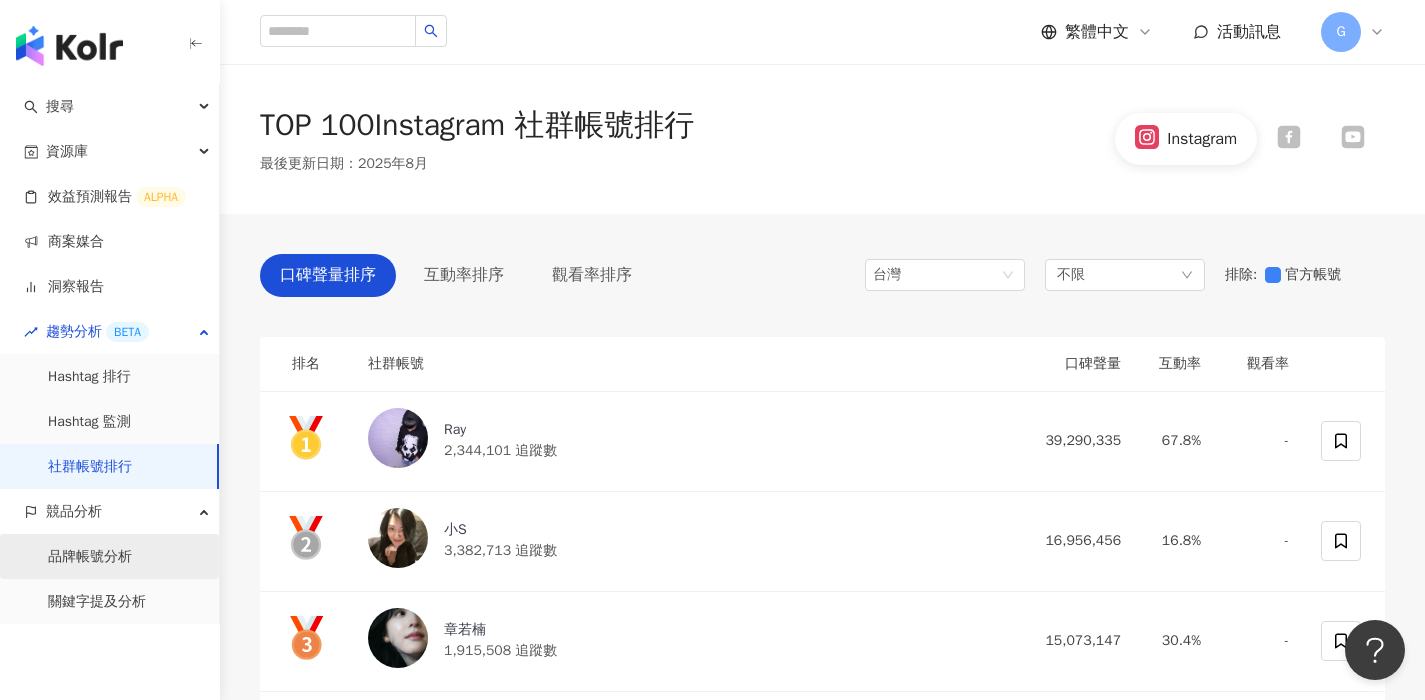 click on "品牌帳號分析" at bounding box center (90, 557) 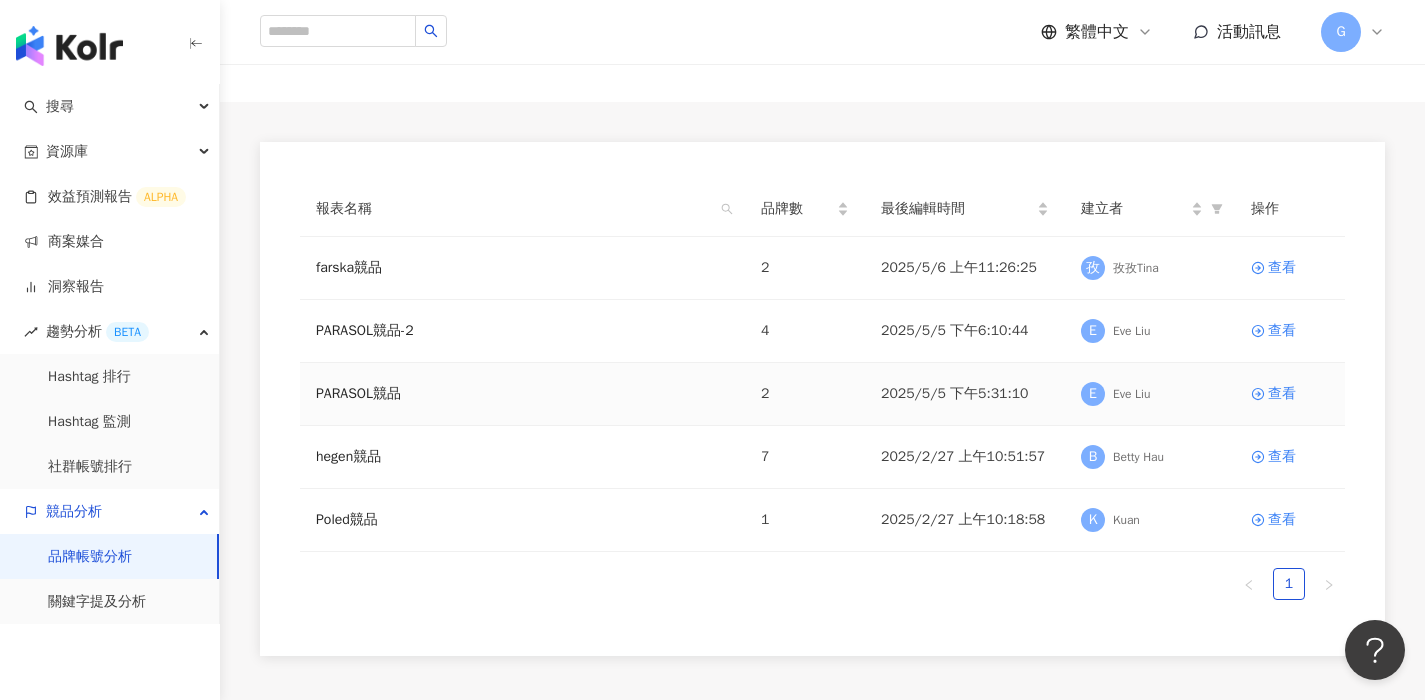 scroll, scrollTop: 84, scrollLeft: 0, axis: vertical 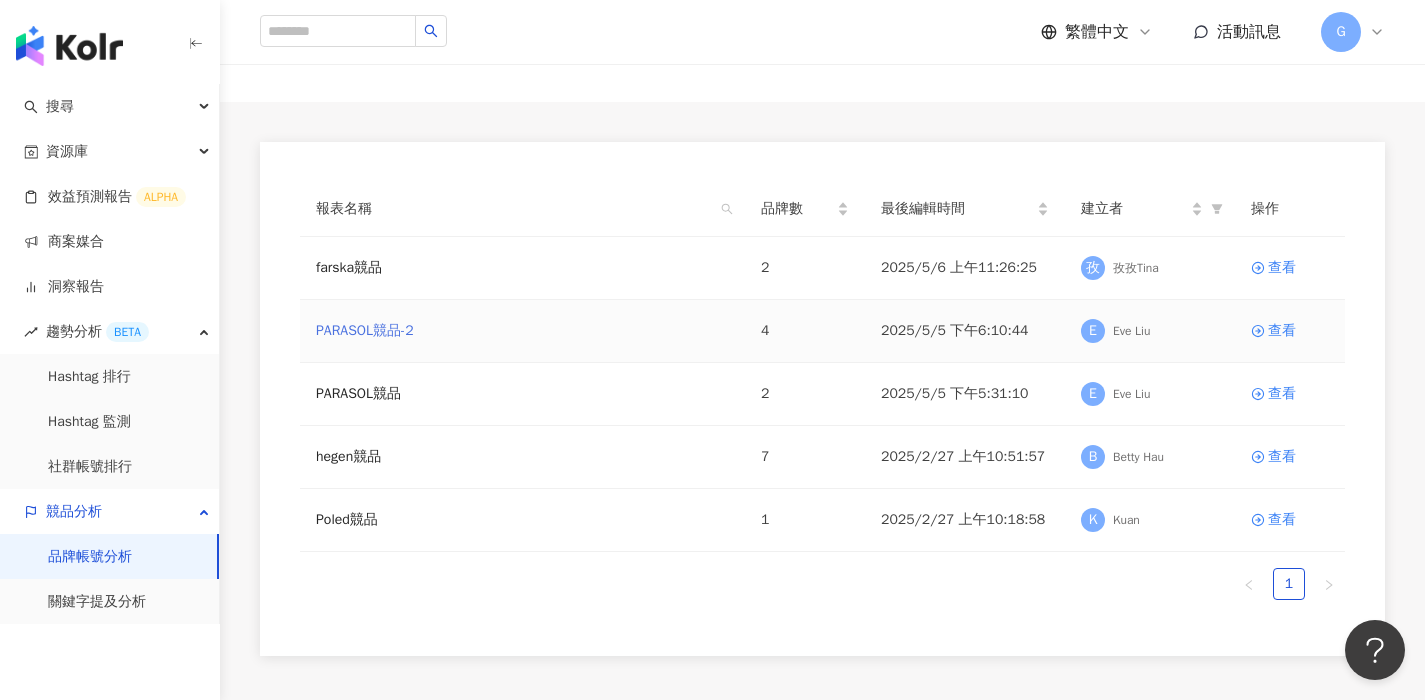 click on "PARASOL競品-2" at bounding box center (365, 331) 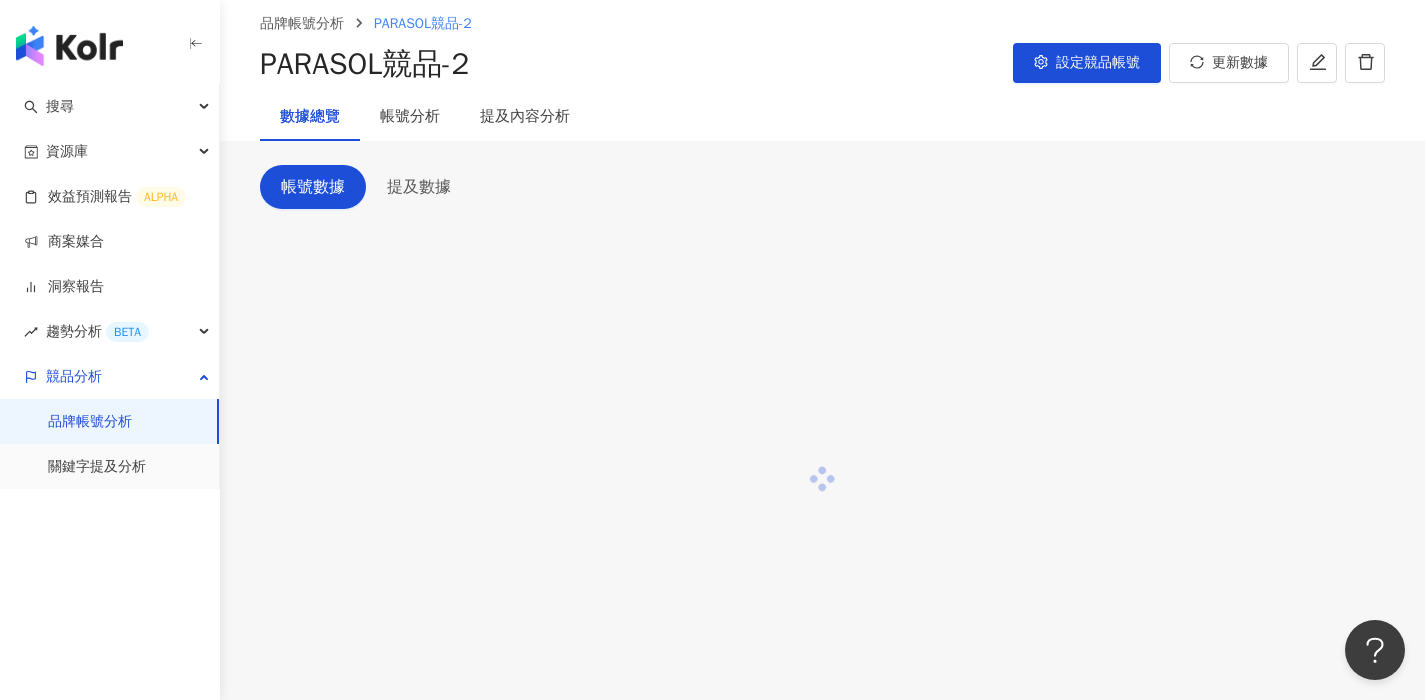 scroll, scrollTop: 0, scrollLeft: 0, axis: both 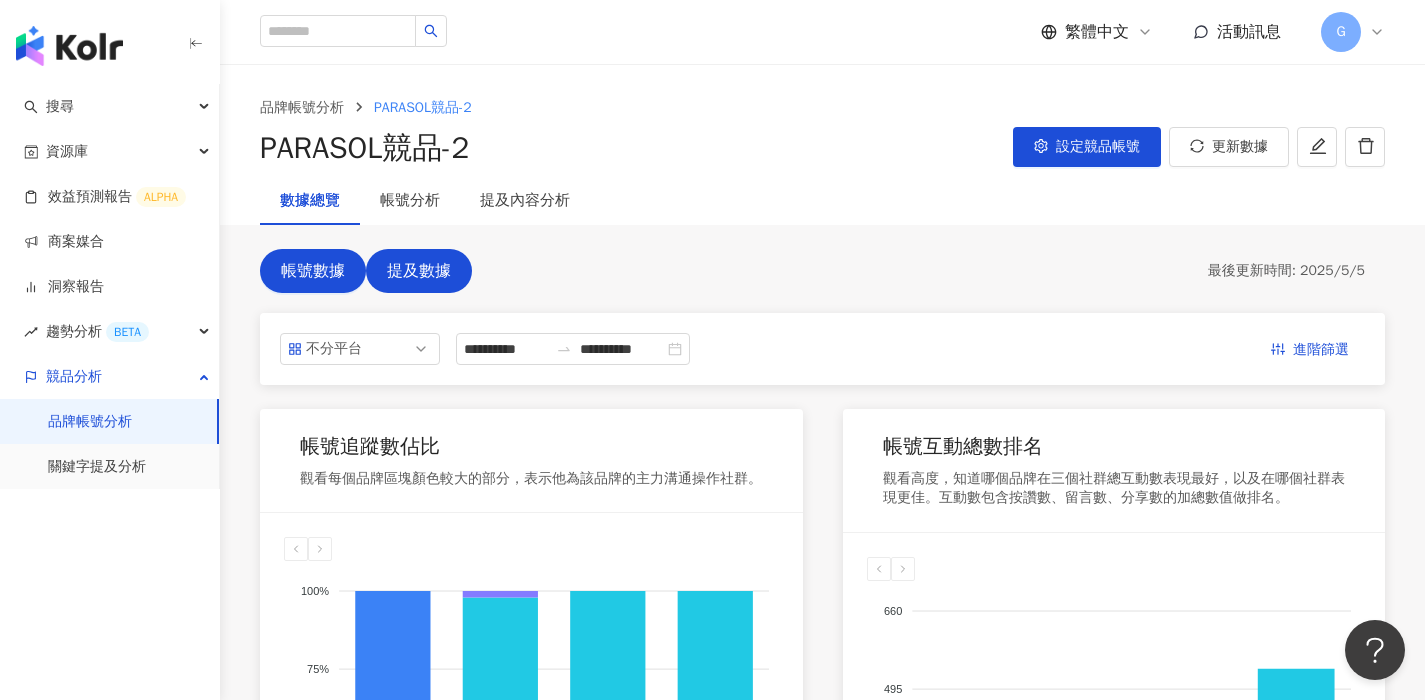 click on "提及數據" at bounding box center (419, 271) 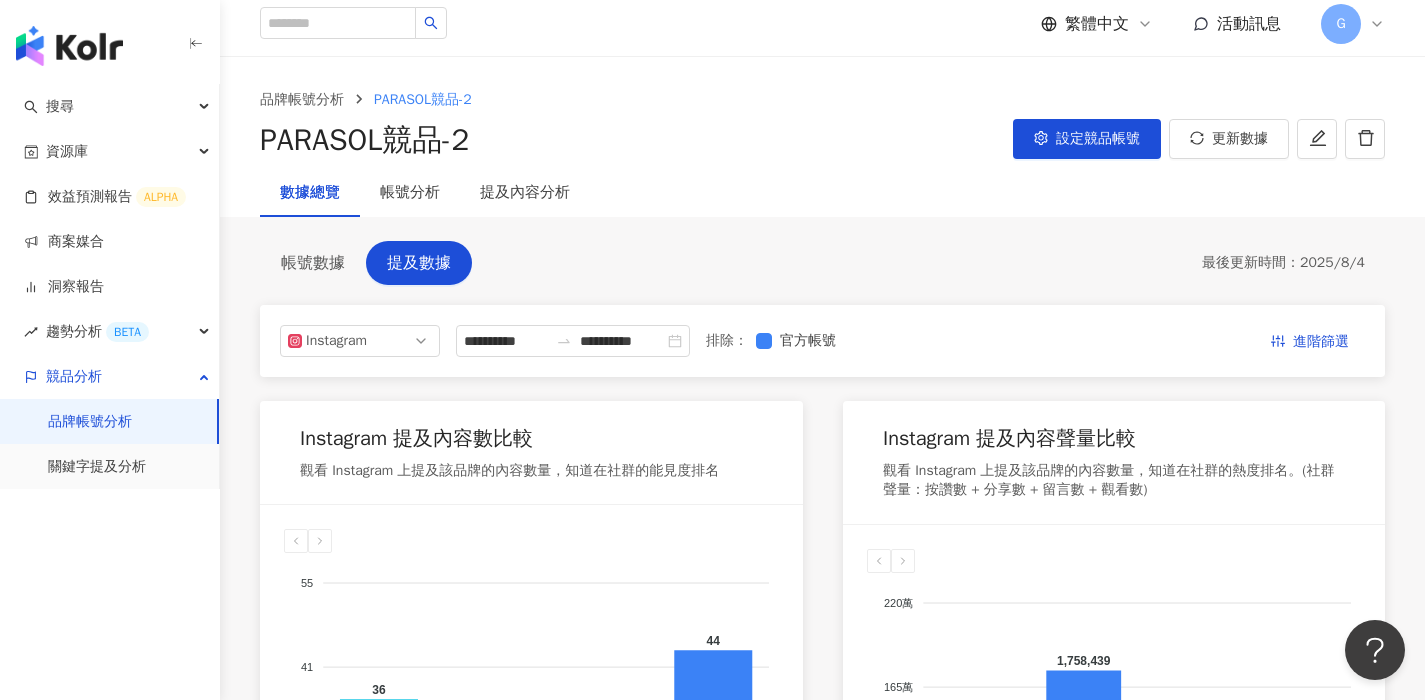scroll, scrollTop: 0, scrollLeft: 0, axis: both 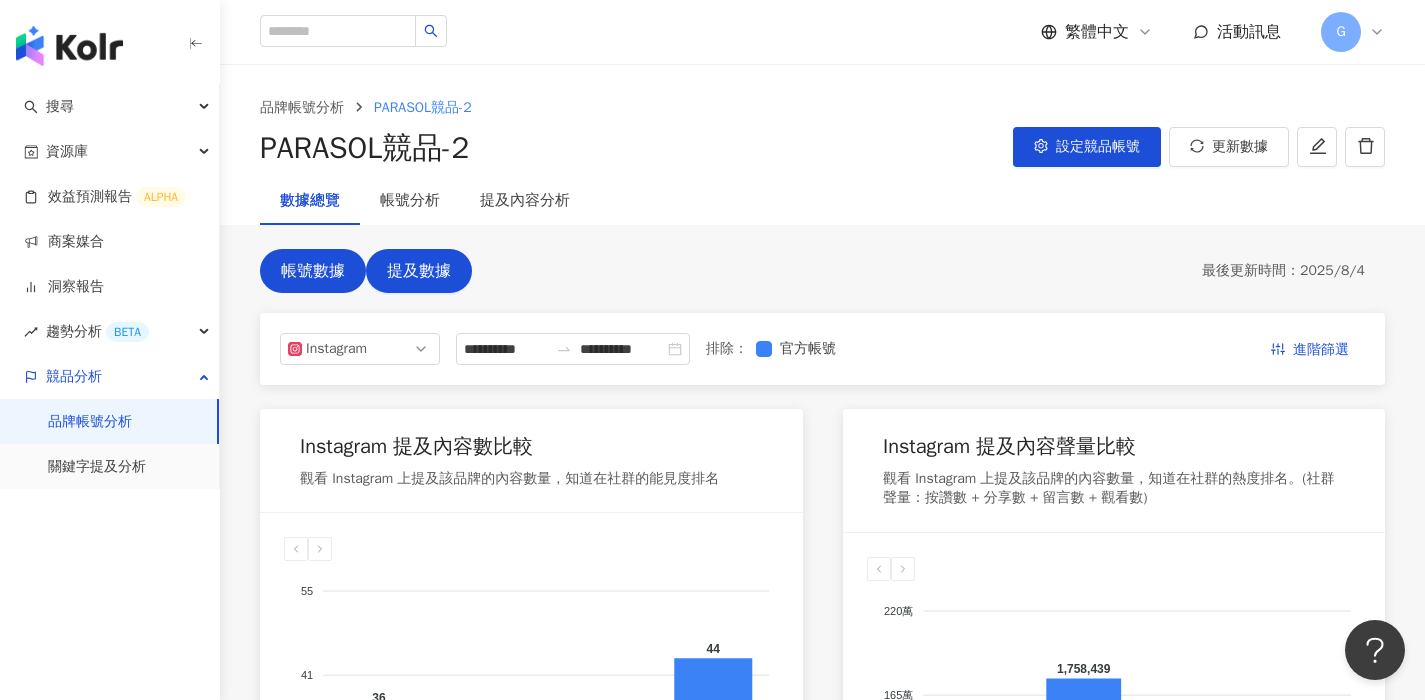click on "帳號數據" at bounding box center (313, 271) 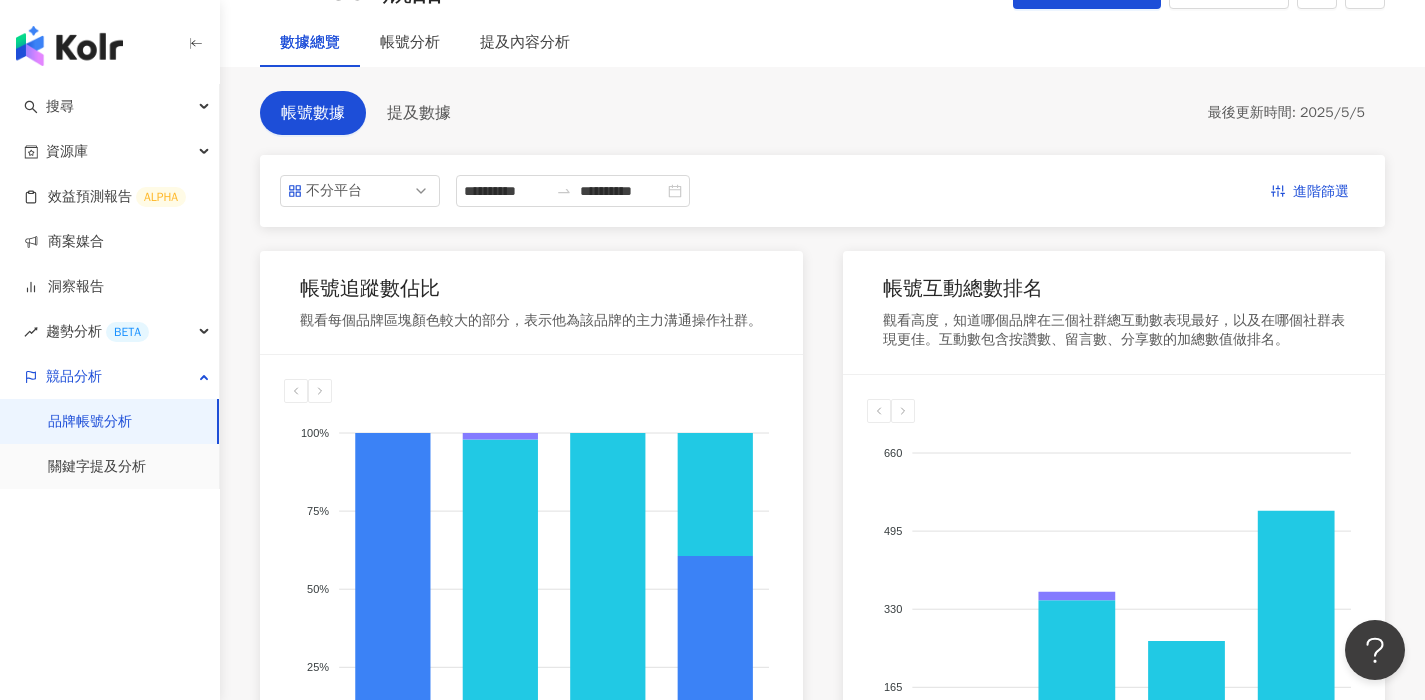scroll, scrollTop: 0, scrollLeft: 0, axis: both 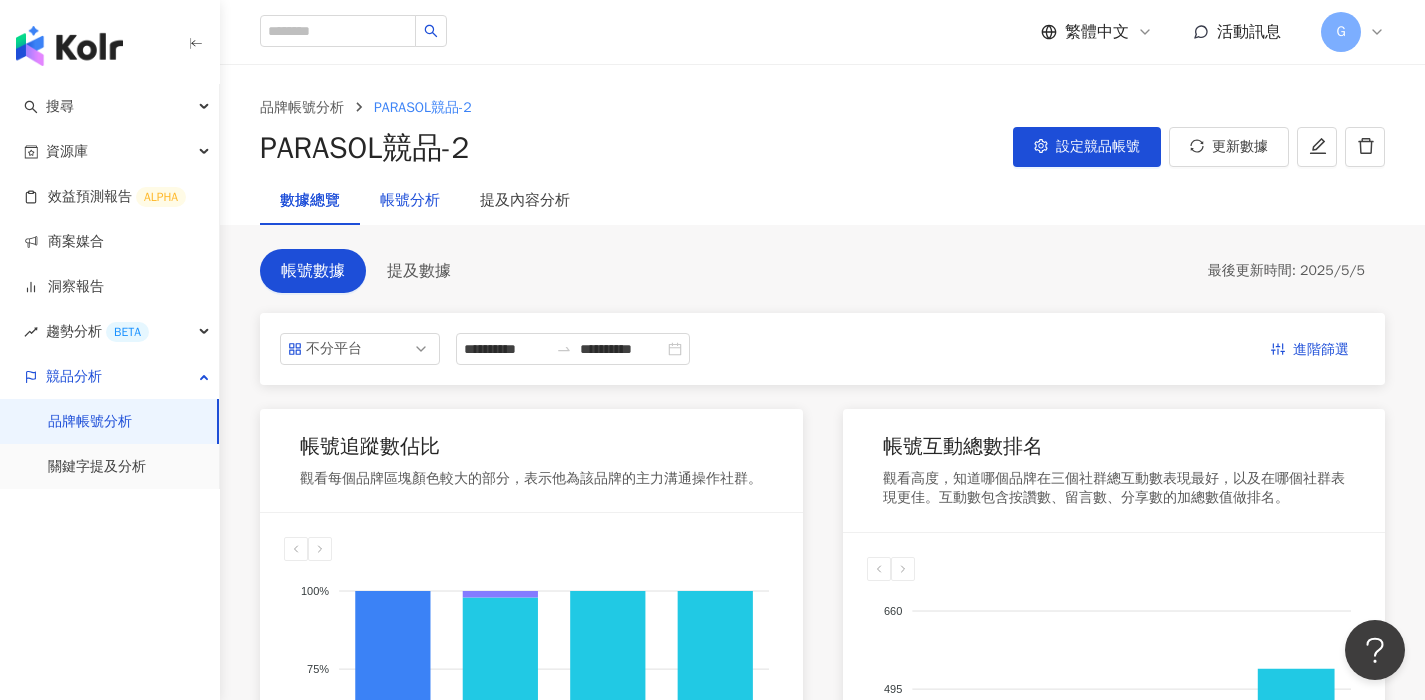 click on "帳號分析" at bounding box center (410, 201) 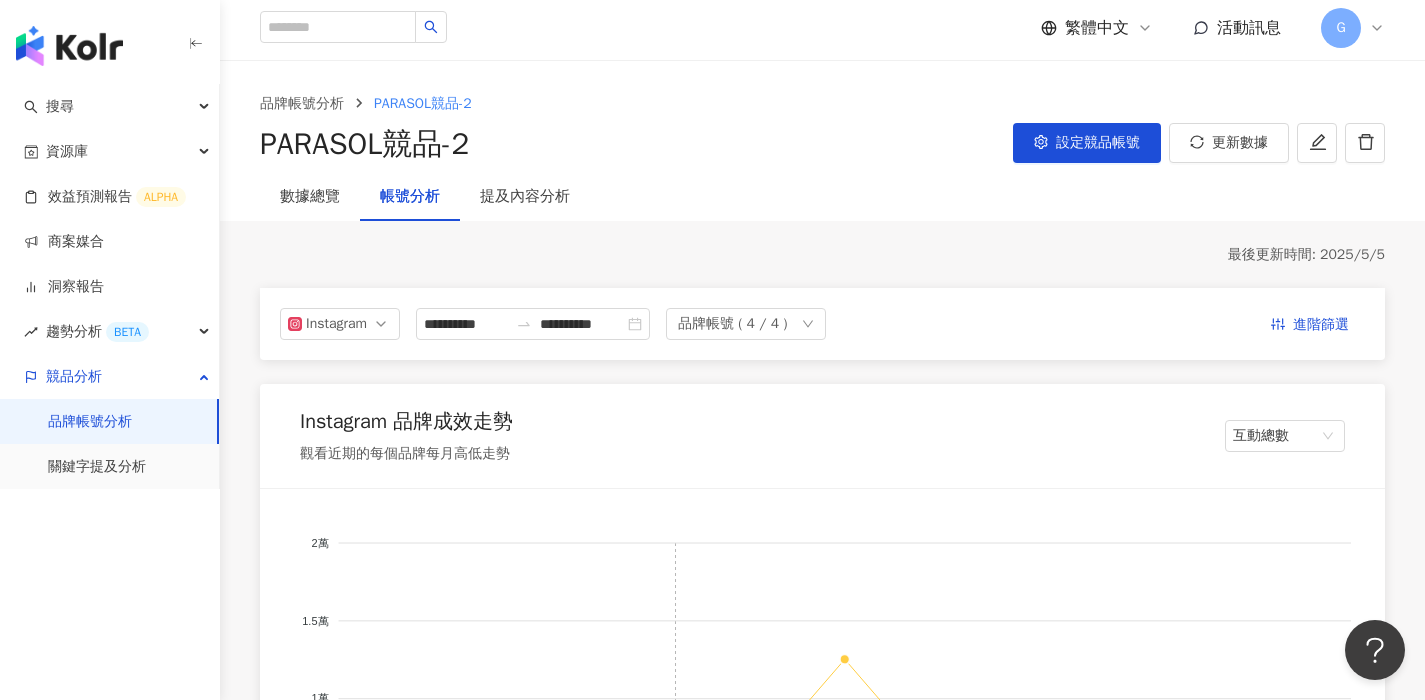 scroll, scrollTop: 0, scrollLeft: 0, axis: both 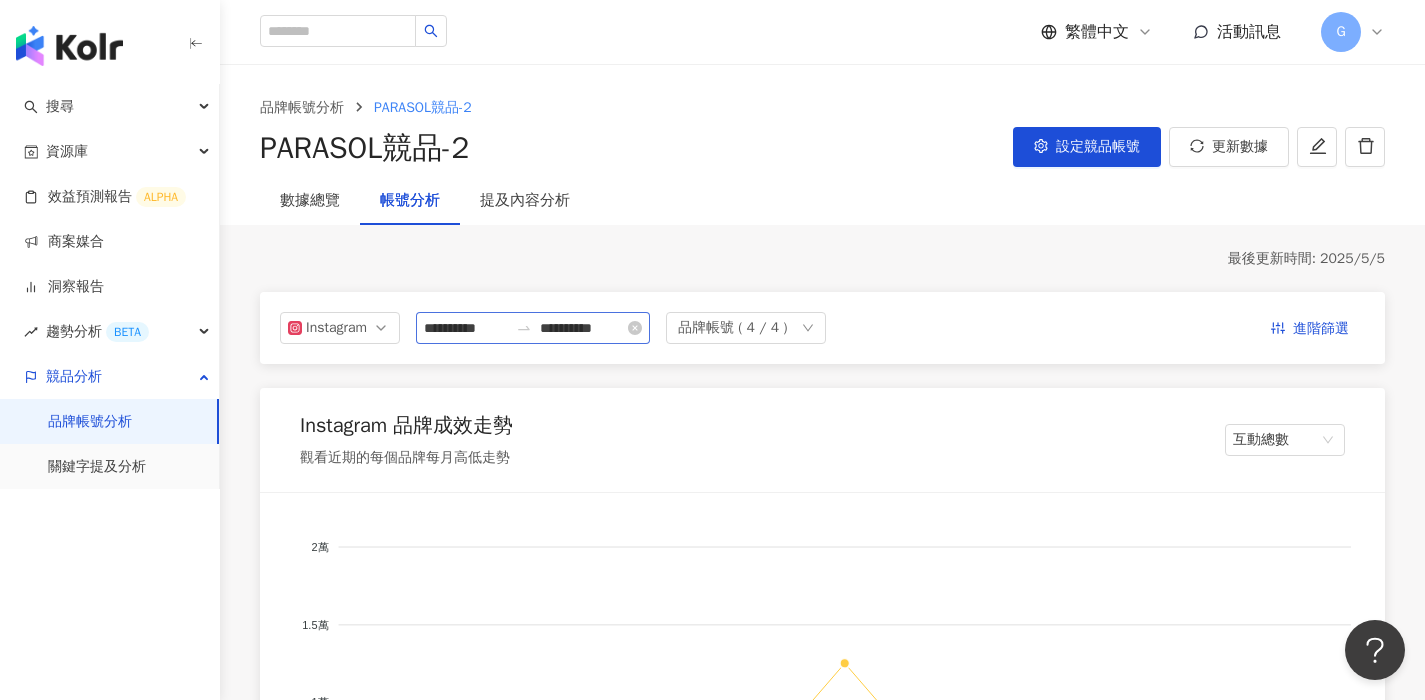 click 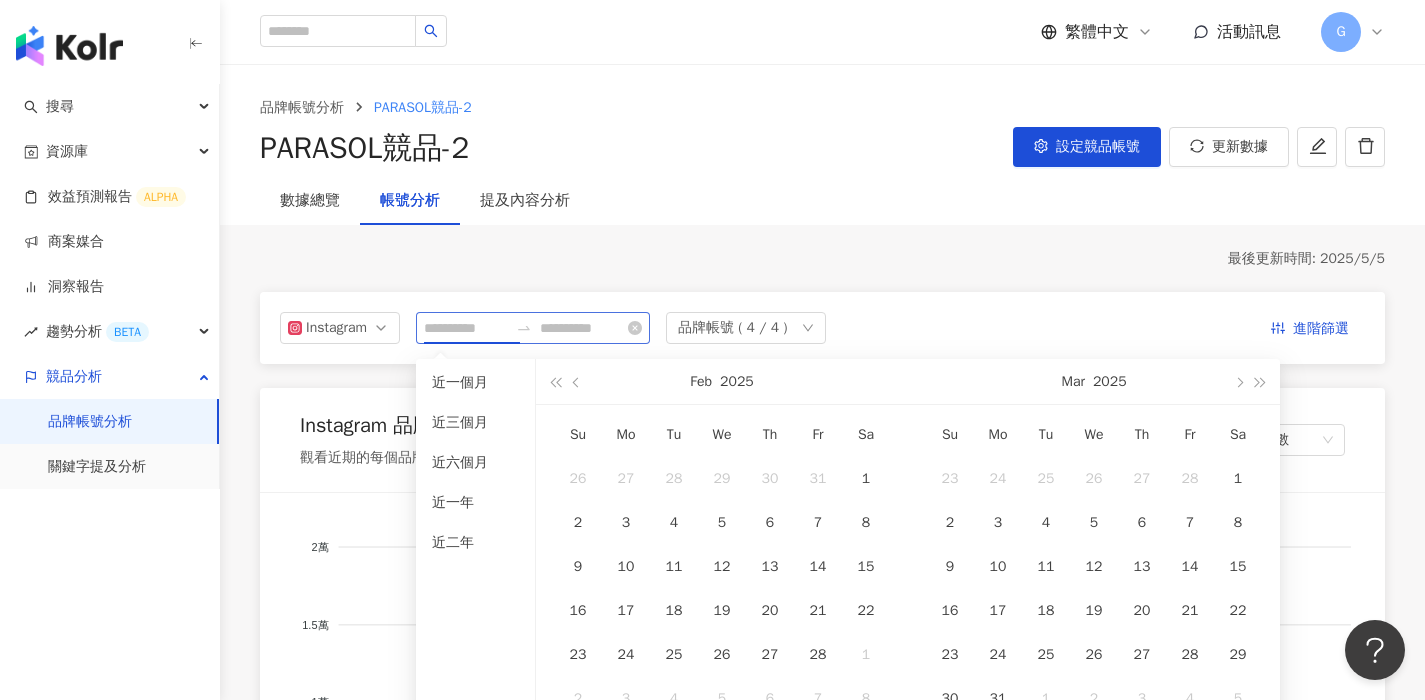 click on "近一個月" at bounding box center [475, 383] 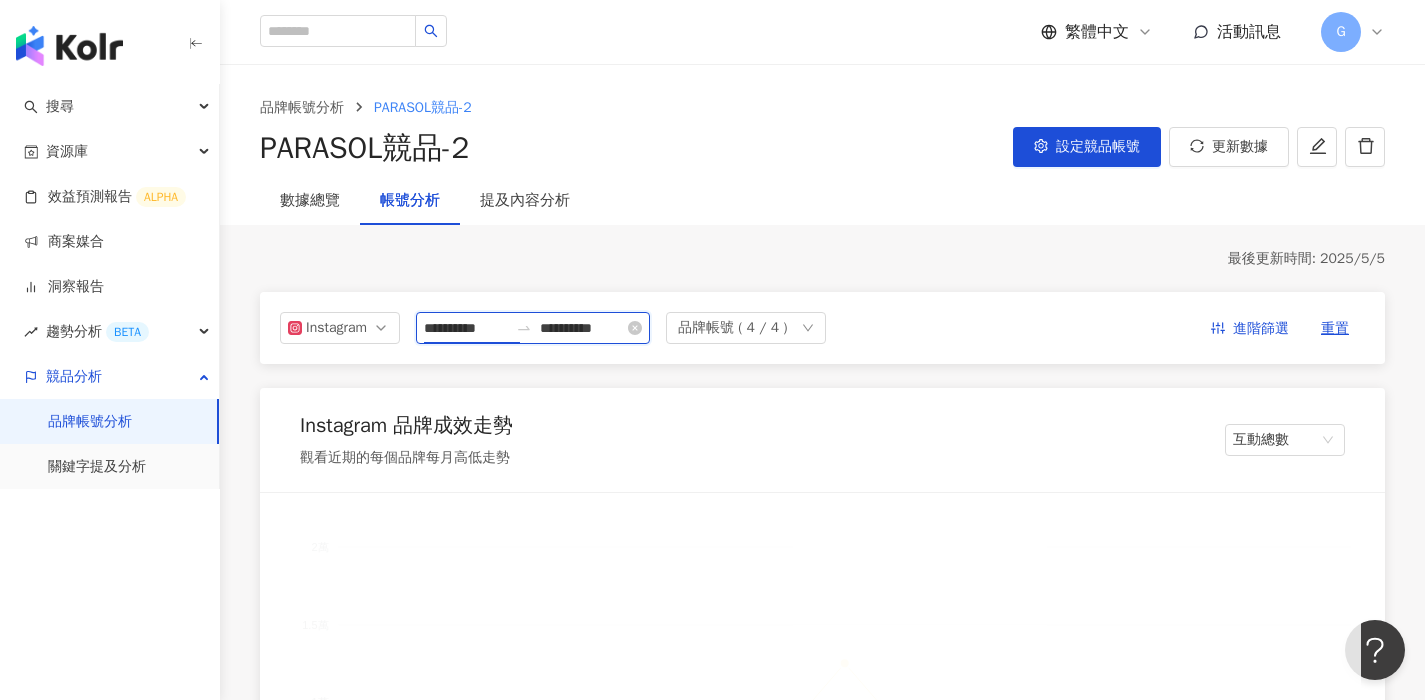 click on "**********" at bounding box center [466, 328] 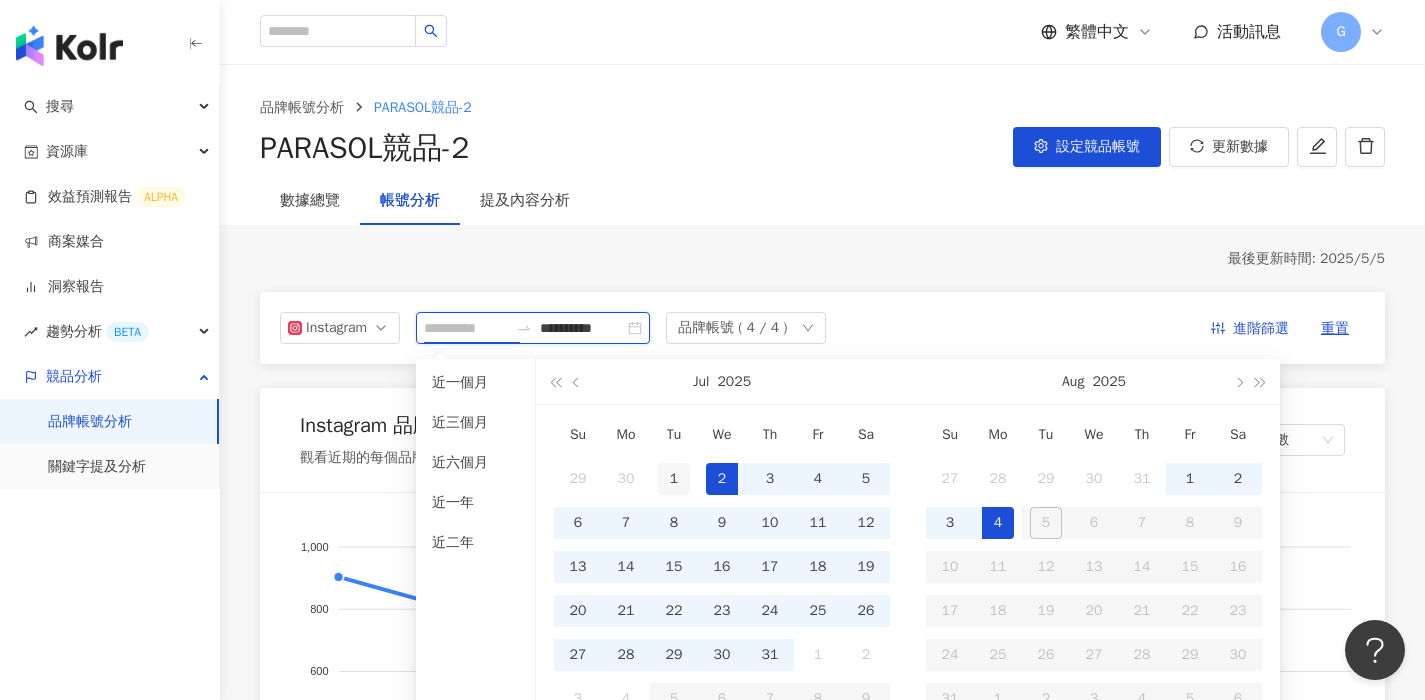 type on "**********" 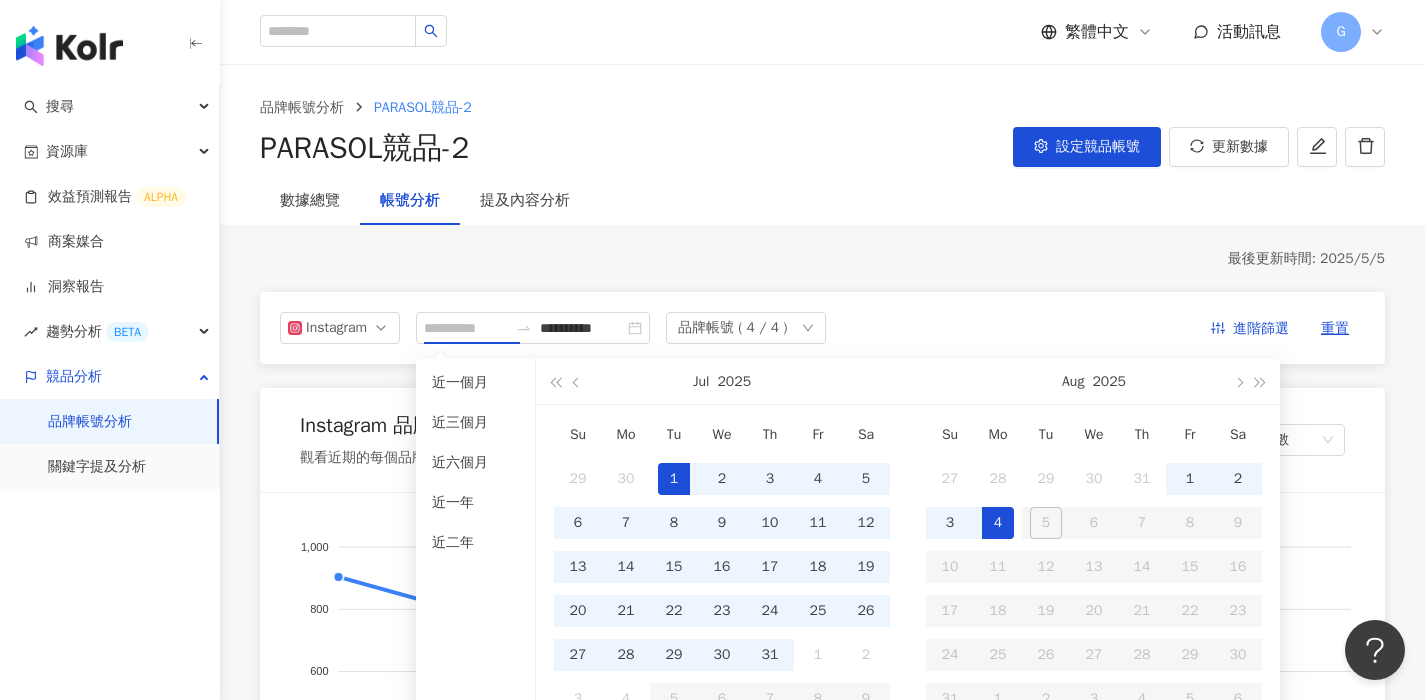 click on "1" at bounding box center (674, 479) 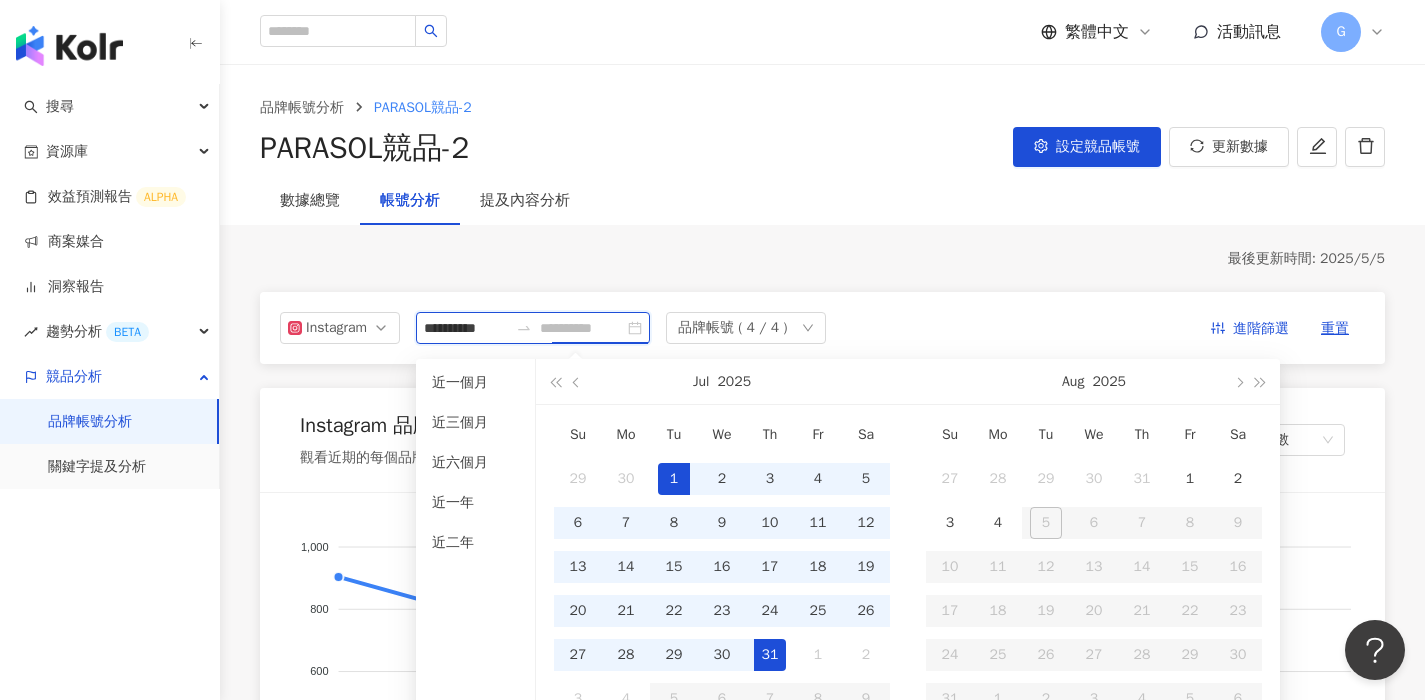type on "**********" 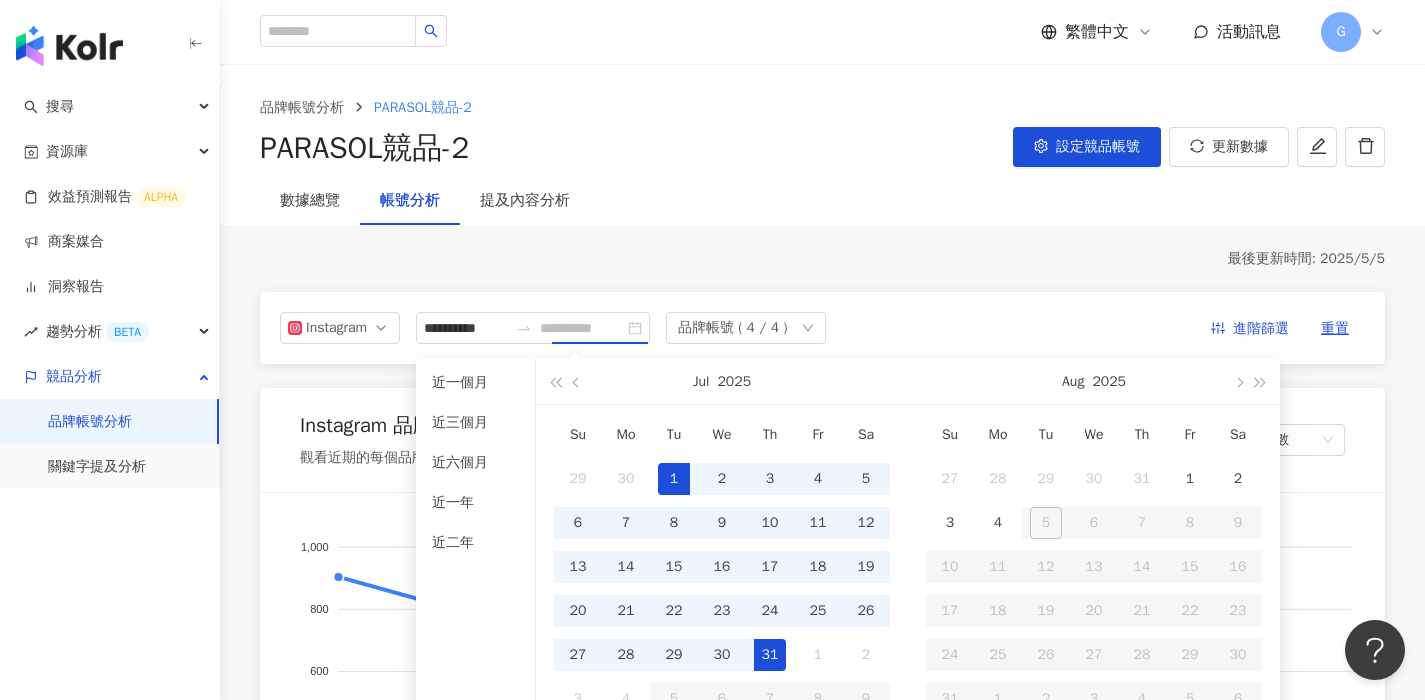 drag, startPoint x: 764, startPoint y: 650, endPoint x: 850, endPoint y: 244, distance: 415.00842 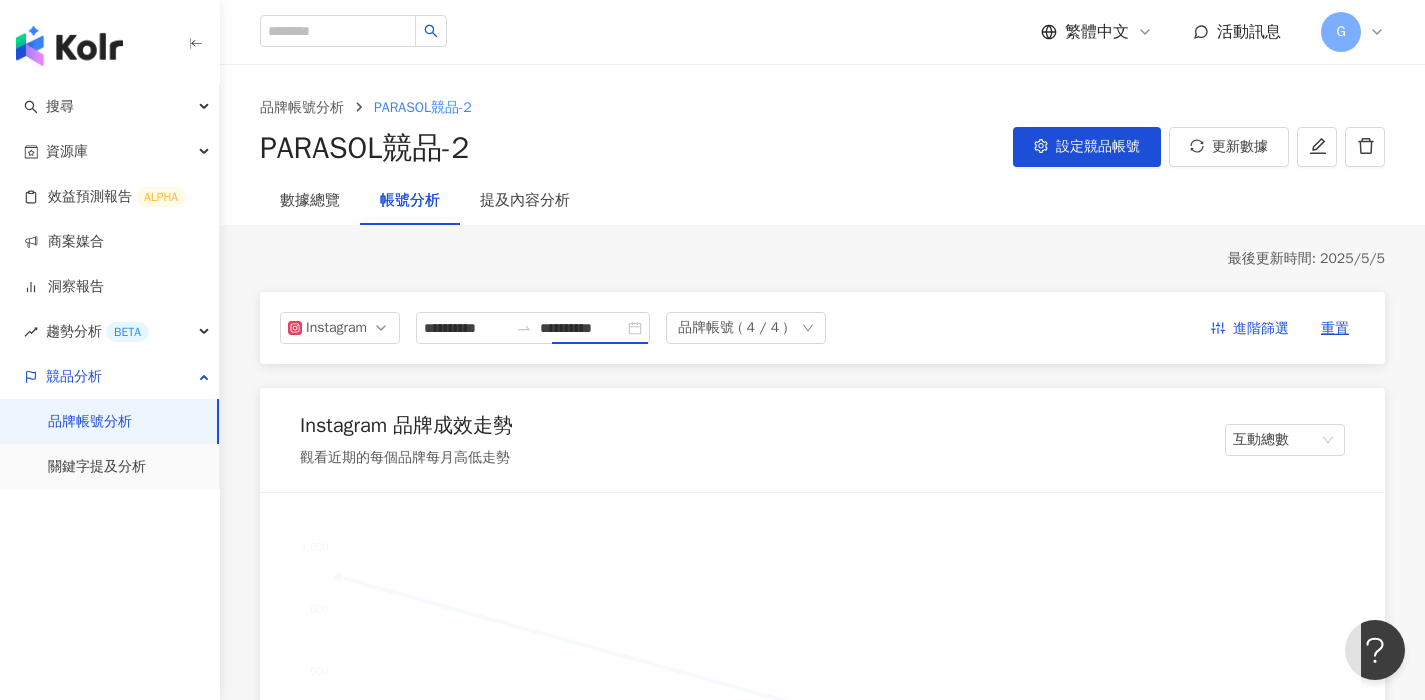 click on "最後更新時間: 2025/5/5" at bounding box center (822, 259) 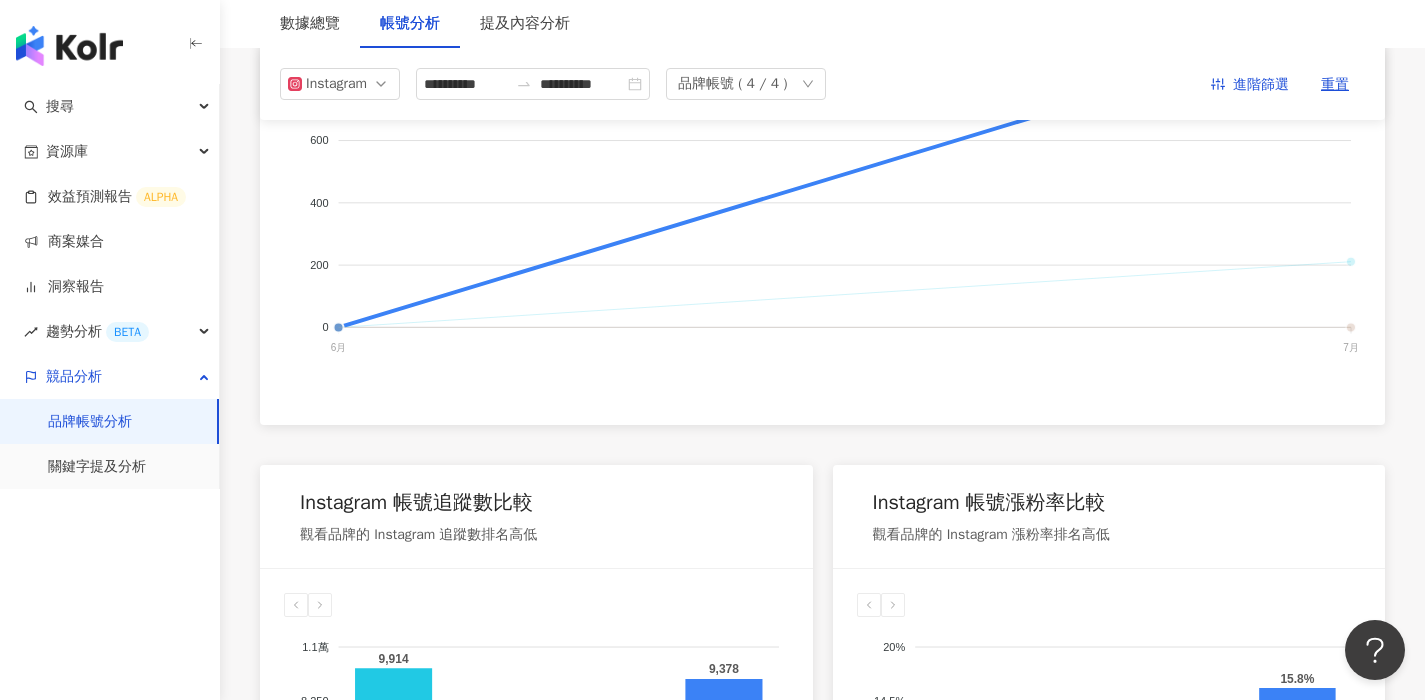 scroll, scrollTop: 0, scrollLeft: 0, axis: both 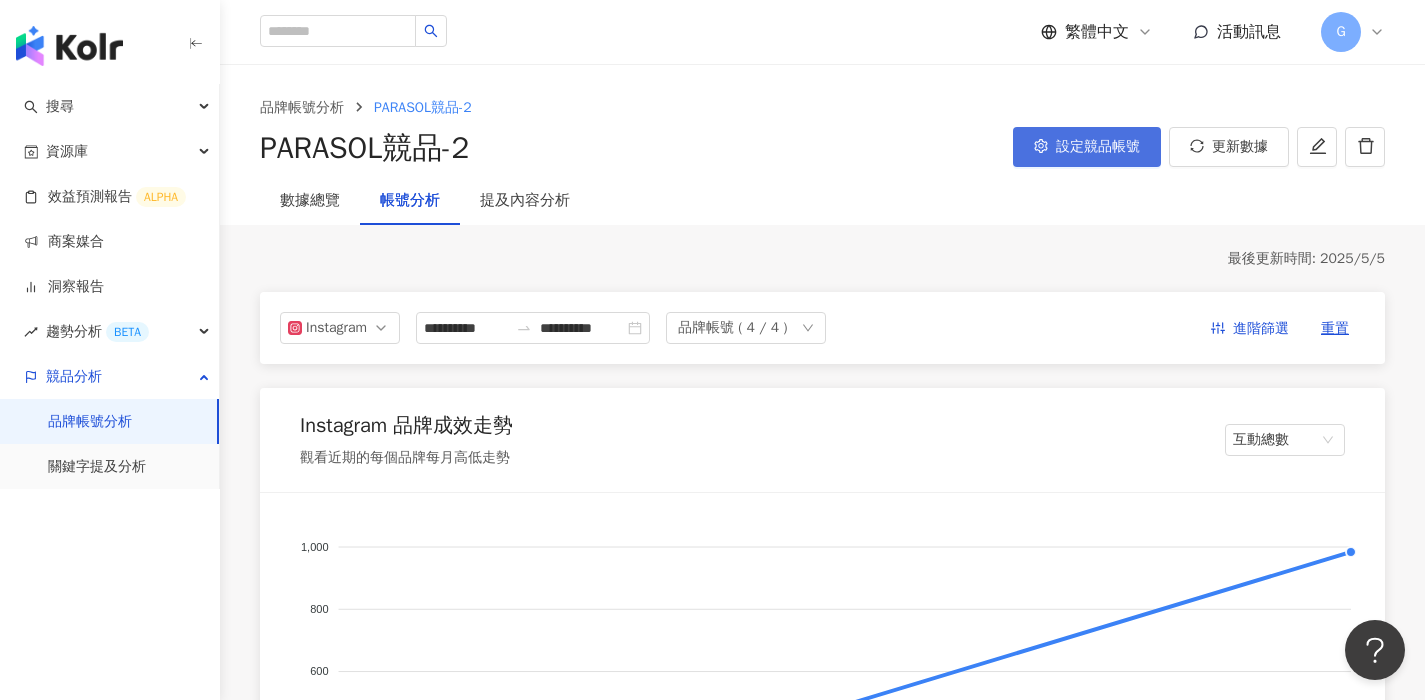 click on "設定競品帳號" at bounding box center (1098, 147) 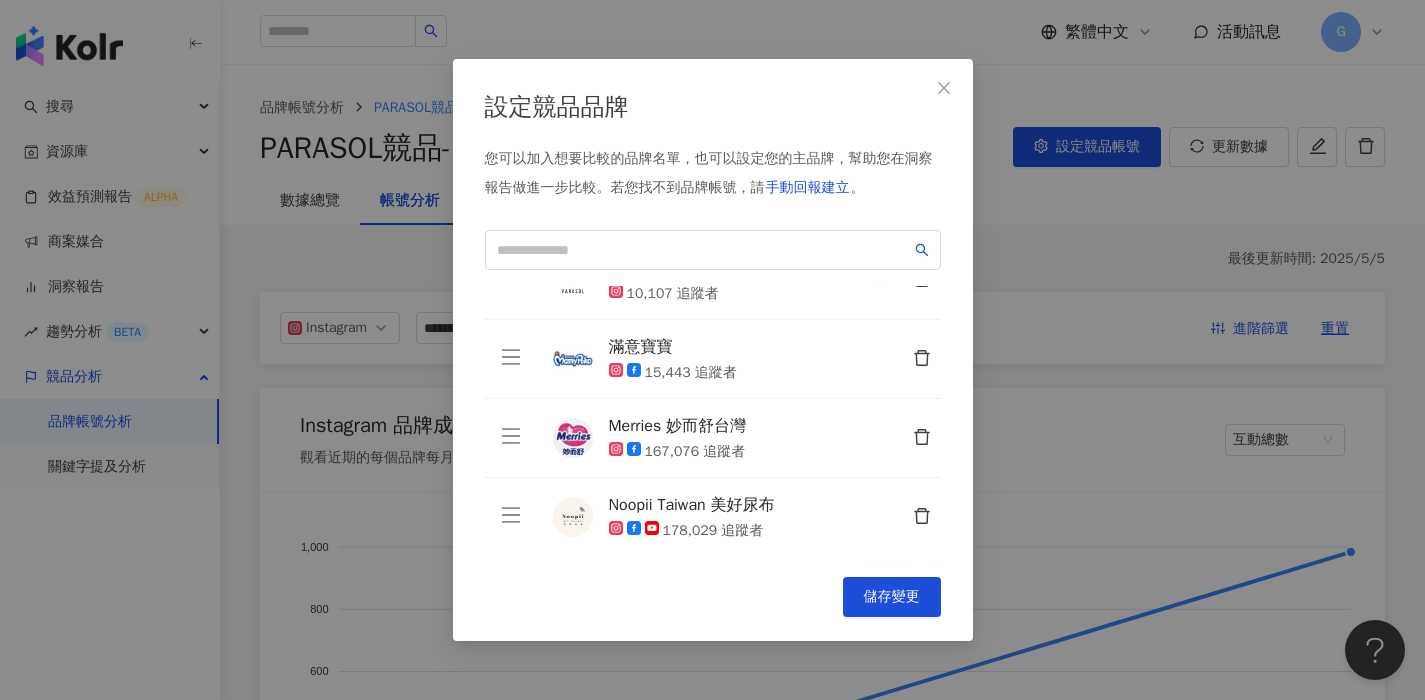 scroll, scrollTop: 49, scrollLeft: 0, axis: vertical 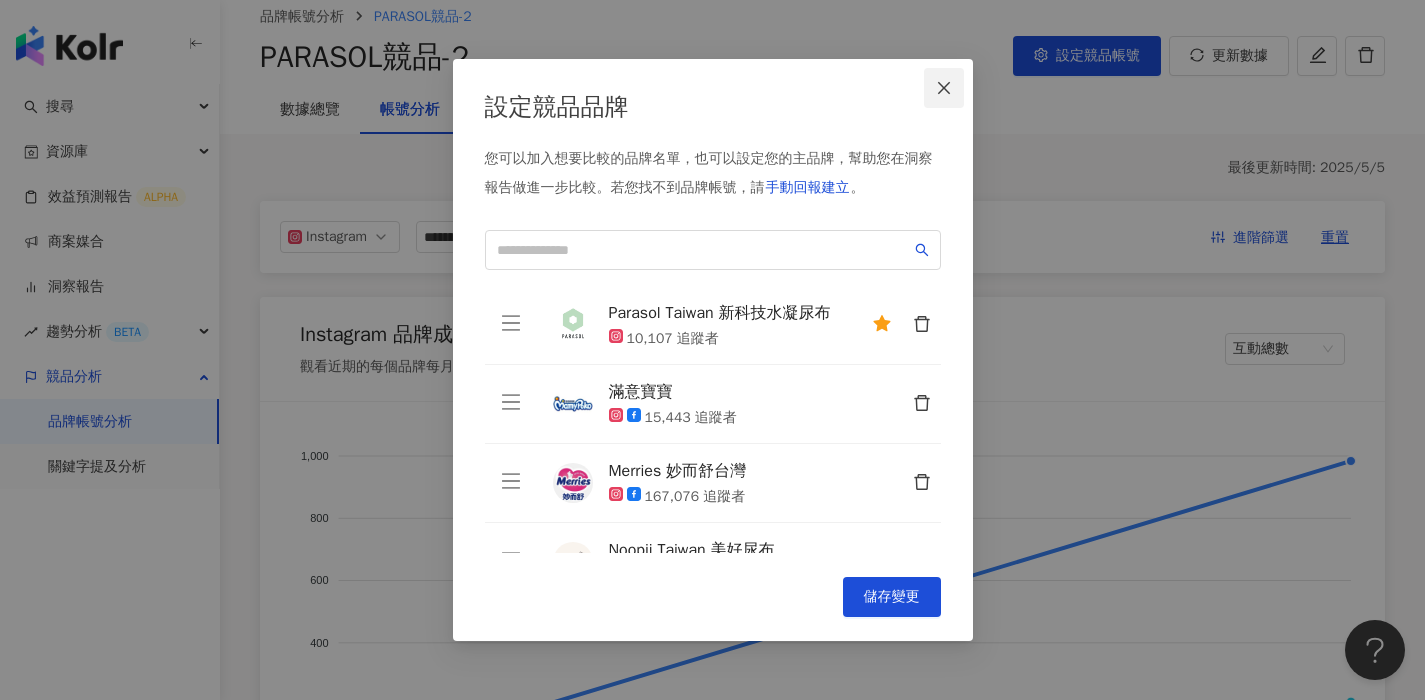click 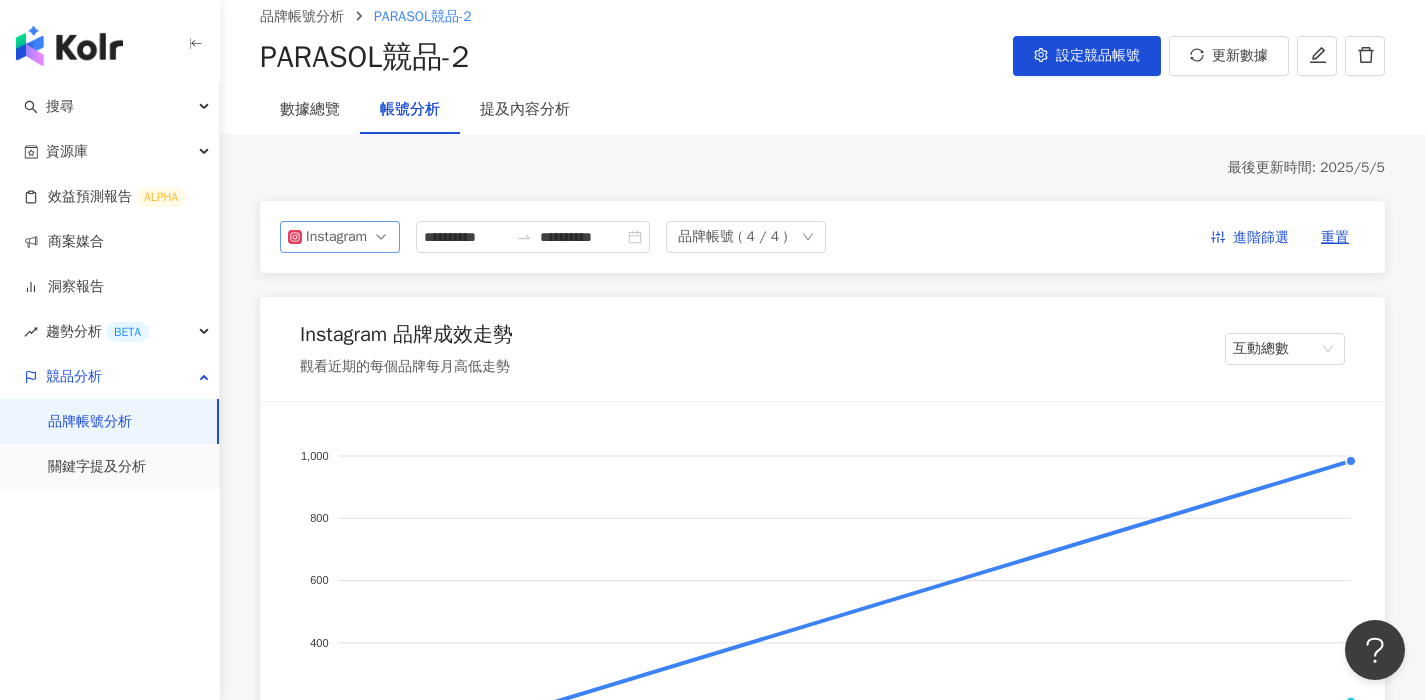 click on "Instagram" at bounding box center [338, 237] 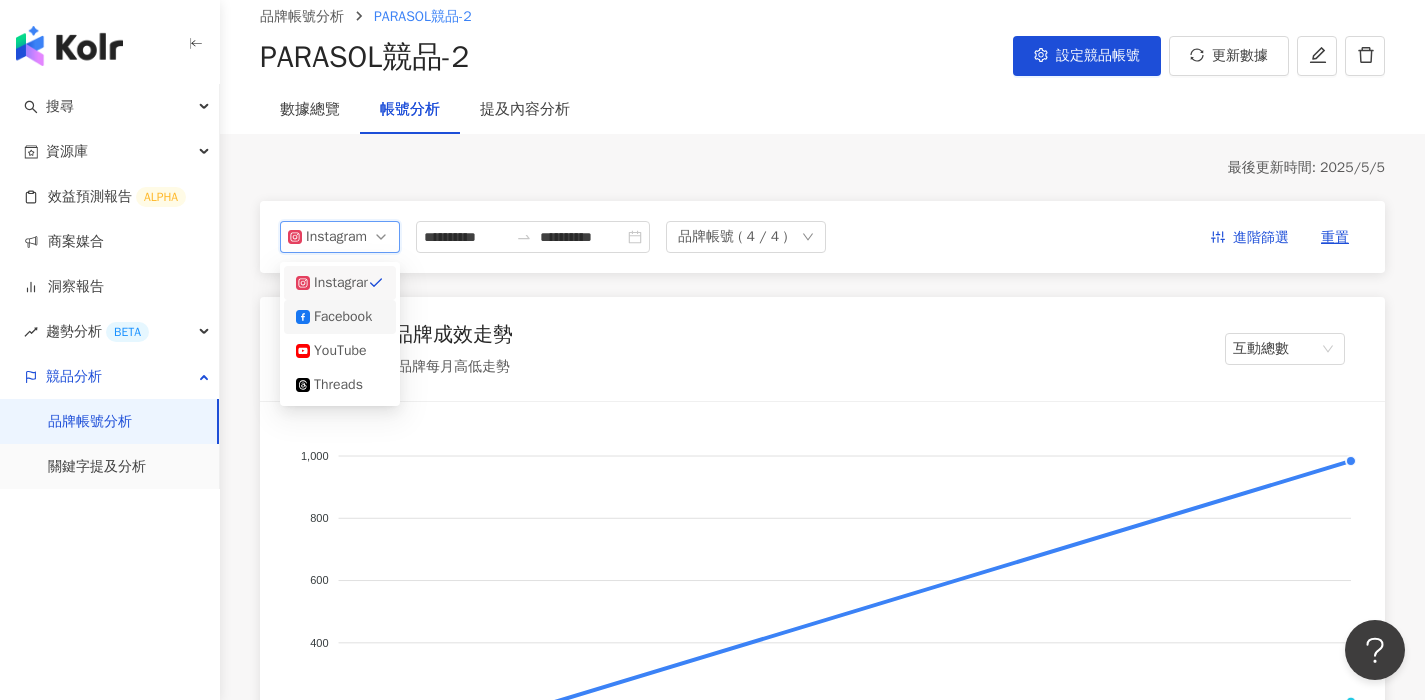 drag, startPoint x: 361, startPoint y: 306, endPoint x: 513, endPoint y: 304, distance: 152.01315 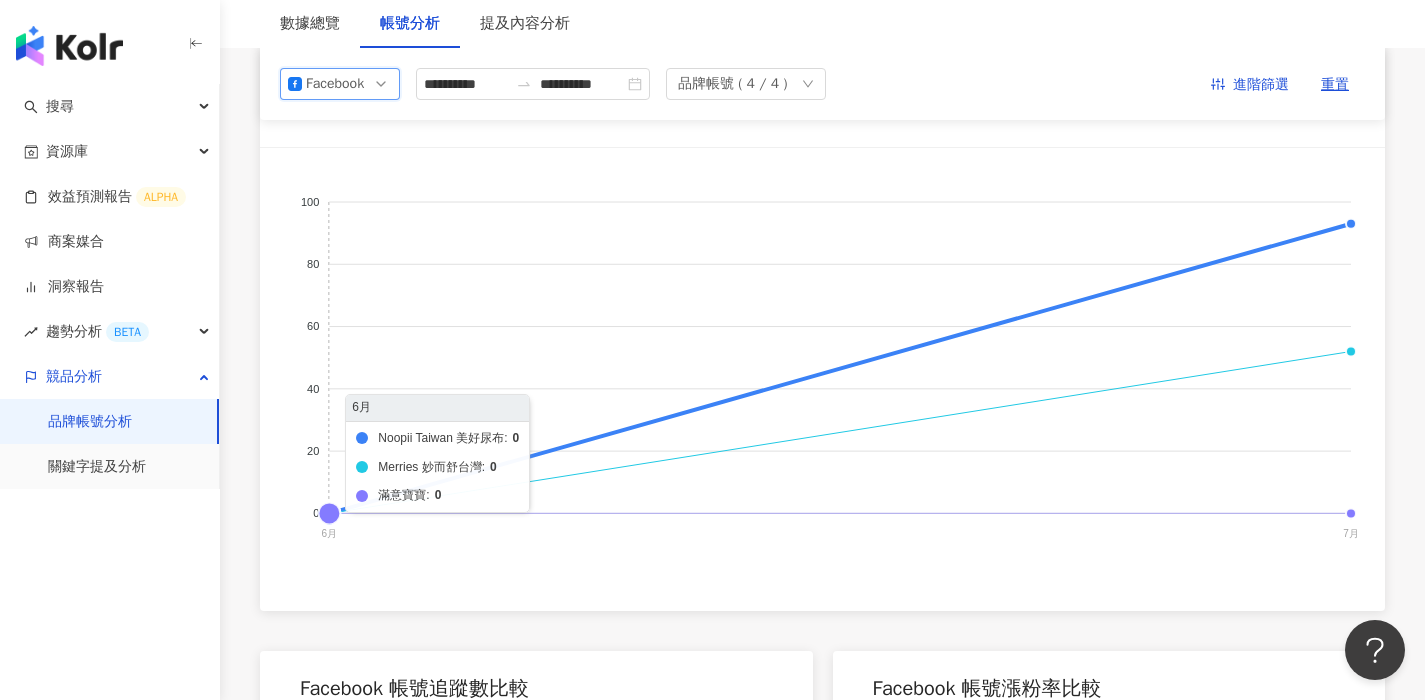 scroll, scrollTop: 0, scrollLeft: 0, axis: both 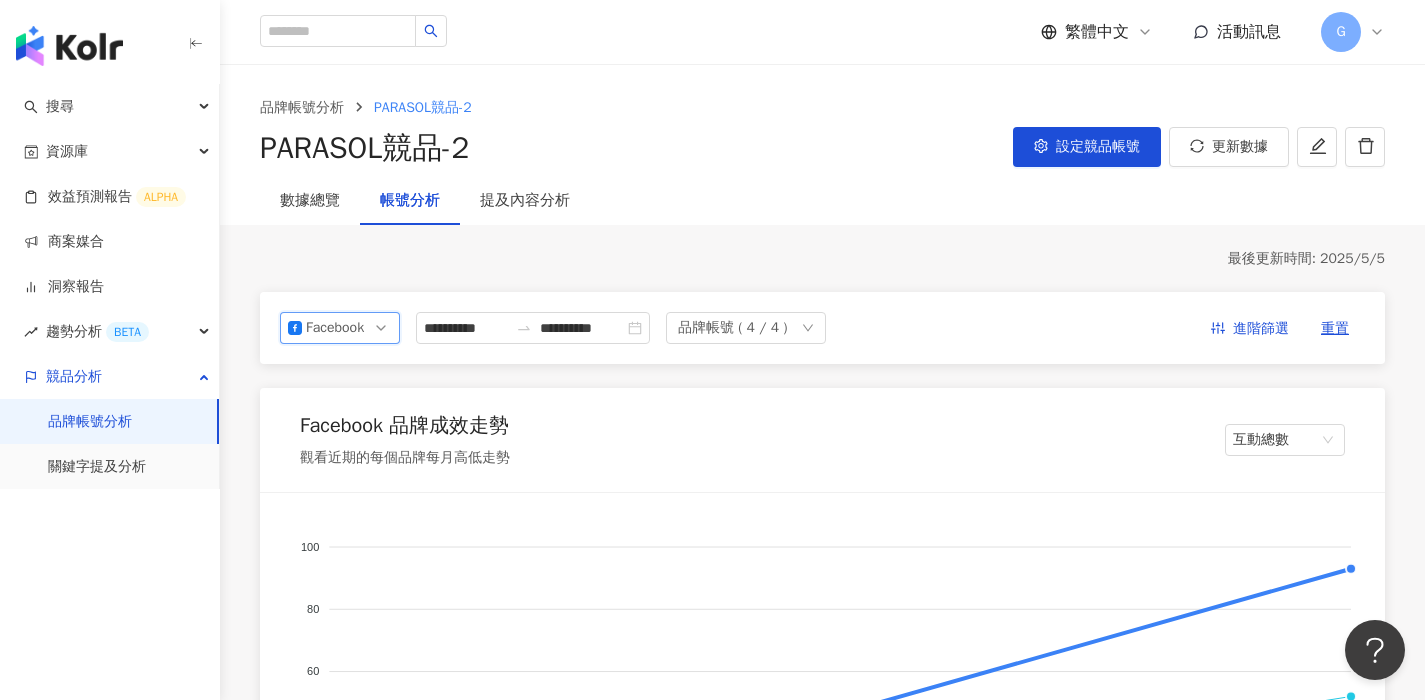 click on "Facebook" at bounding box center [338, 328] 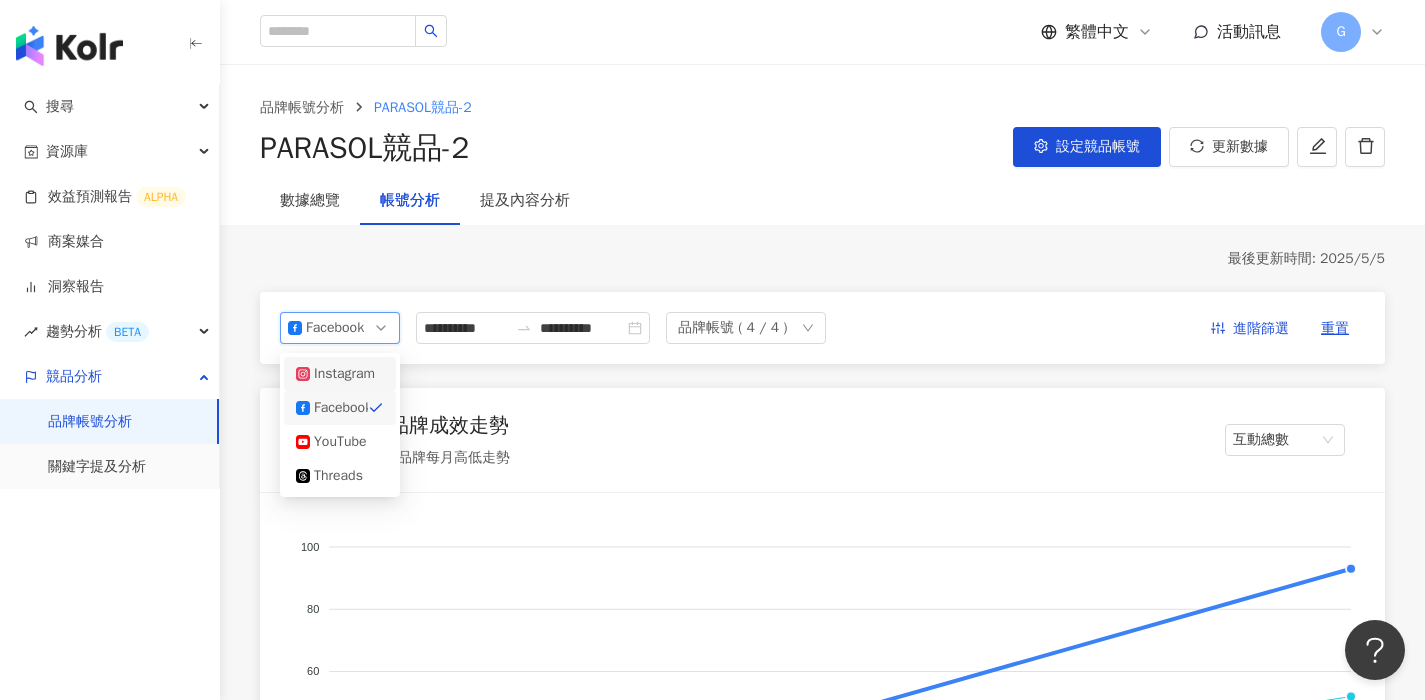 click on "Instagram" at bounding box center (346, 374) 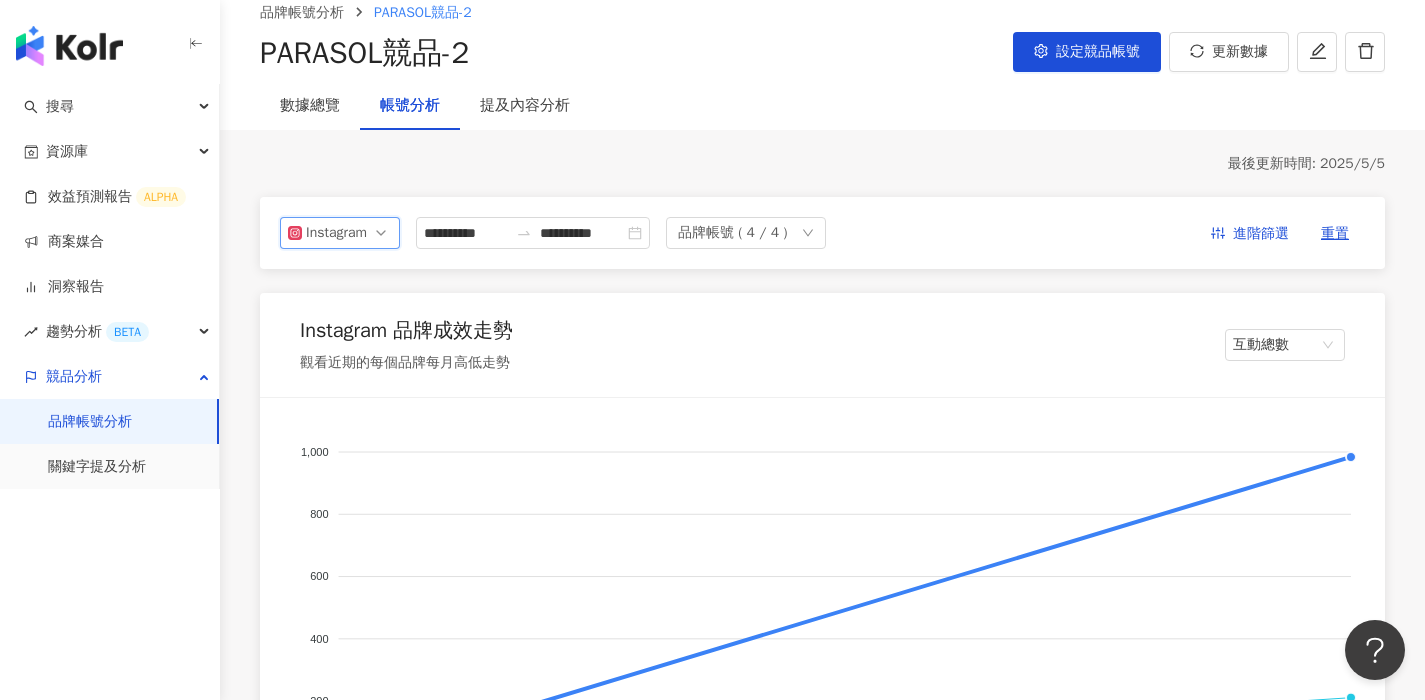 scroll, scrollTop: 356, scrollLeft: 0, axis: vertical 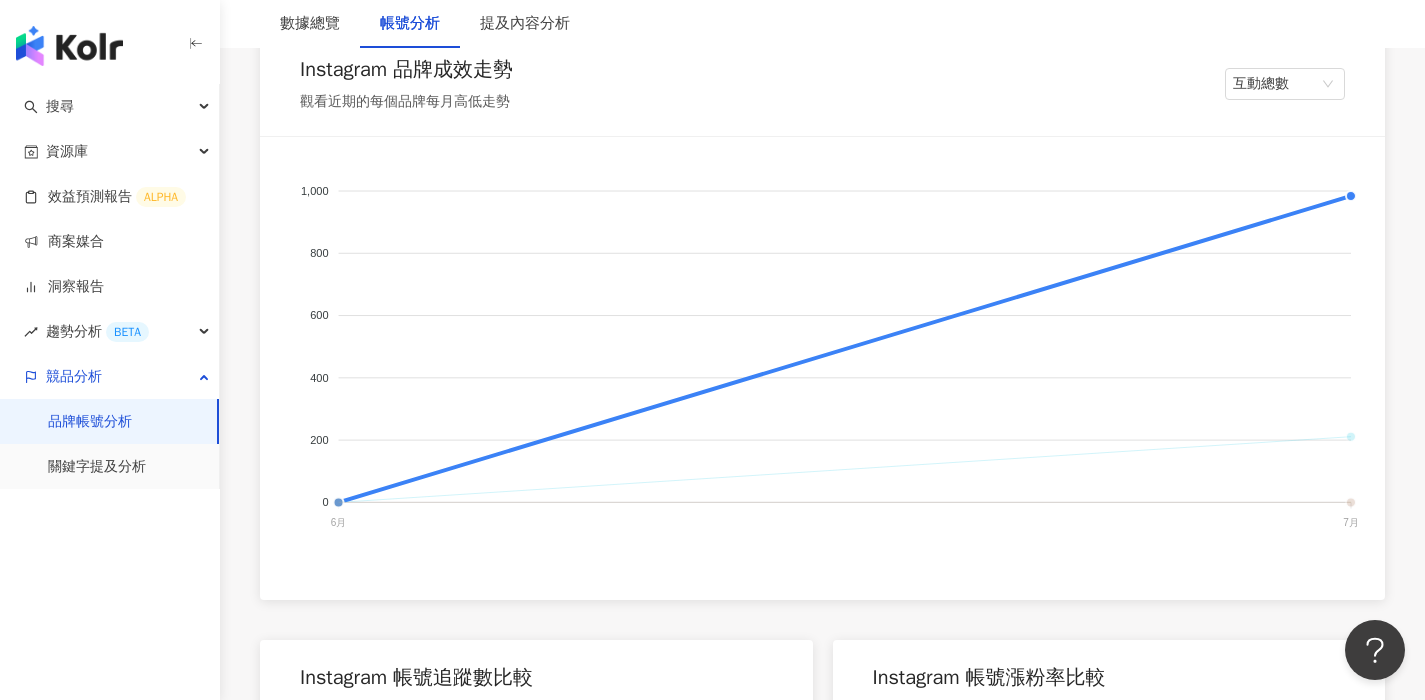 click on "我的品牌" 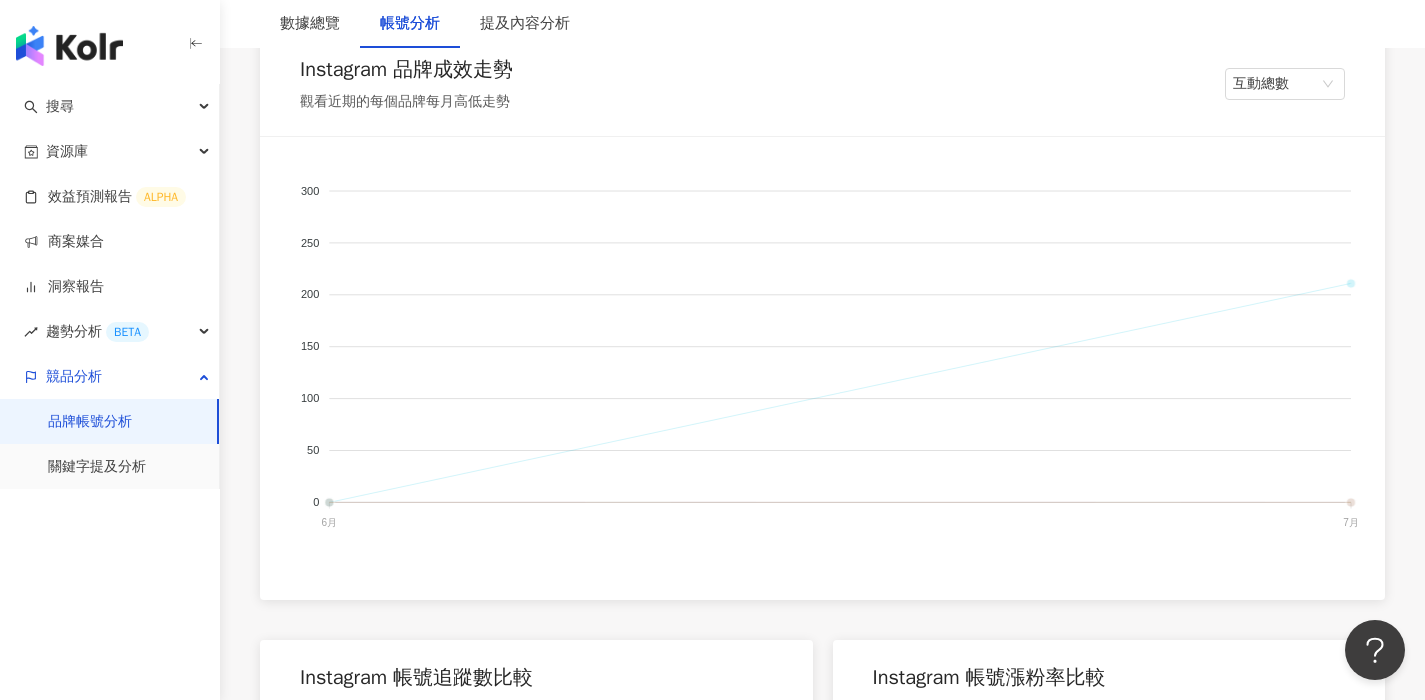 click on "我的品牌" 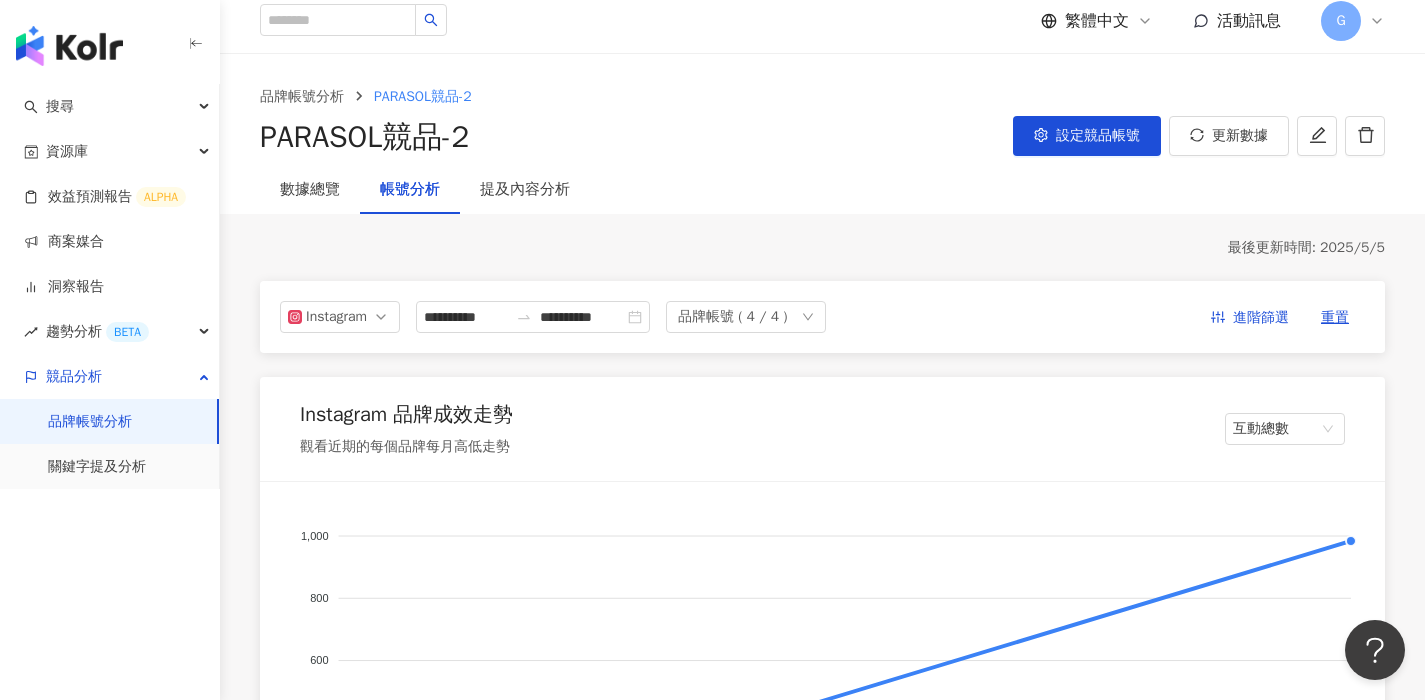 scroll, scrollTop: 0, scrollLeft: 0, axis: both 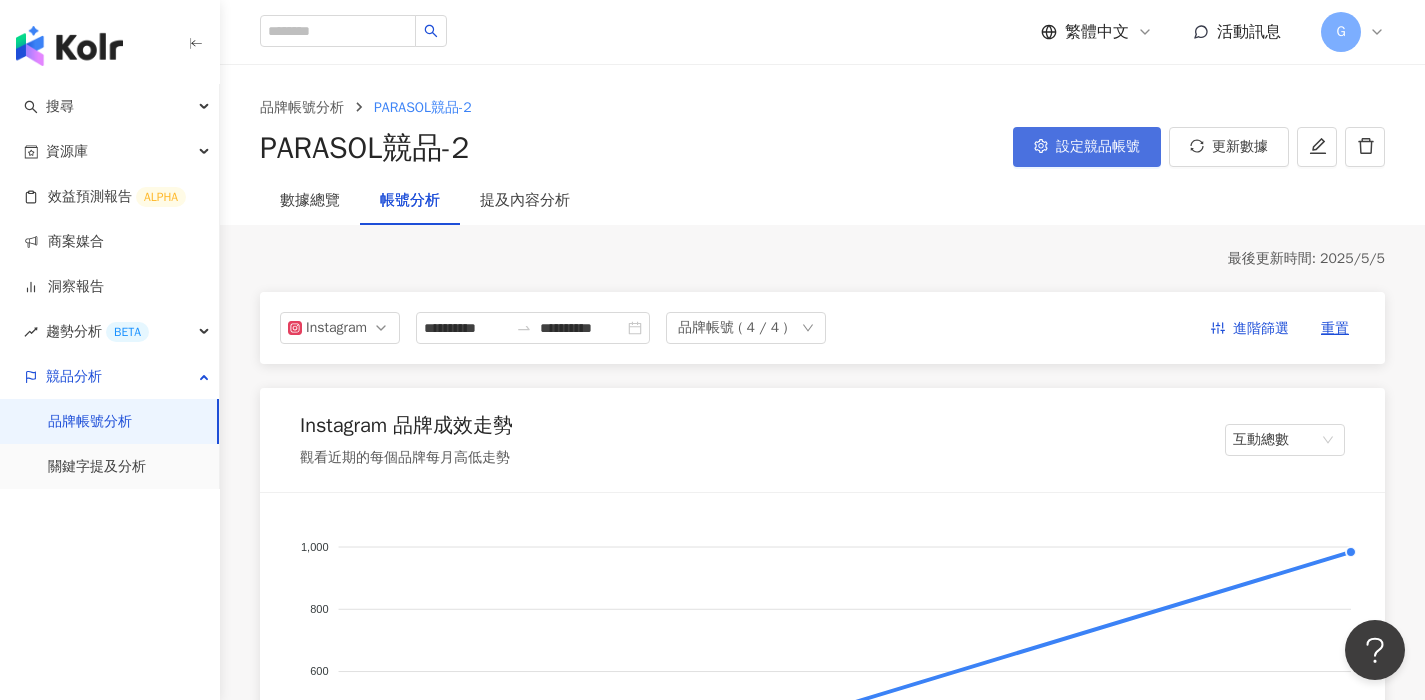 click on "設定競品帳號" at bounding box center [1087, 147] 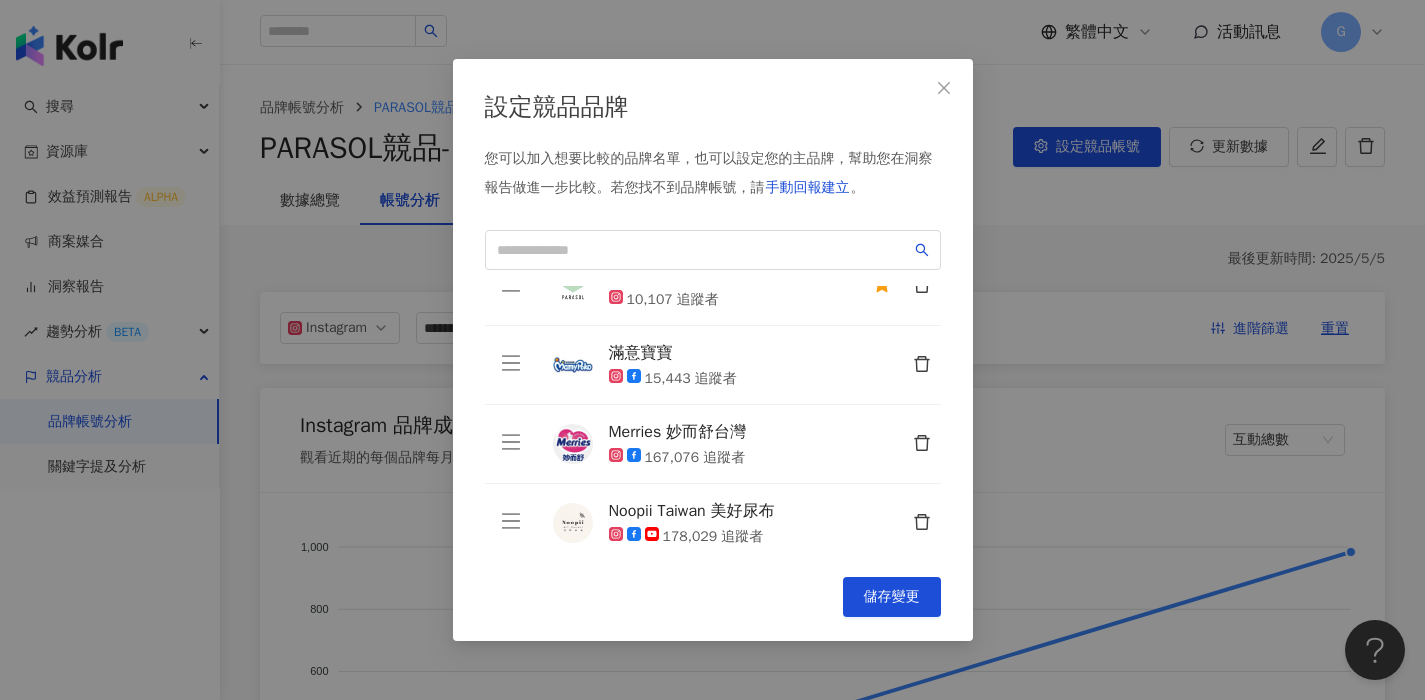 scroll, scrollTop: 49, scrollLeft: 0, axis: vertical 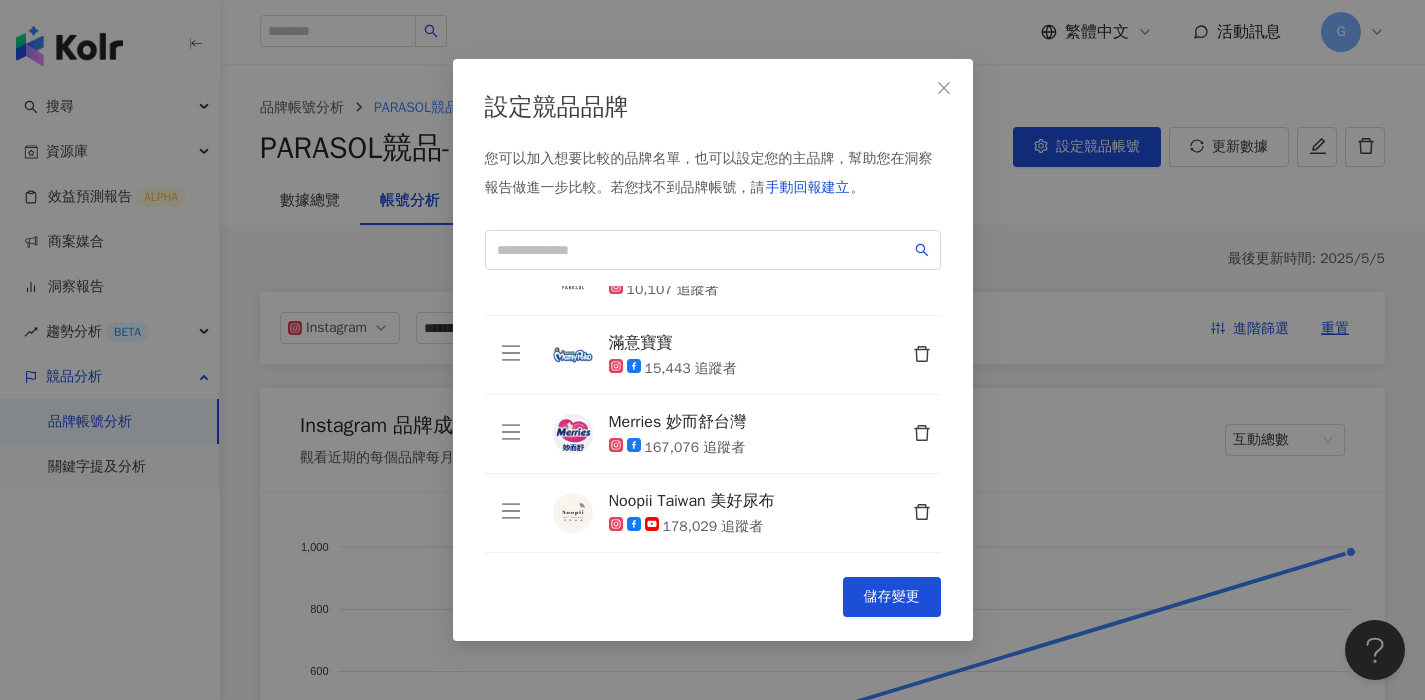 click on "您可以加入想要比較的品牌名單，也可以設定您的主品牌，幫助您在洞察報告做進一步比較。 若您找不到品牌帳號，請 手動回報建立 。 Parasol Taiwan 新科技水凝尿布 10,107 追蹤者 滿意寶寶 15,443 追蹤者 Merries 妙而舒台灣 167,076 追蹤者 Noopii Taiwan 美好尿布 178,029 追蹤者
To pick up a draggable item, press the space bar.
While dragging, use the arrow keys to move the item.
Press space again to drop the item in its new position, or press escape to cancel." at bounding box center [713, 351] 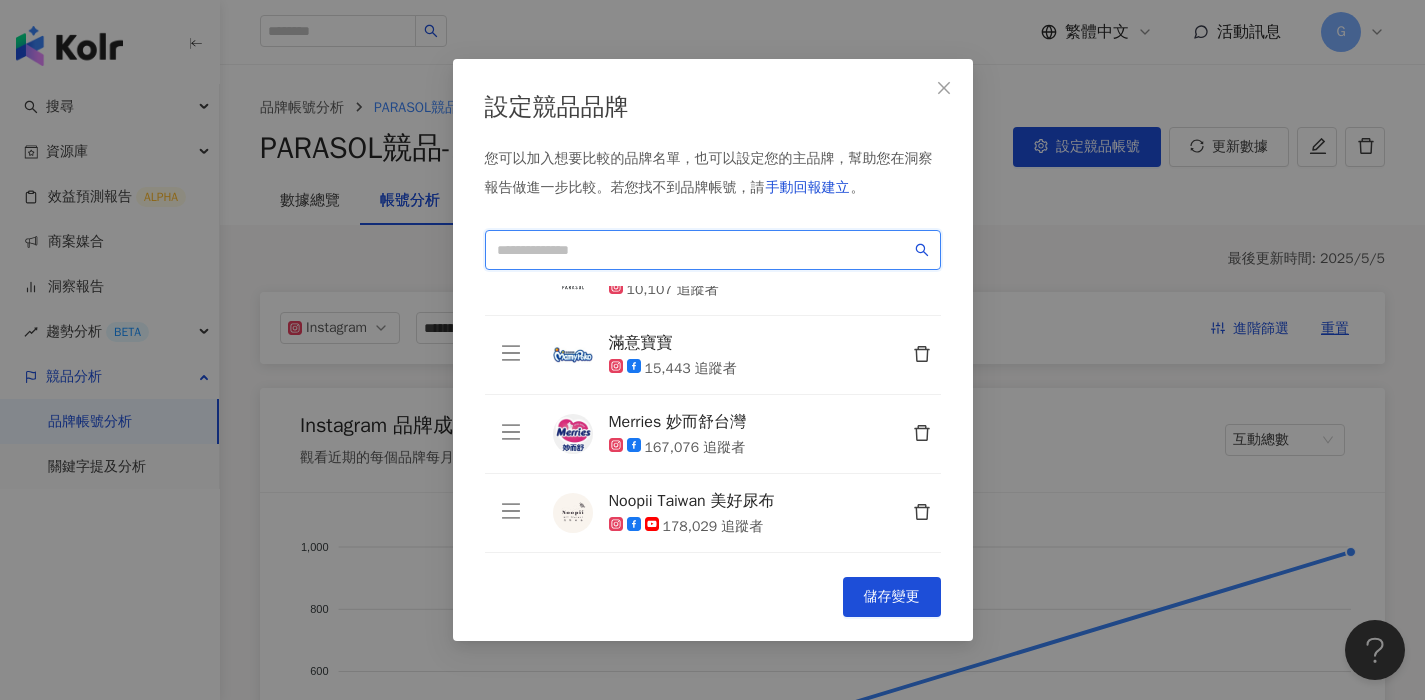 click at bounding box center [704, 250] 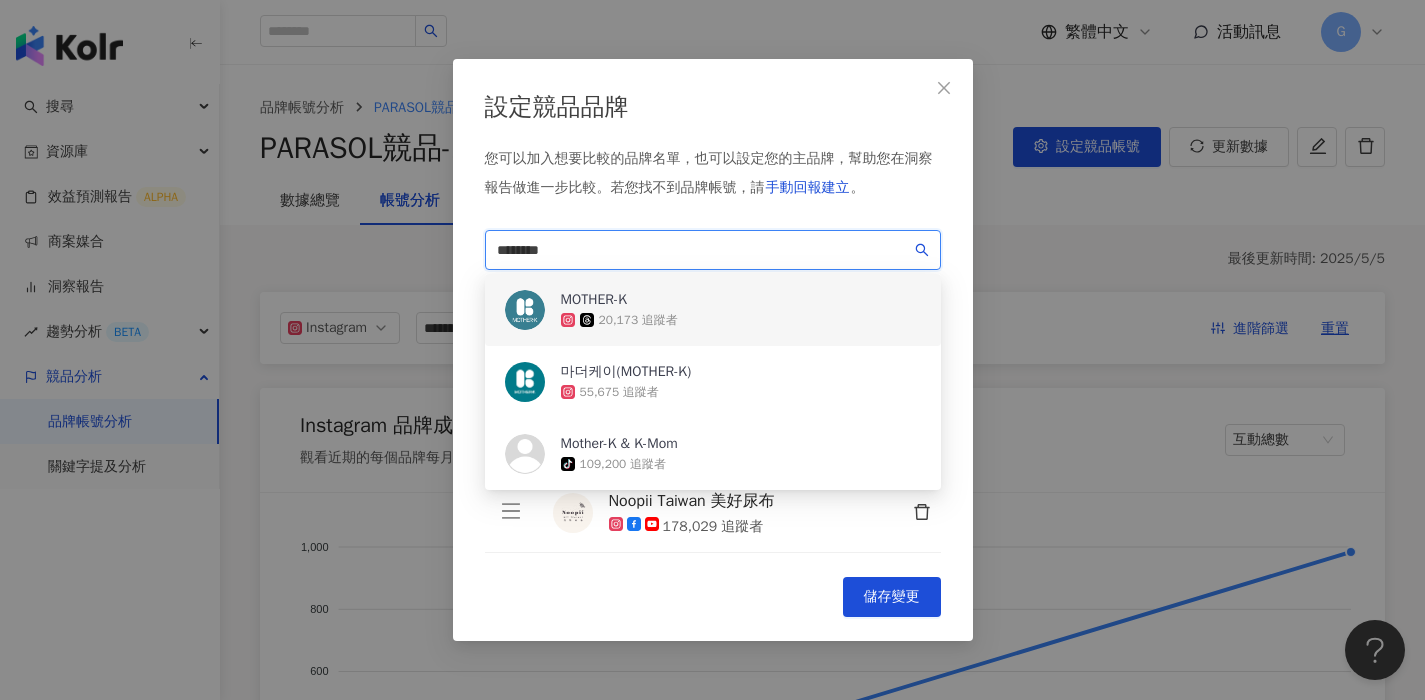 click on "20,173   追蹤者" at bounding box center [638, 320] 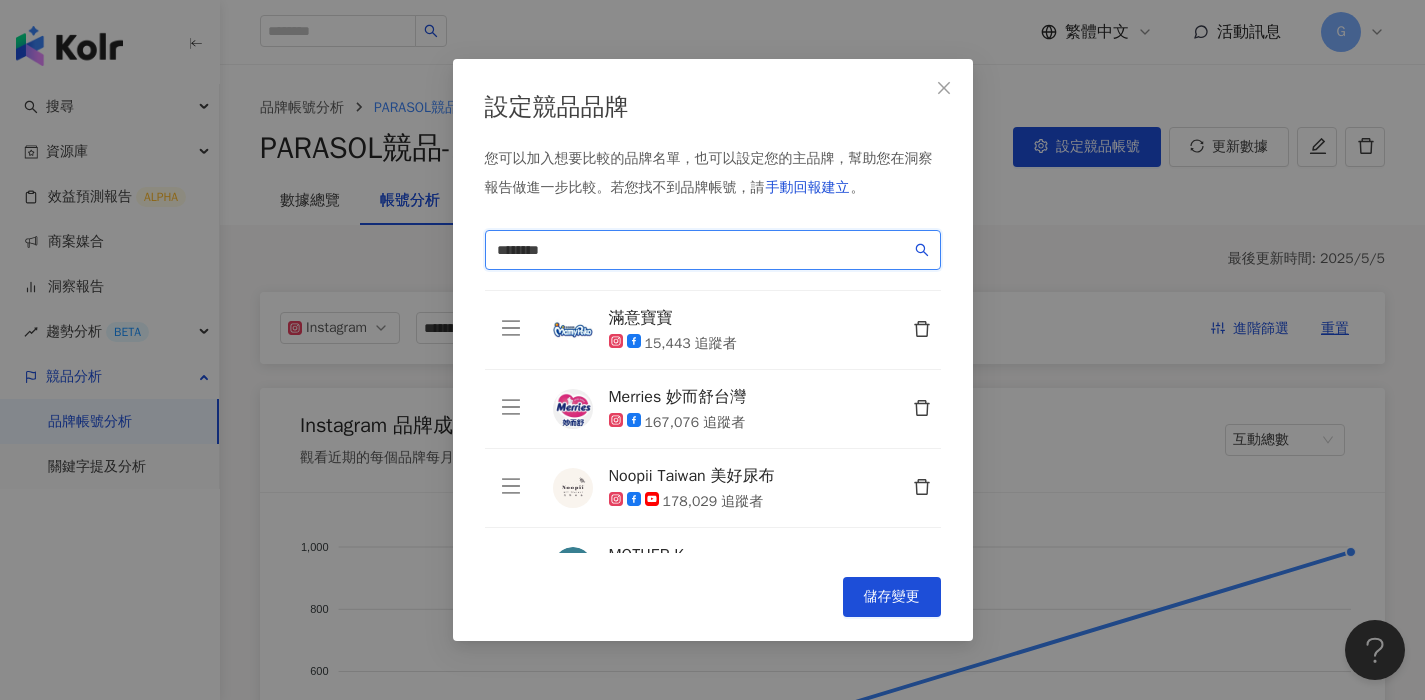 scroll, scrollTop: 128, scrollLeft: 0, axis: vertical 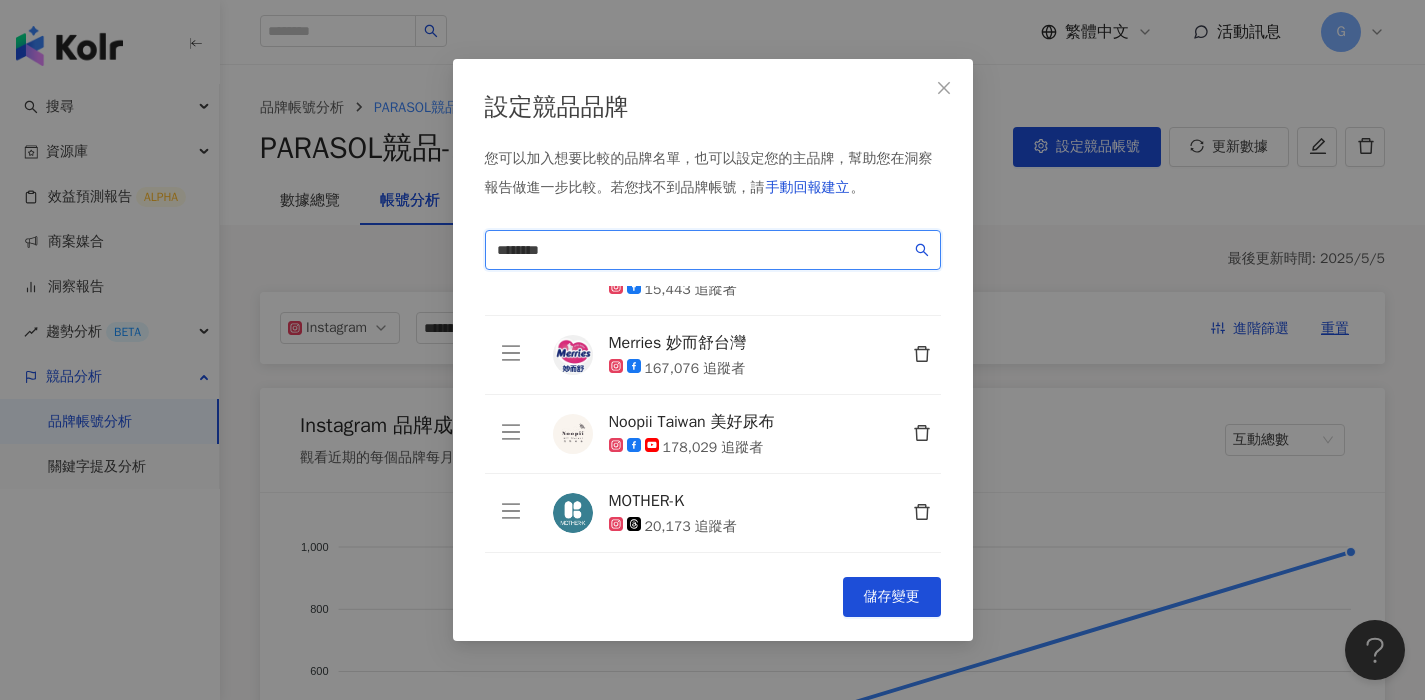 type on "********" 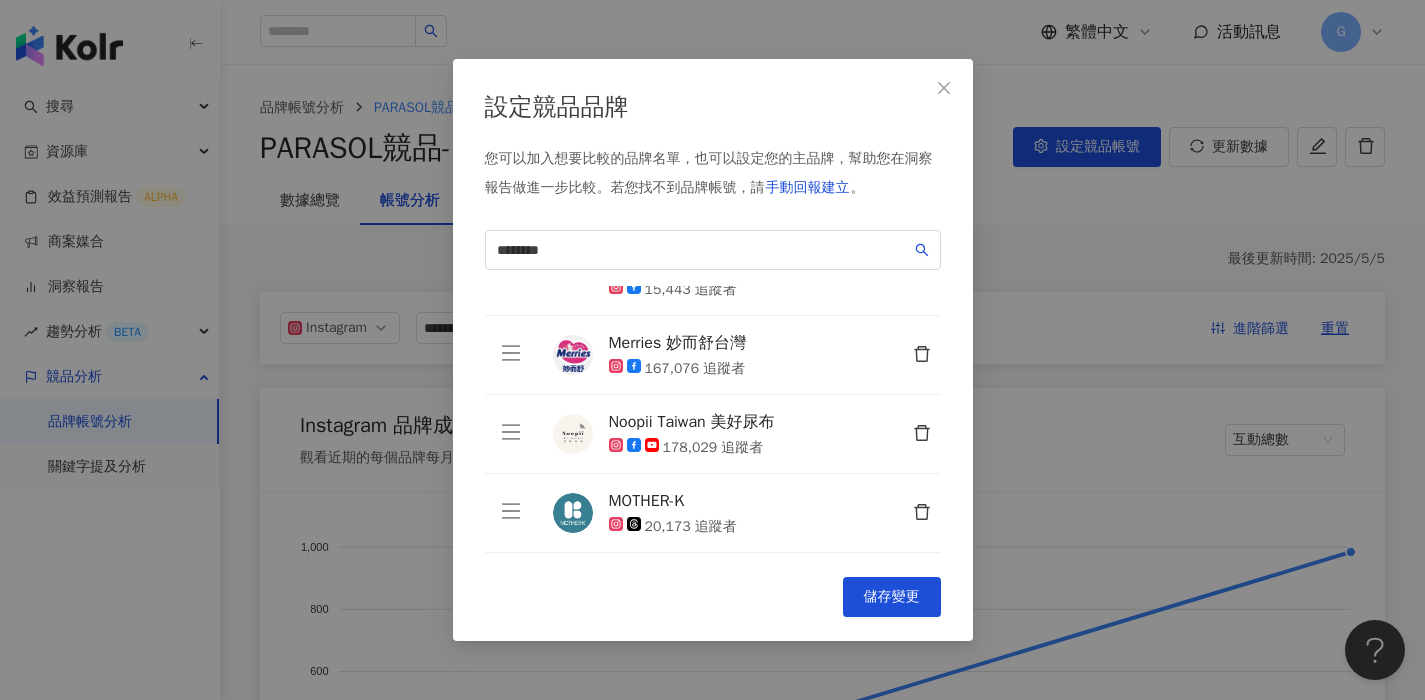 click 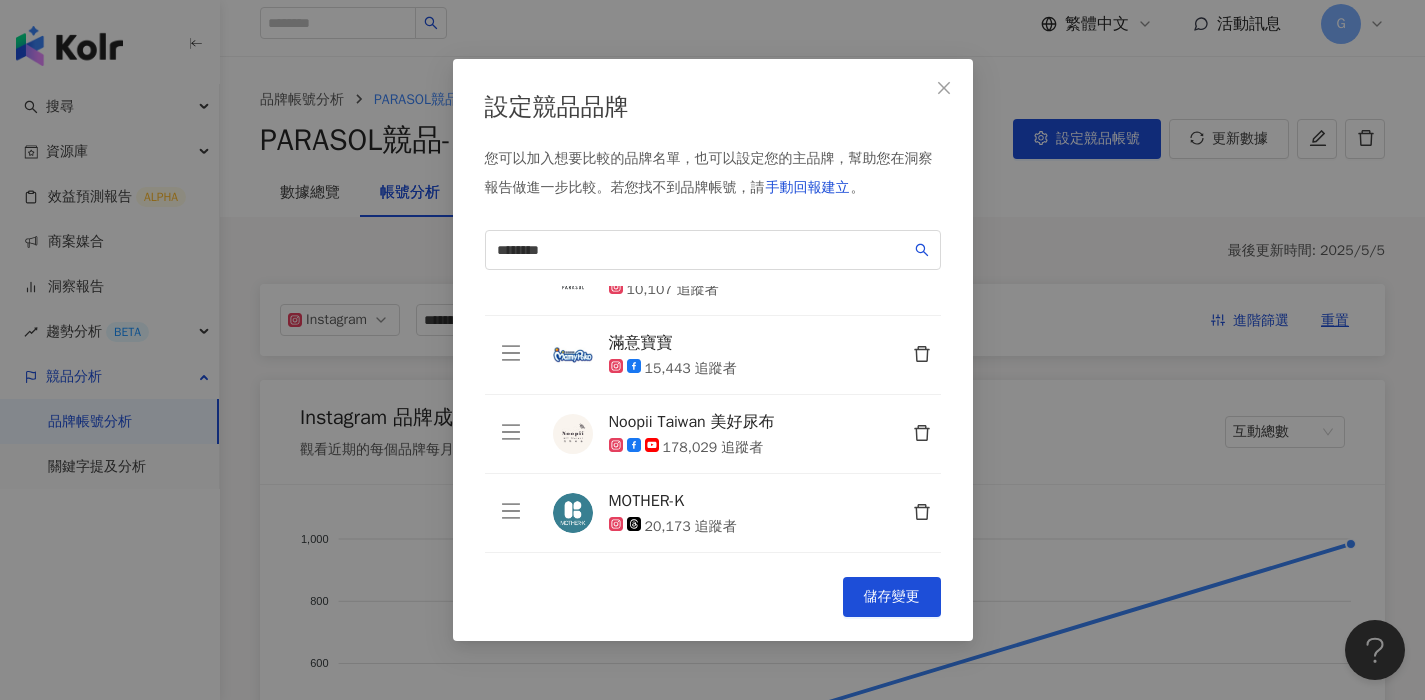 scroll, scrollTop: 14, scrollLeft: 0, axis: vertical 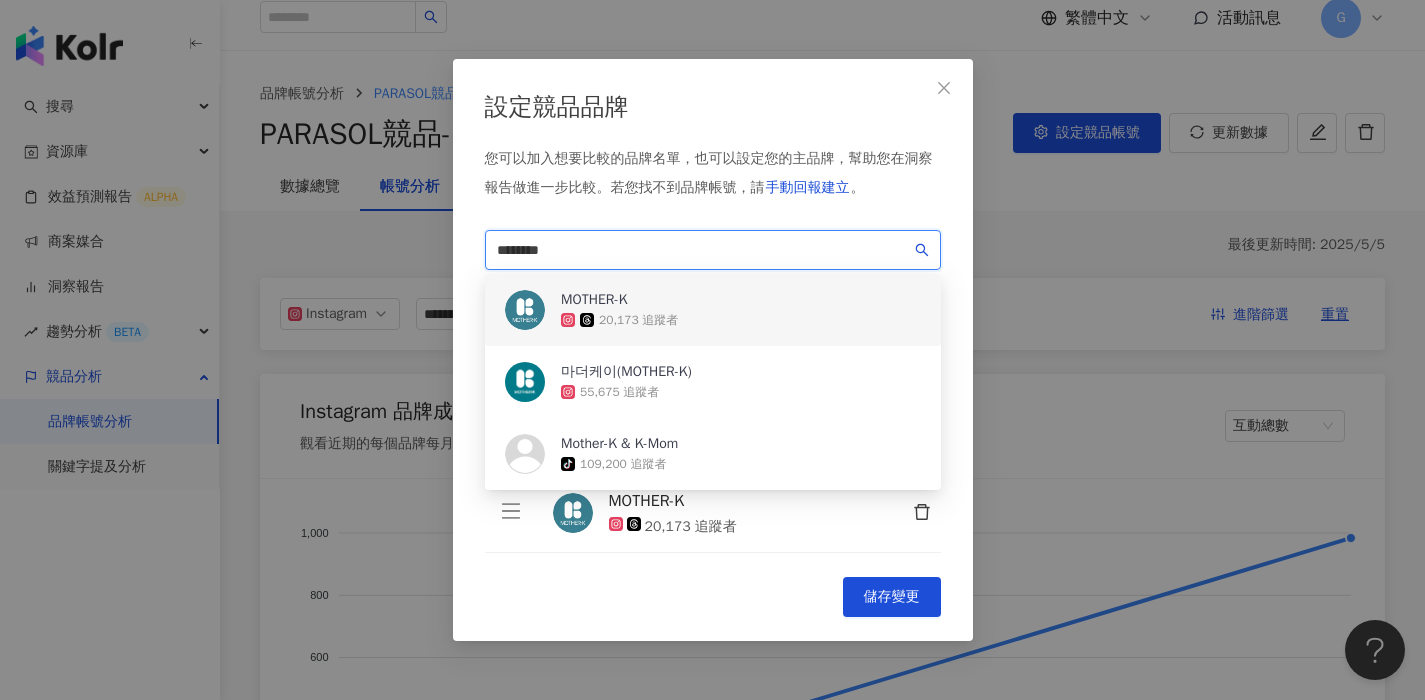 click on "********" at bounding box center (704, 250) 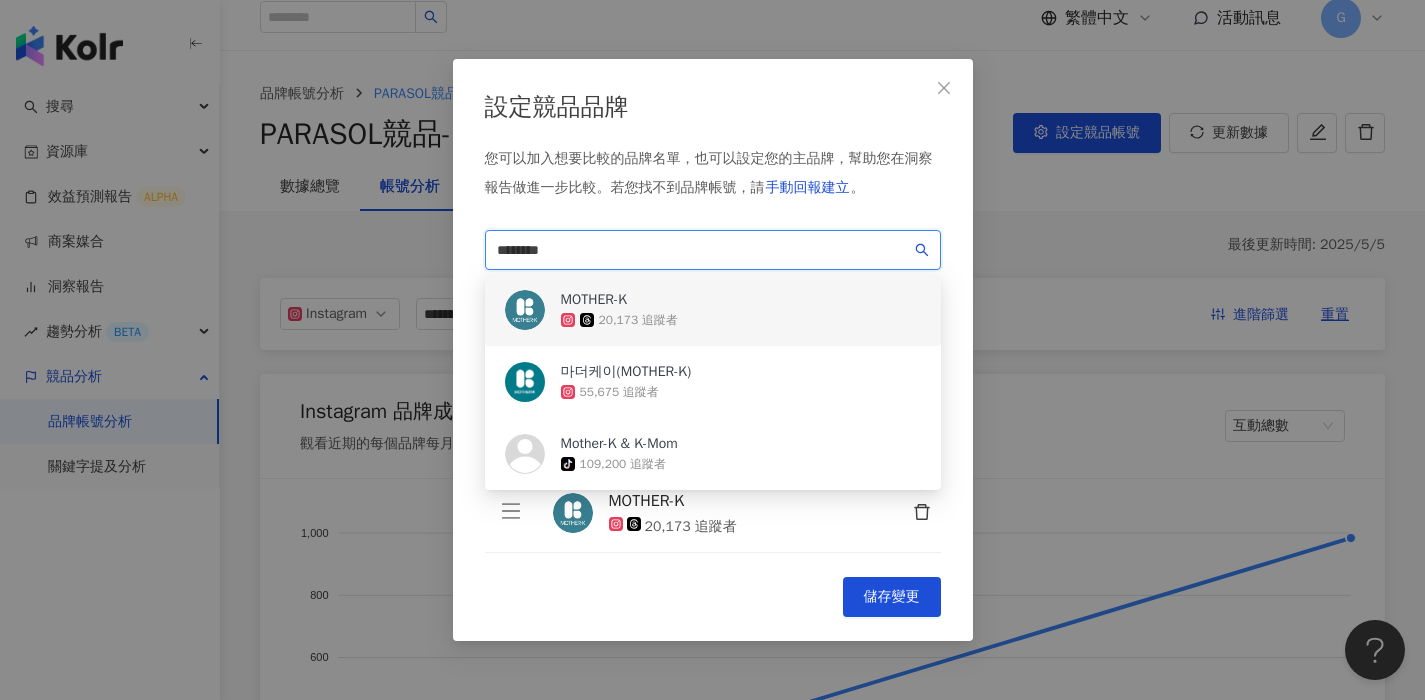 drag, startPoint x: 580, startPoint y: 242, endPoint x: 435, endPoint y: 246, distance: 145.05516 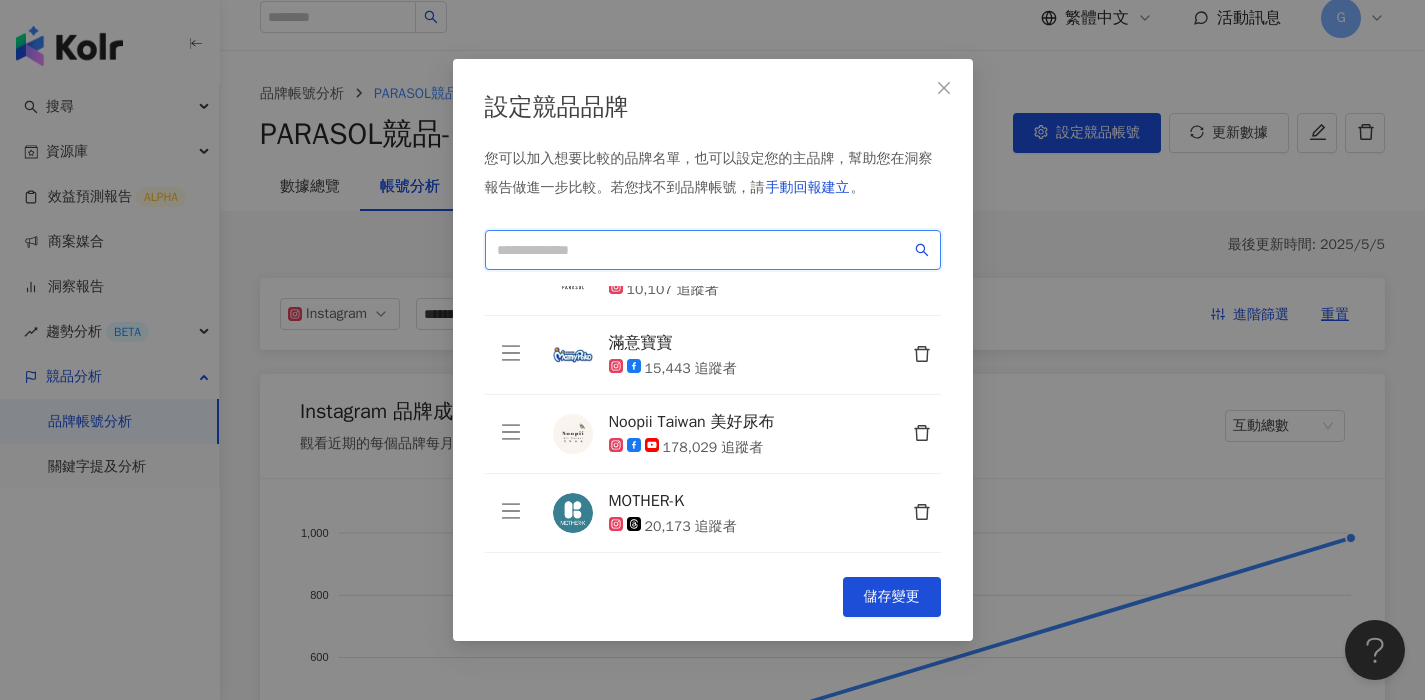 type 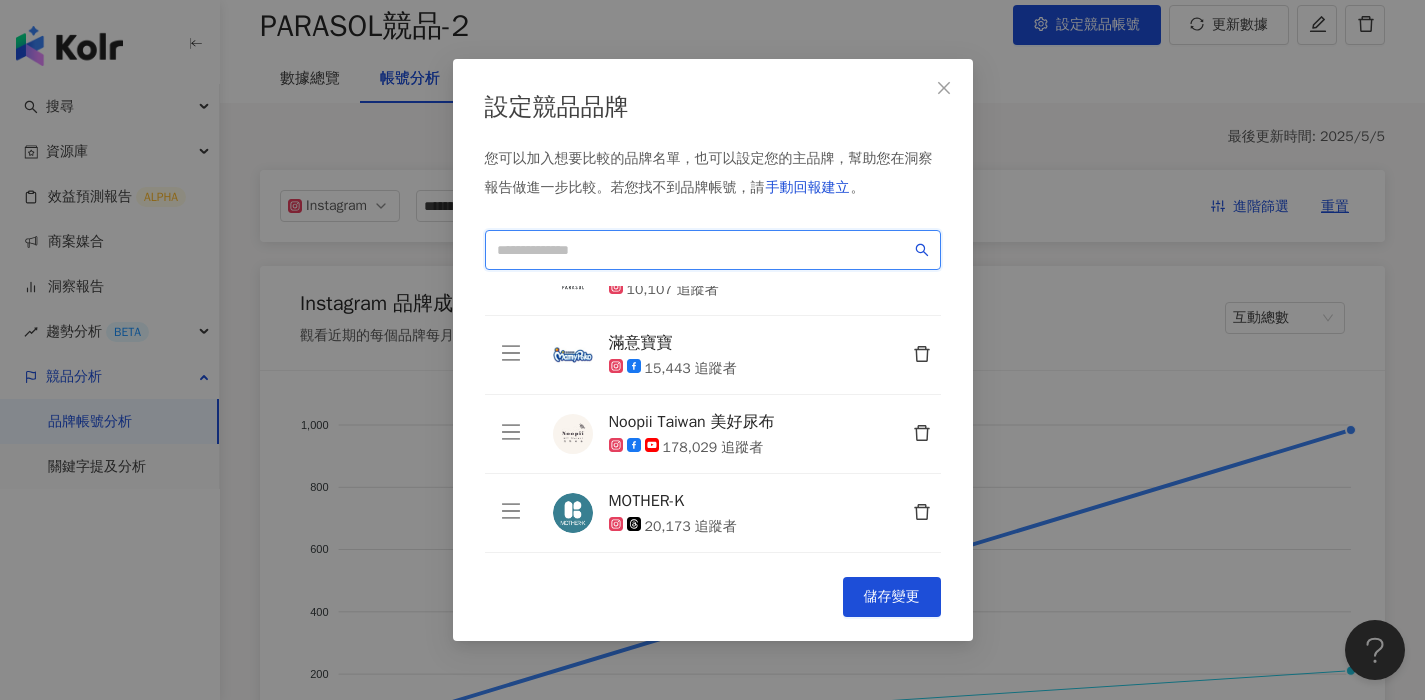 scroll, scrollTop: 153, scrollLeft: 0, axis: vertical 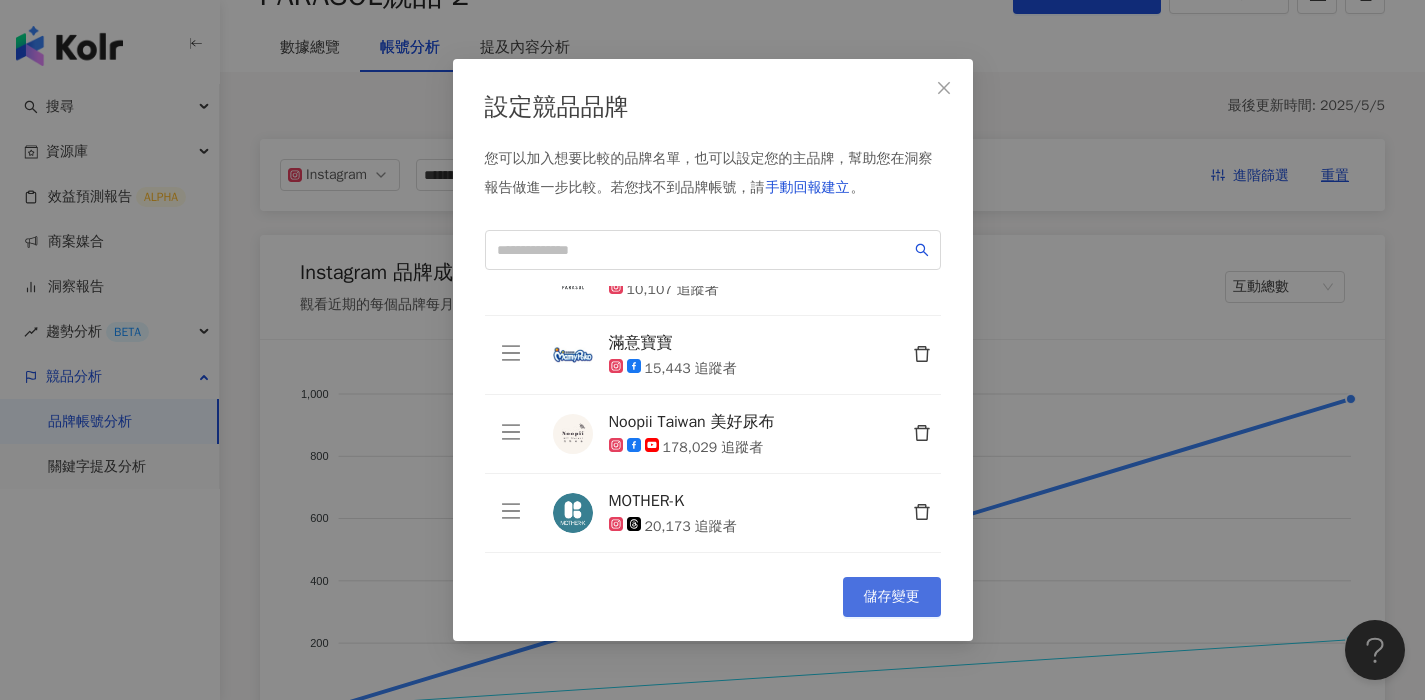 click on "儲存變更" at bounding box center (892, 597) 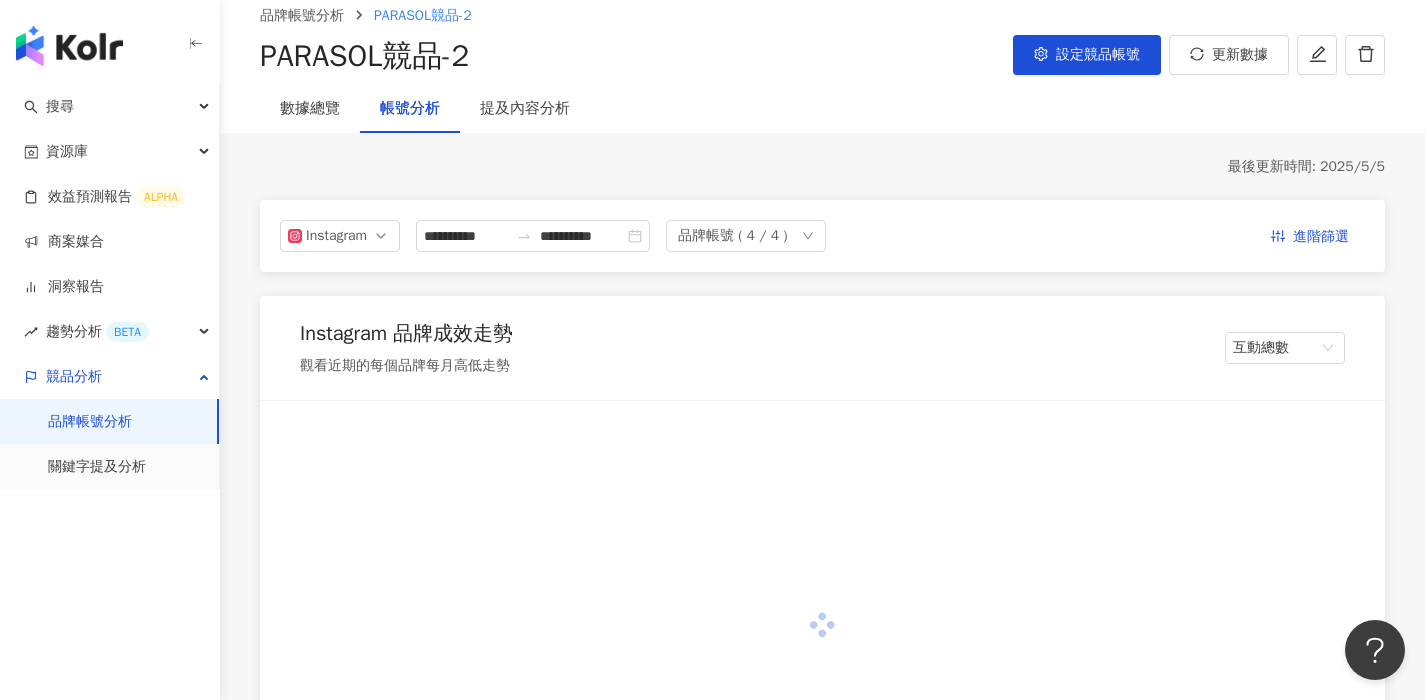scroll, scrollTop: 153, scrollLeft: 0, axis: vertical 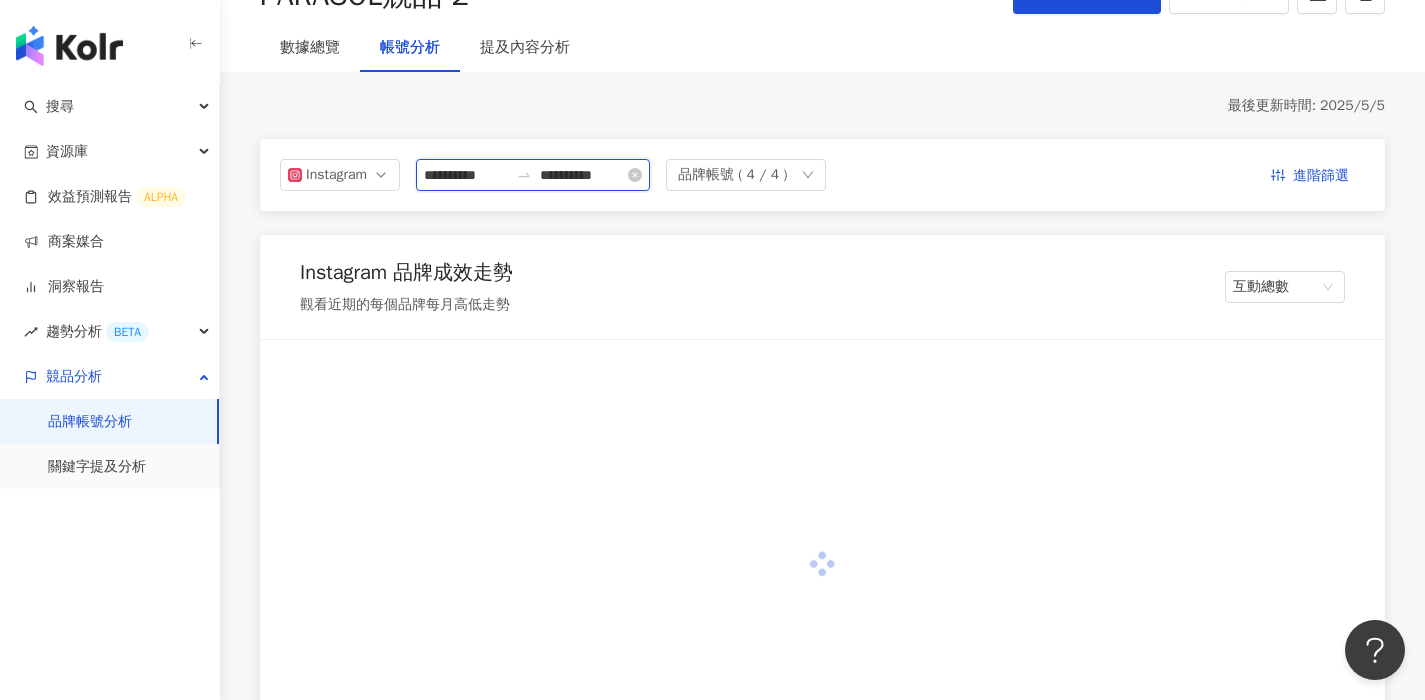 click on "**********" at bounding box center [466, 175] 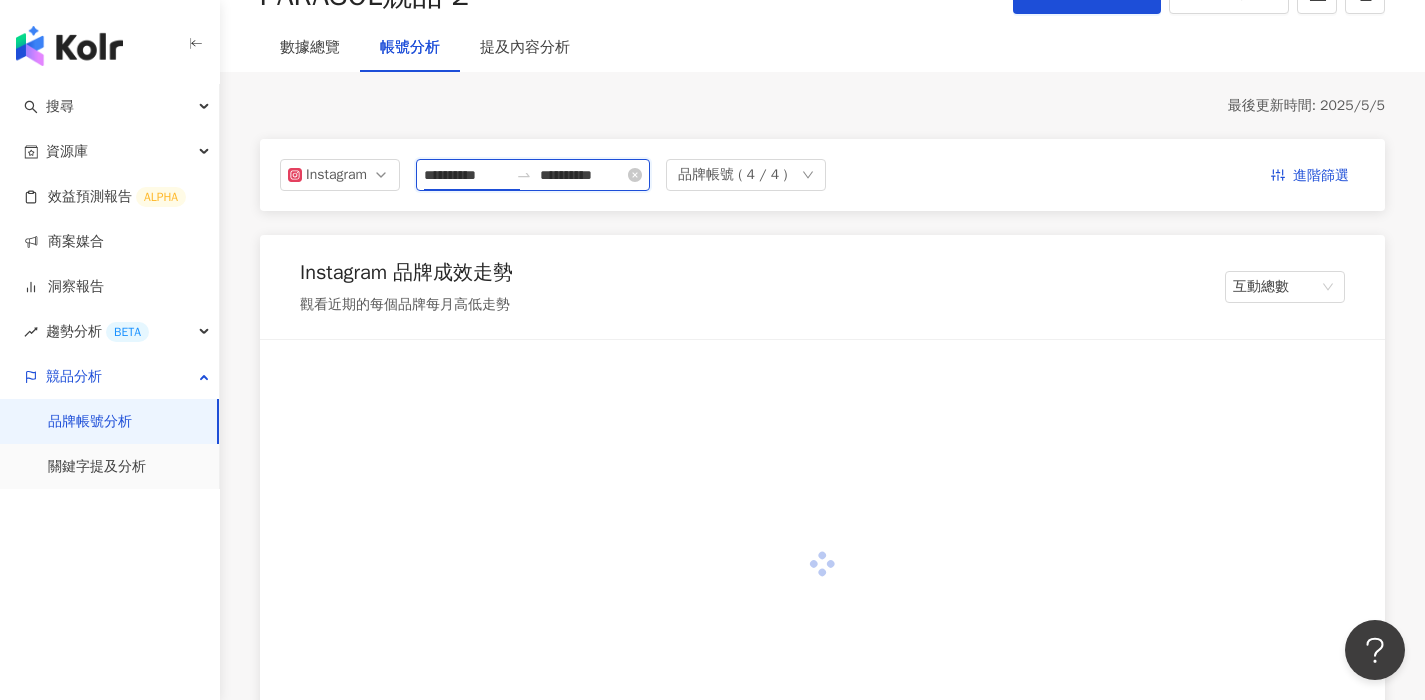 click on "**********" at bounding box center [466, 175] 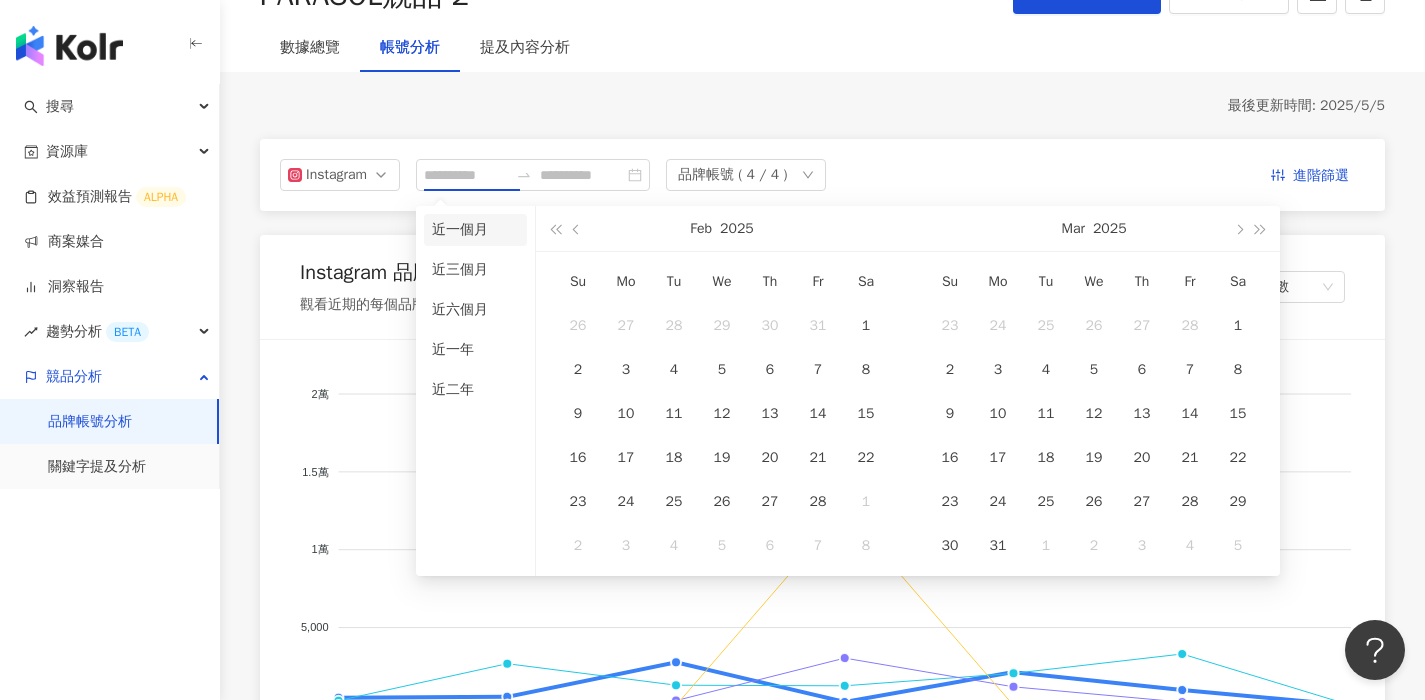click on "近一個月" at bounding box center [475, 230] 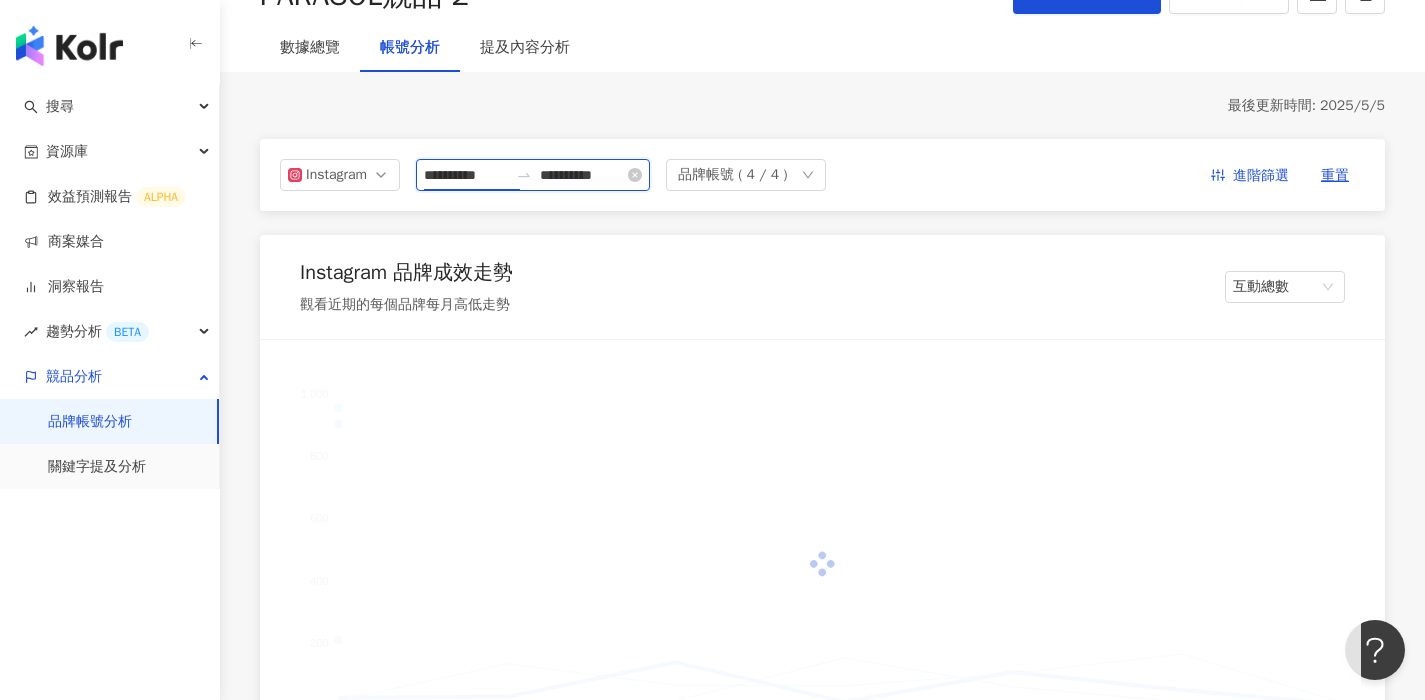 click on "**********" at bounding box center [466, 175] 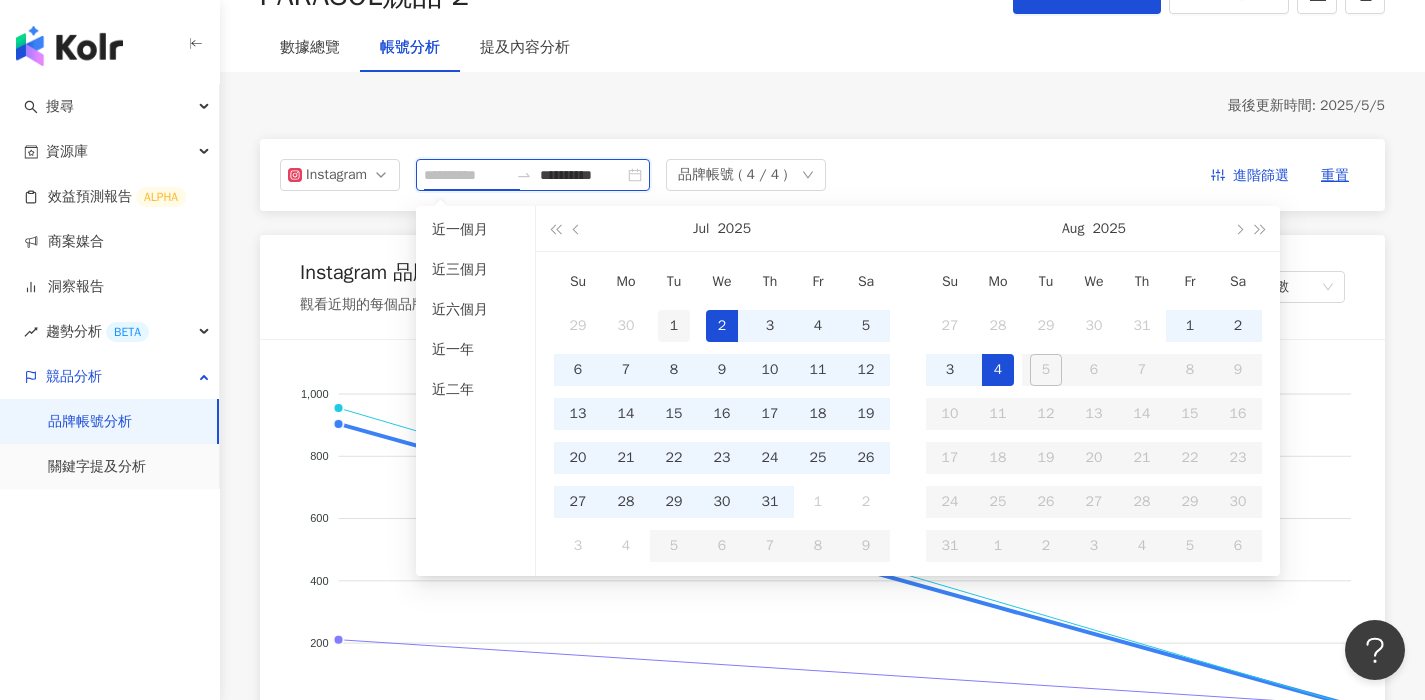 type on "**********" 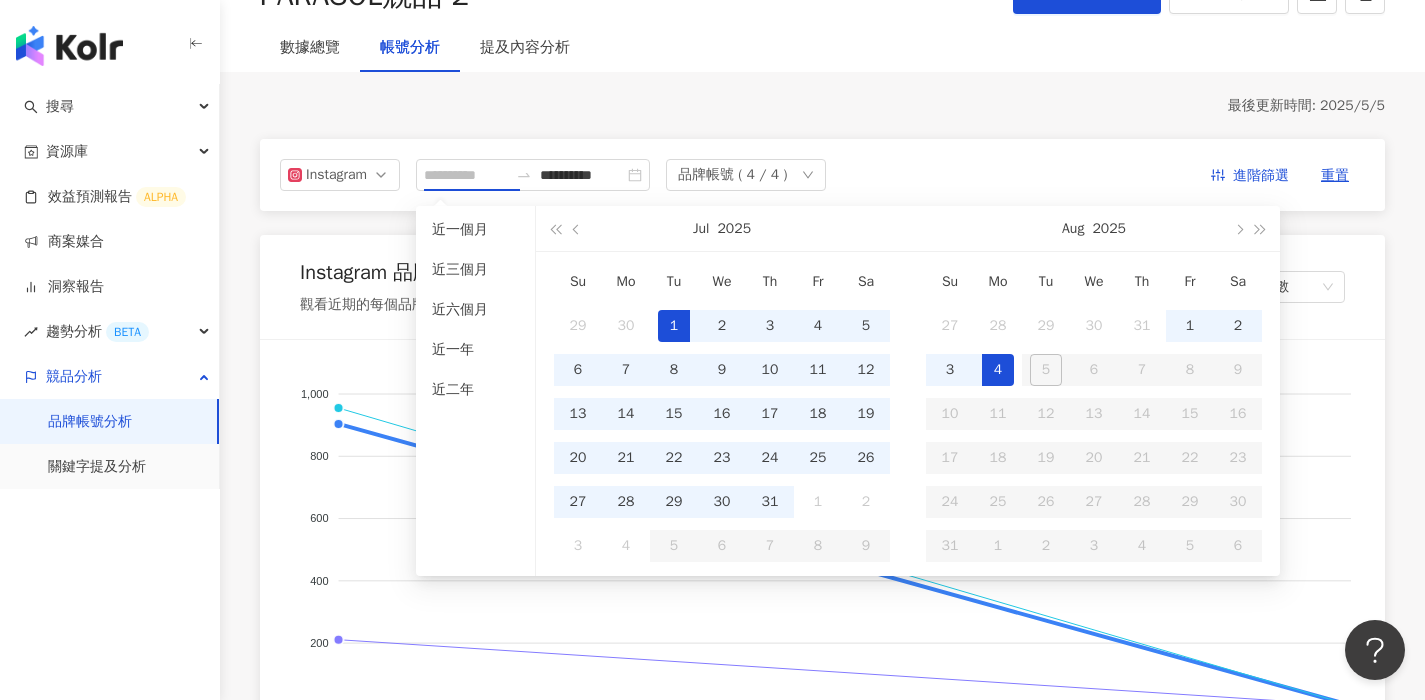 click on "1" at bounding box center (674, 326) 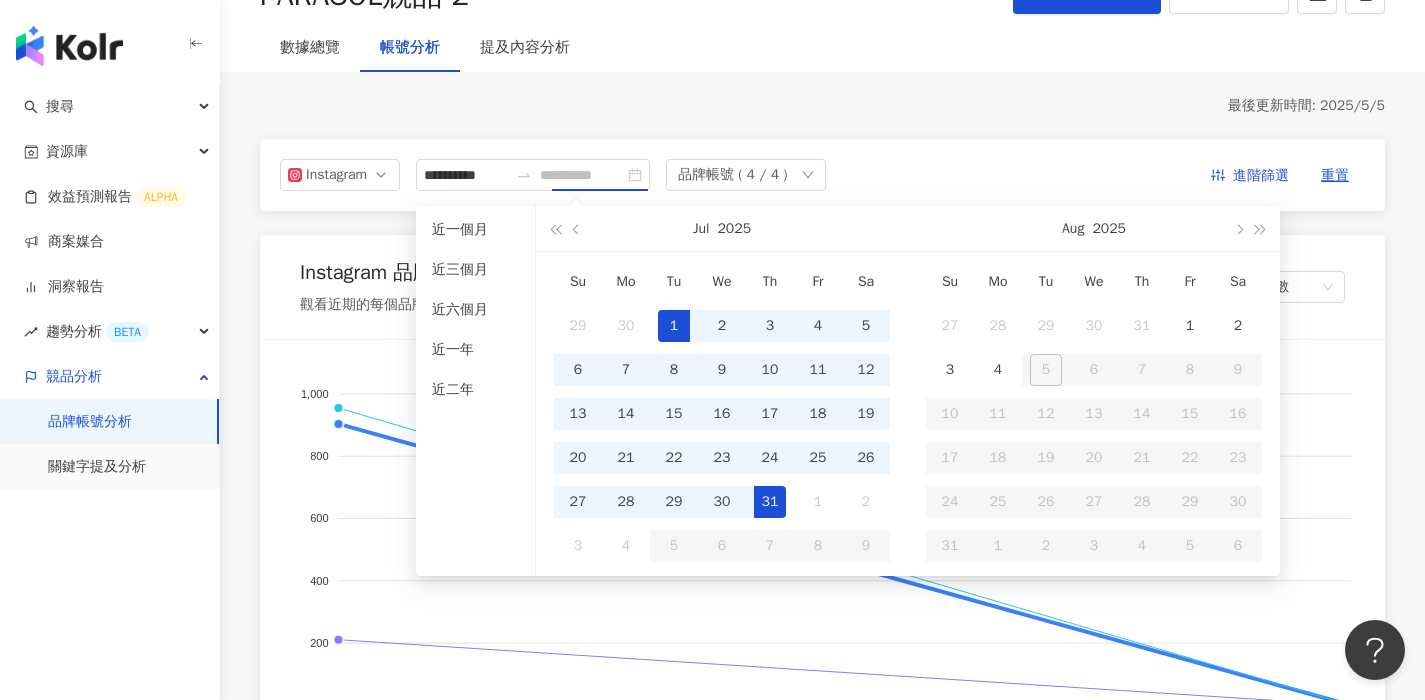drag, startPoint x: 782, startPoint y: 493, endPoint x: 884, endPoint y: 170, distance: 338.7226 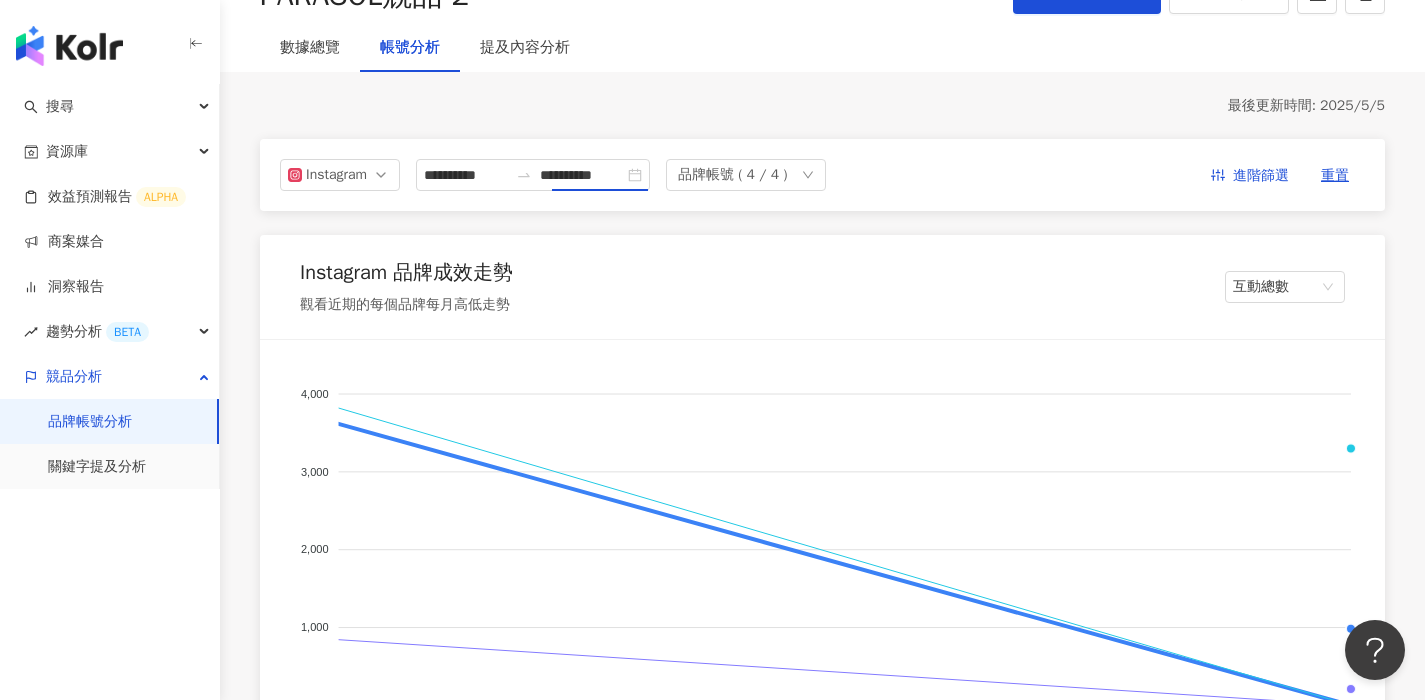 type on "**********" 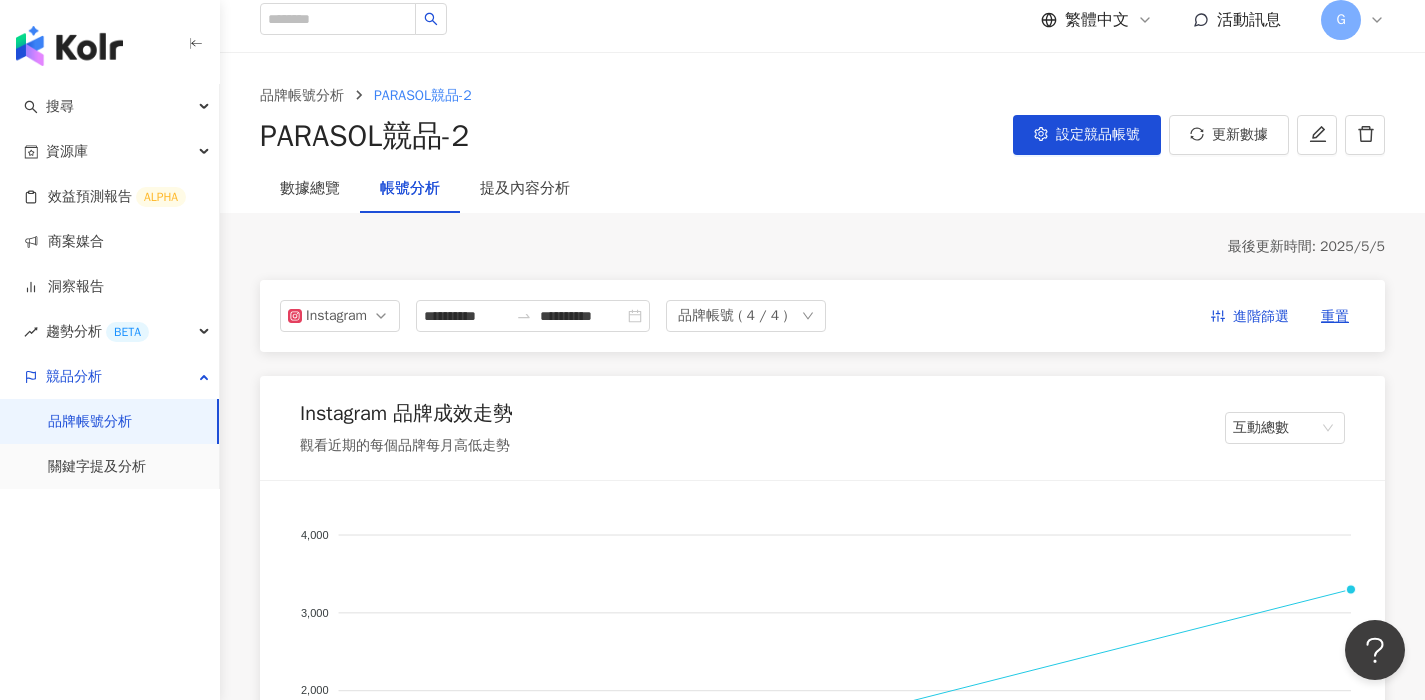 scroll, scrollTop: 0, scrollLeft: 0, axis: both 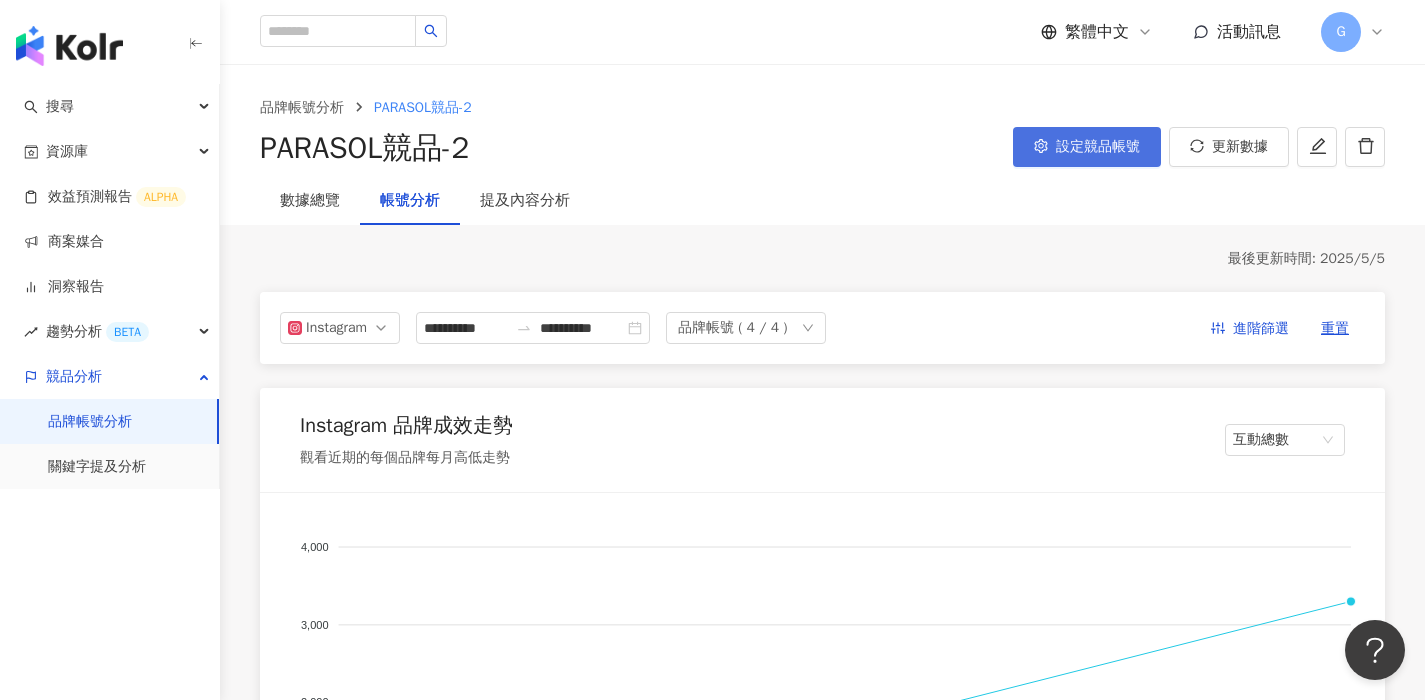 click on "設定競品帳號" at bounding box center (1087, 147) 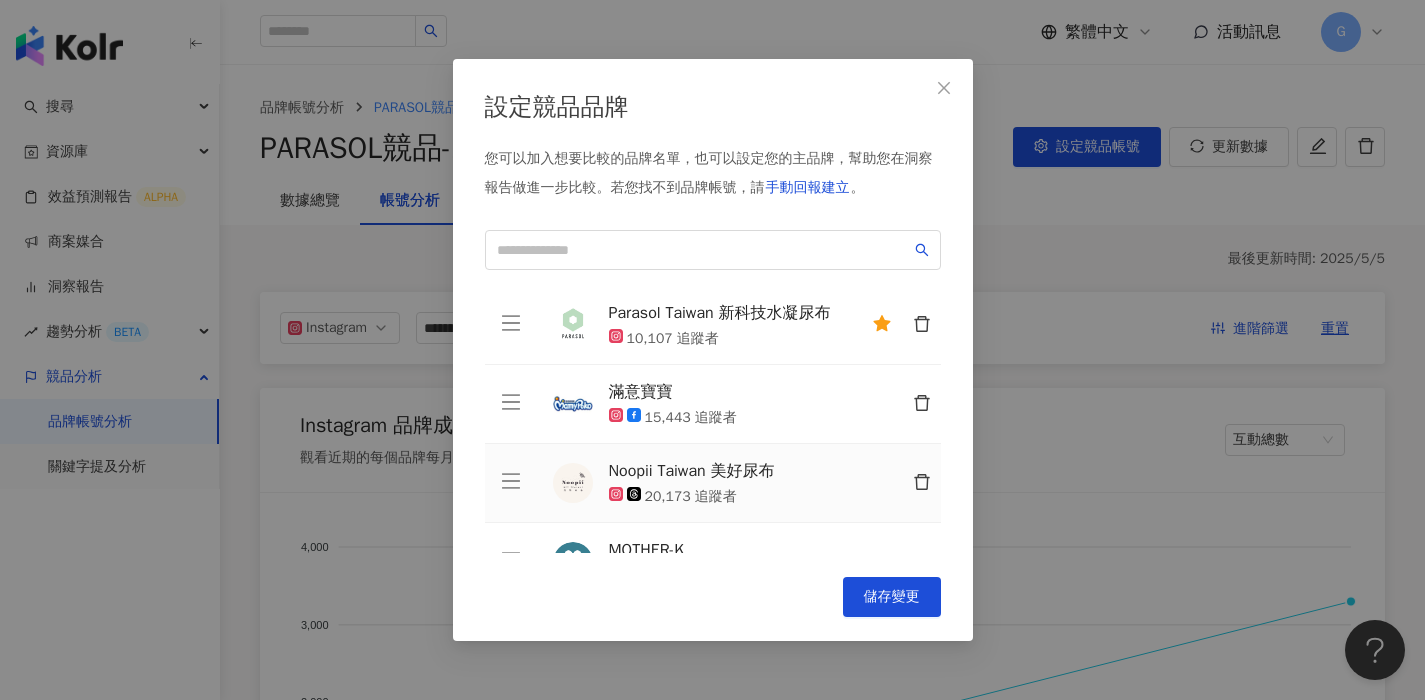 scroll, scrollTop: 0, scrollLeft: 0, axis: both 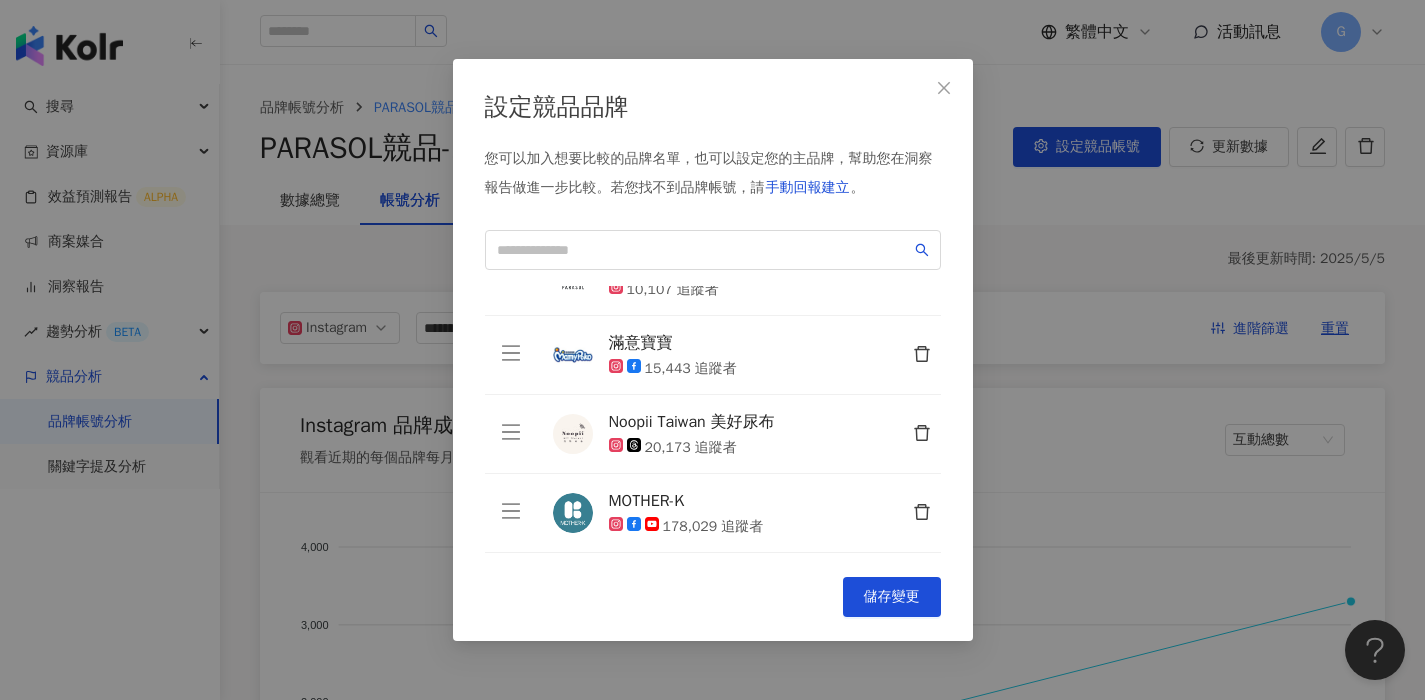 click 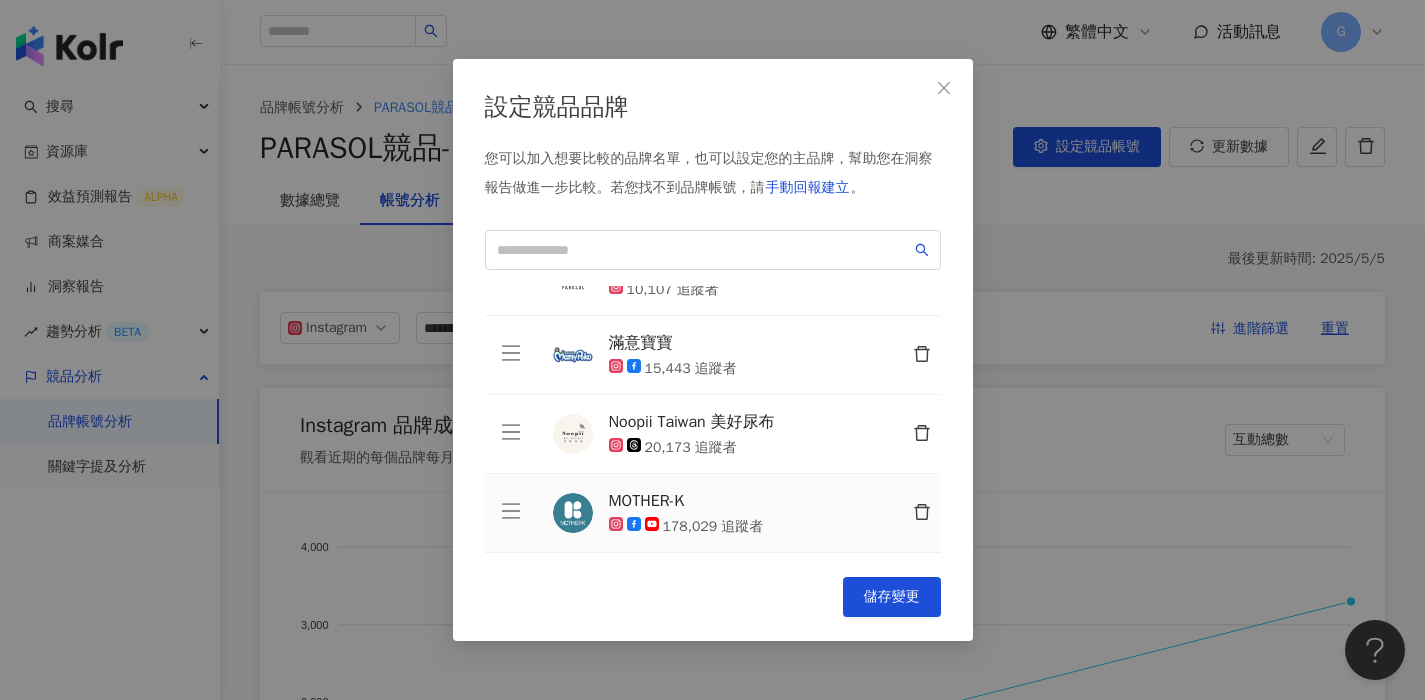 scroll, scrollTop: 0, scrollLeft: 0, axis: both 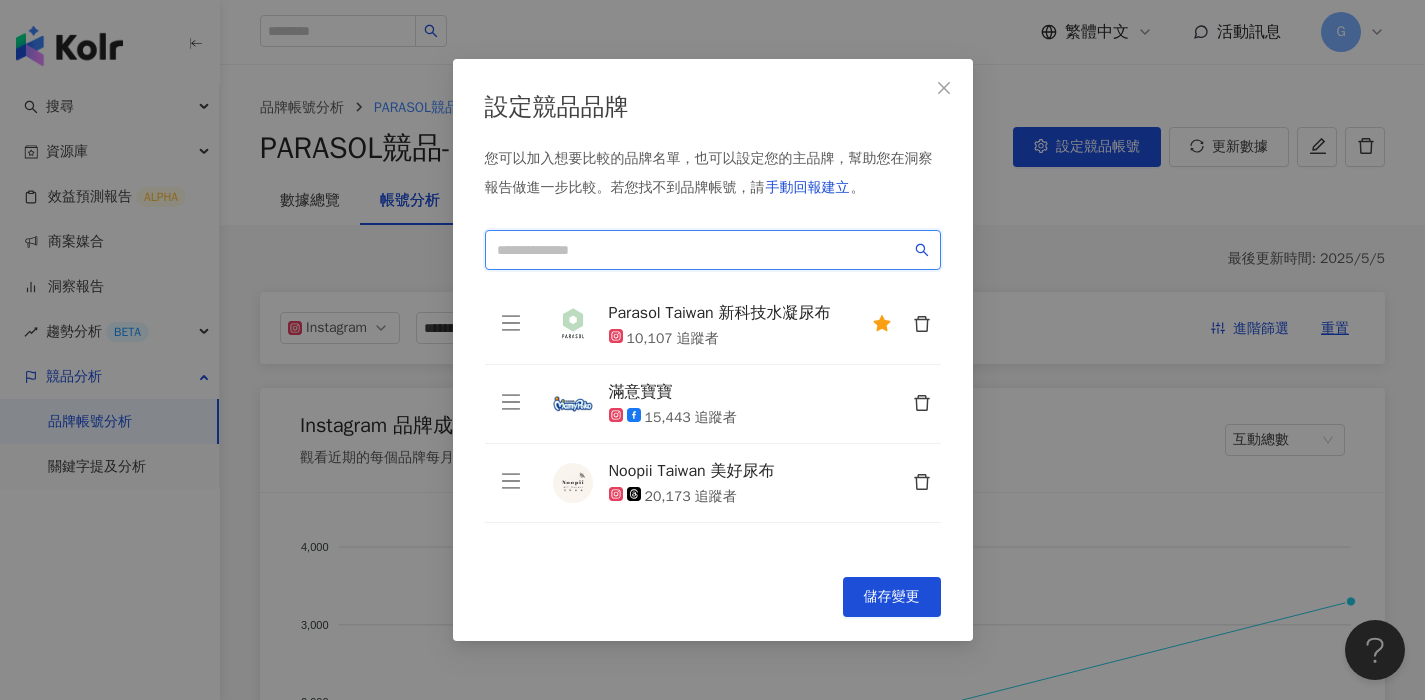 click at bounding box center [704, 250] 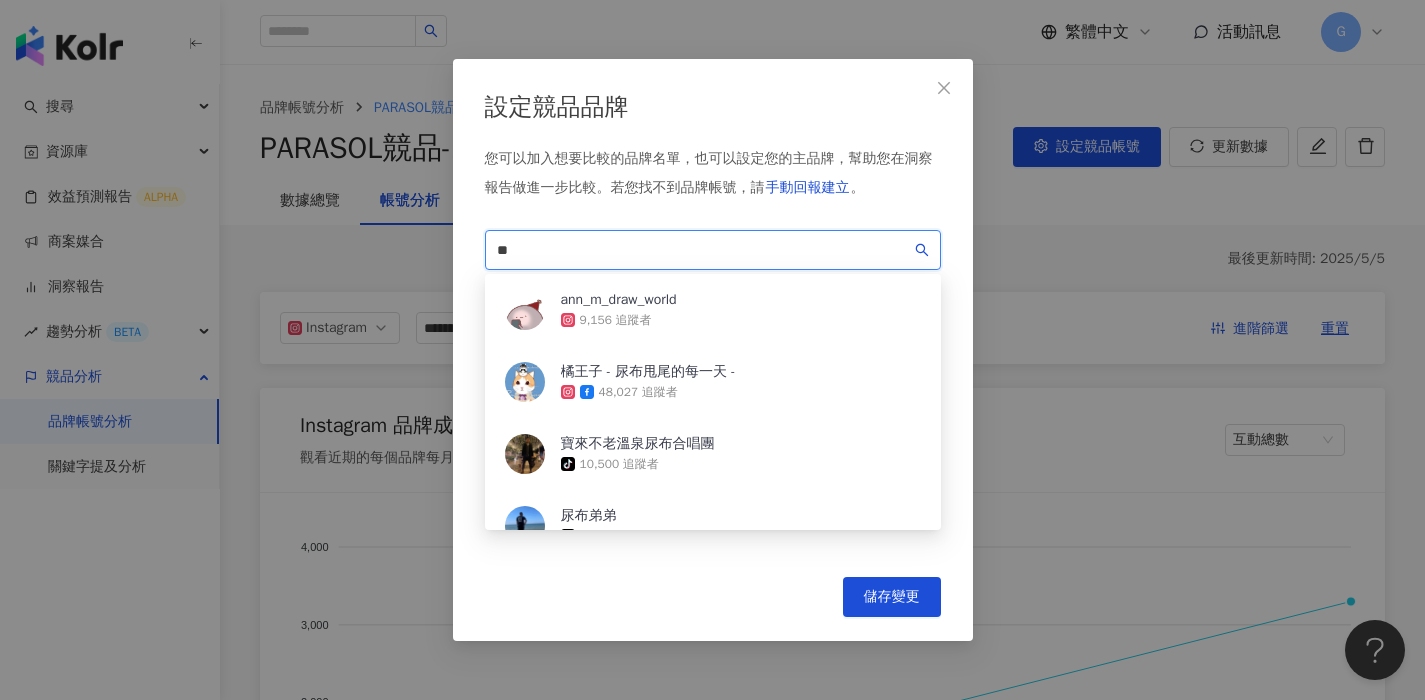 type on "*" 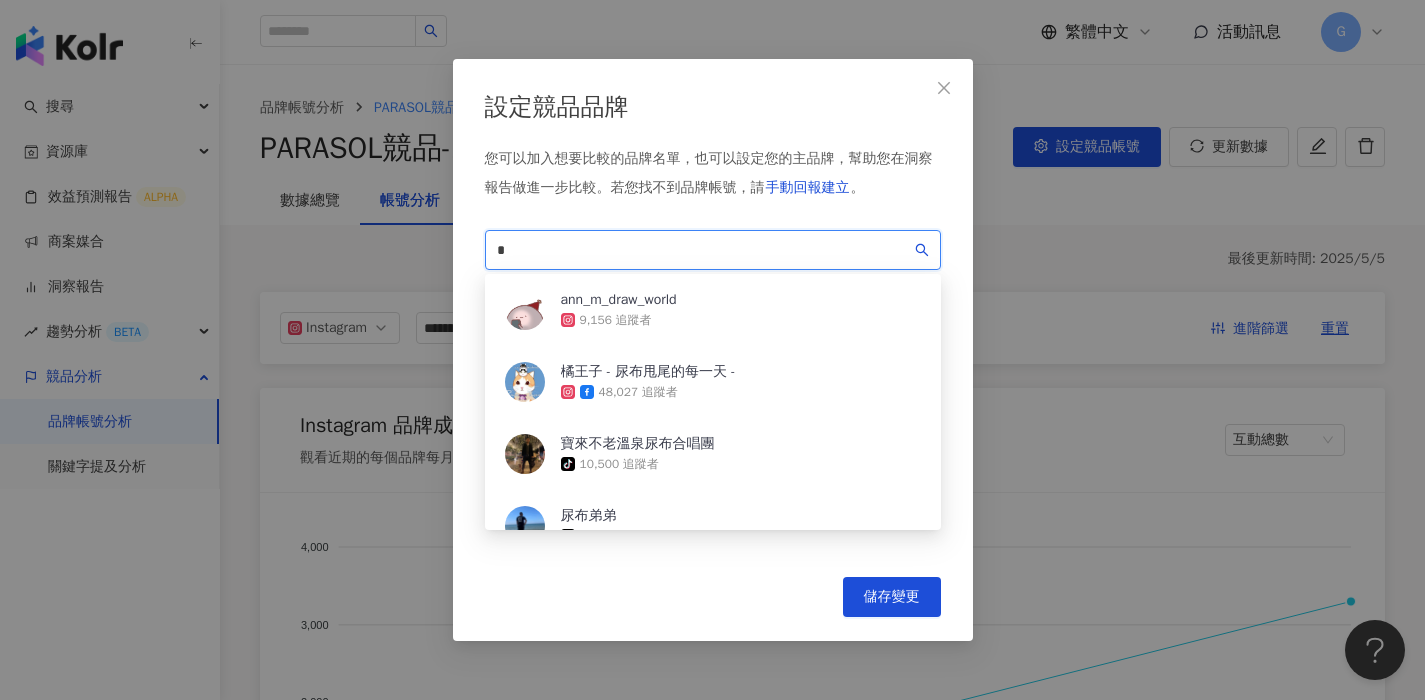 type 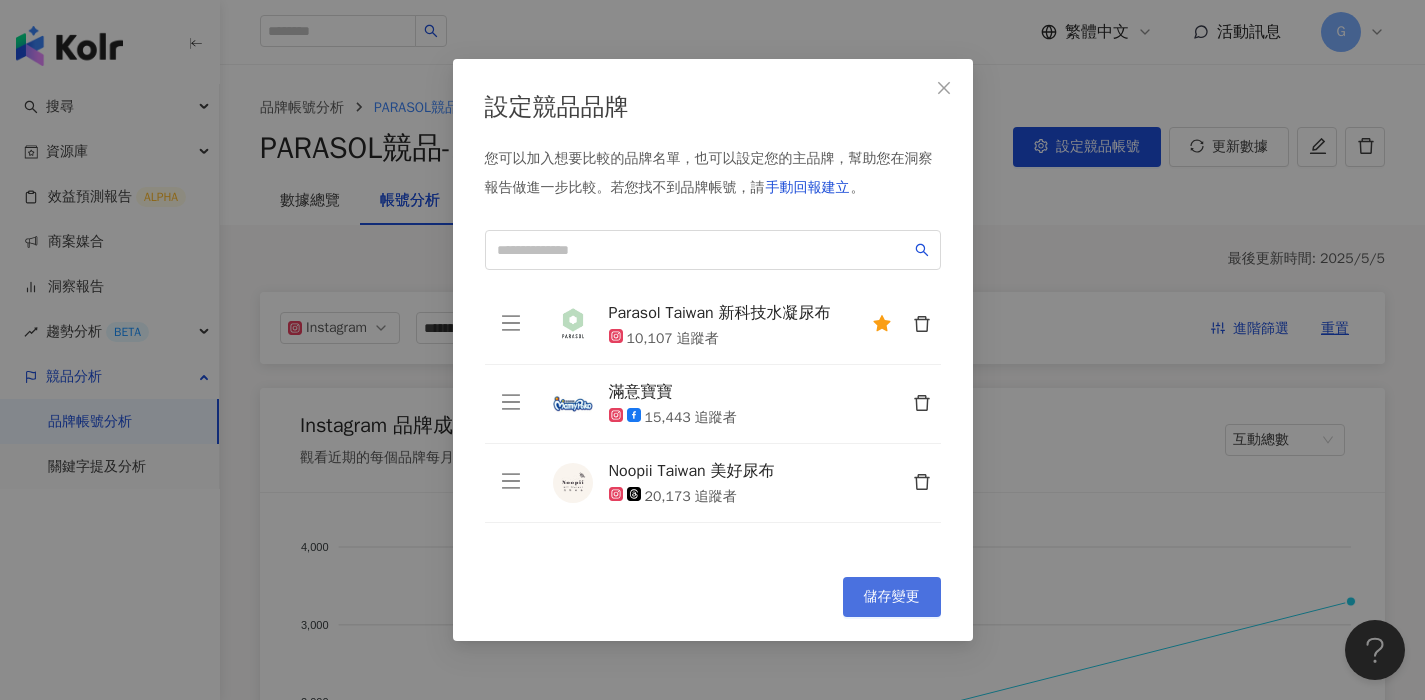 click on "儲存變更" at bounding box center (892, 597) 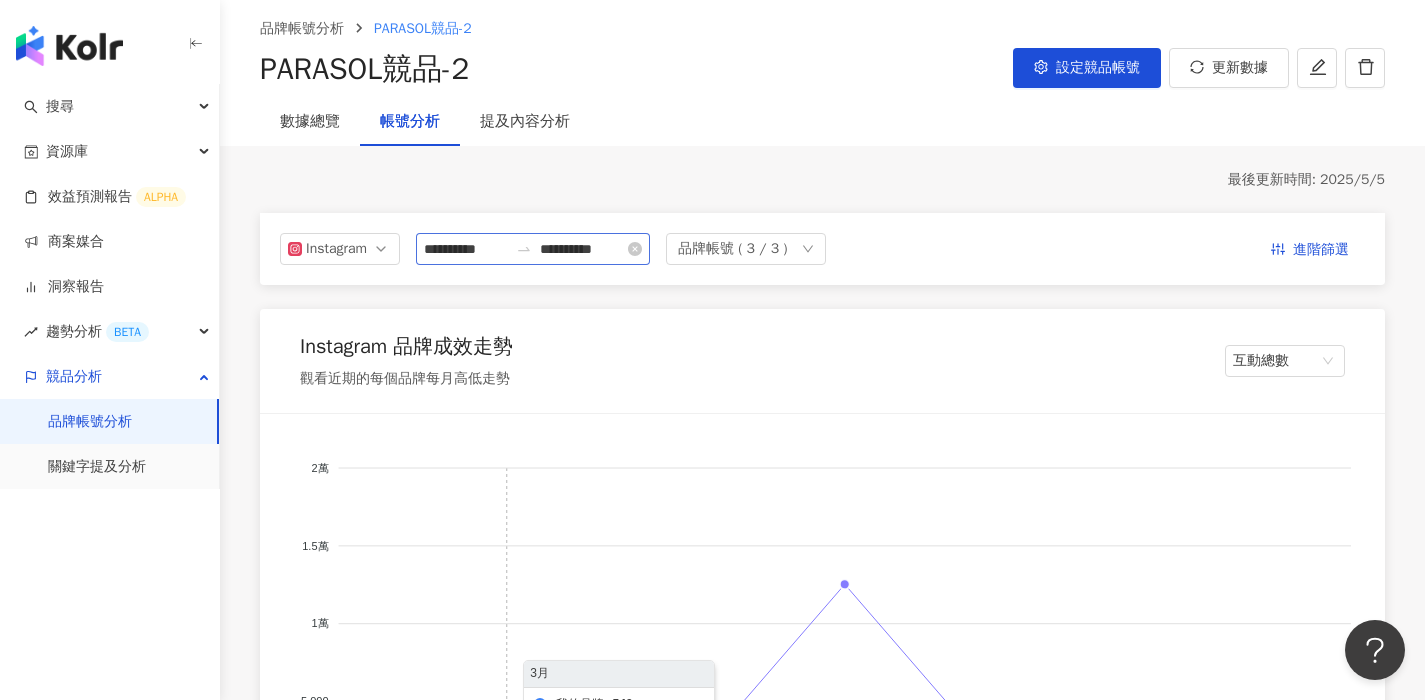 scroll, scrollTop: 0, scrollLeft: 0, axis: both 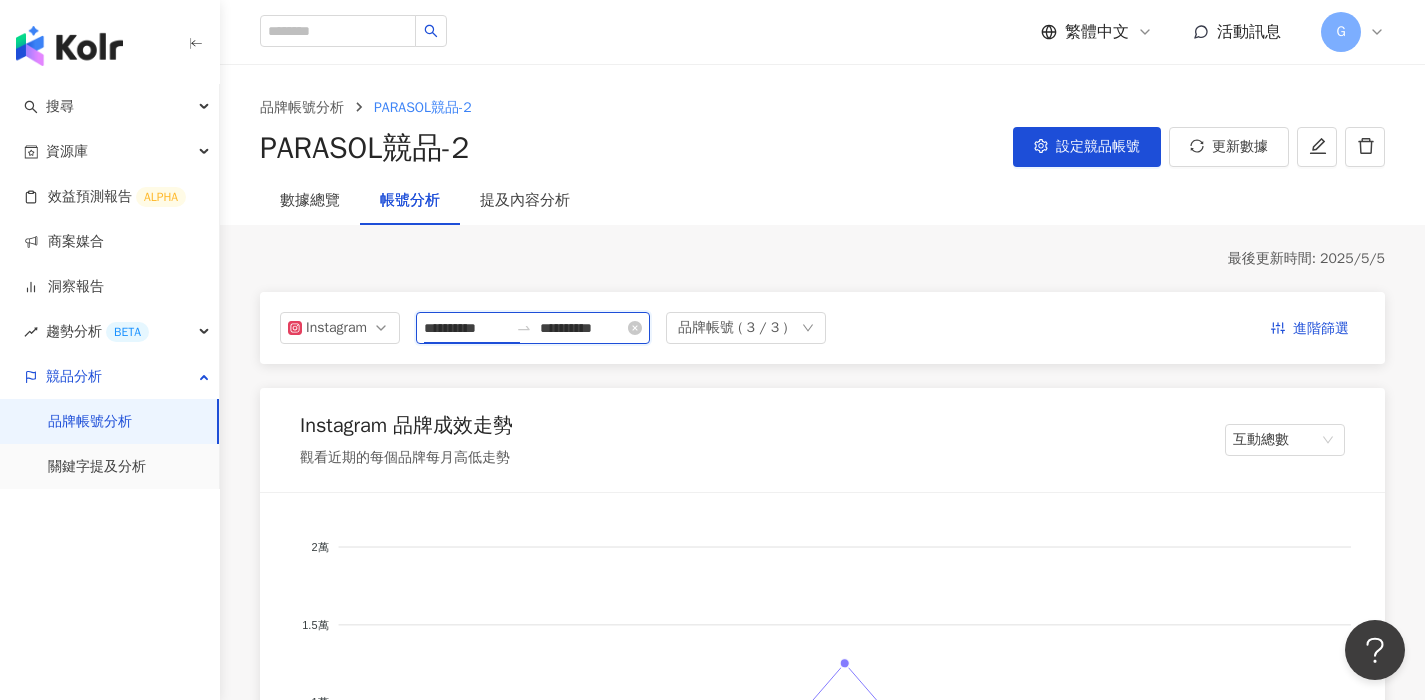 click on "**********" at bounding box center [466, 328] 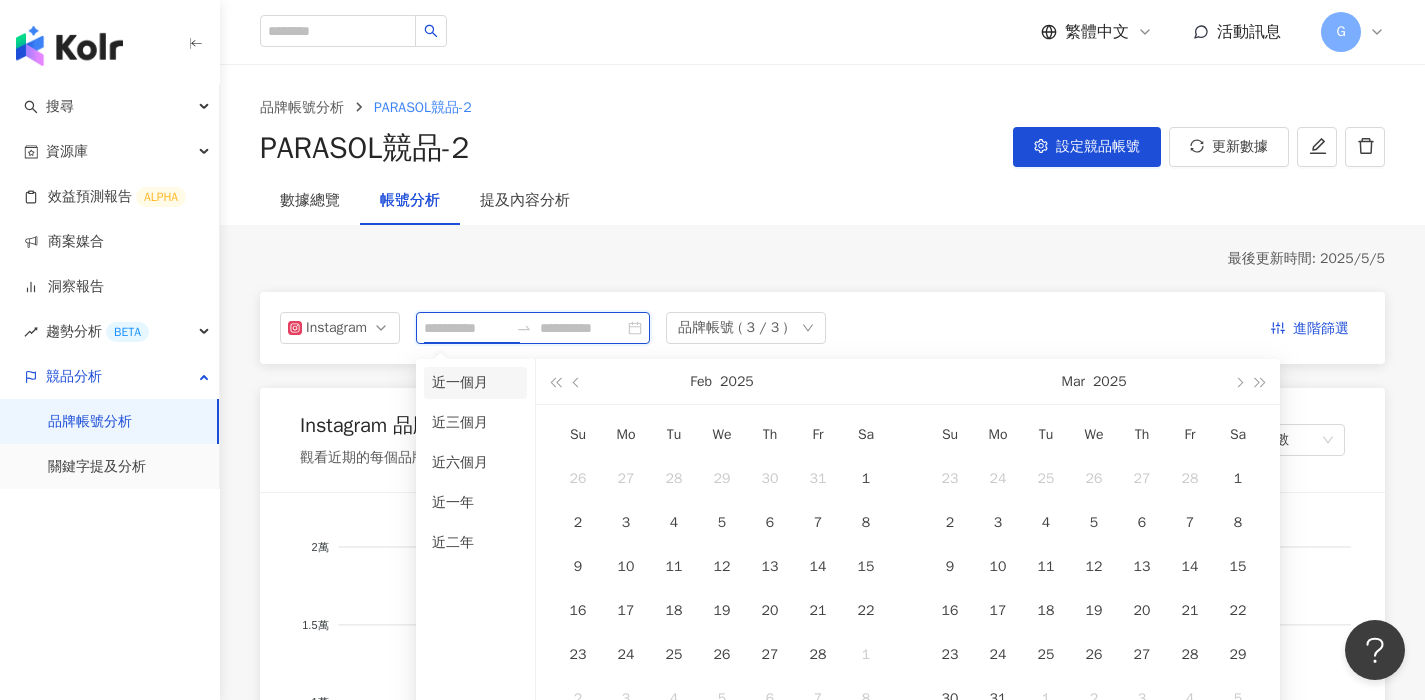 type on "**********" 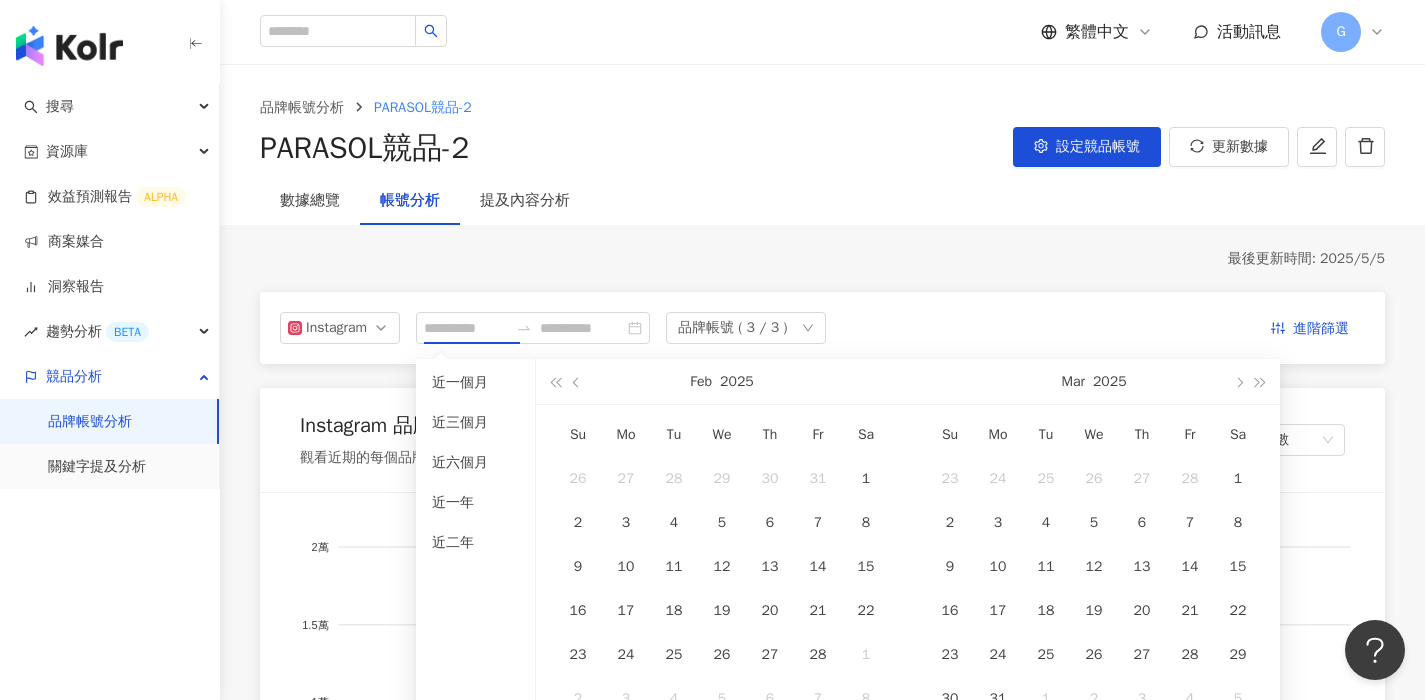 click on "近一個月" at bounding box center (475, 383) 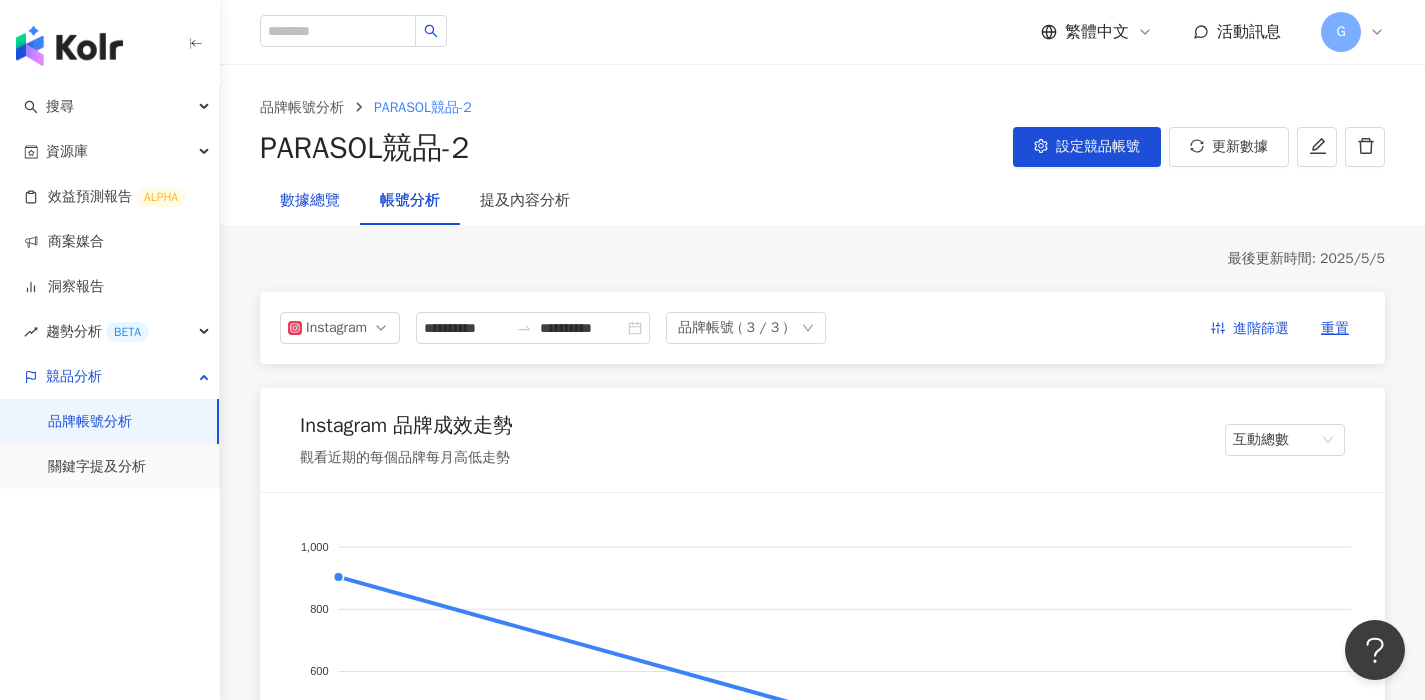 click on "數據總覽" at bounding box center [310, 201] 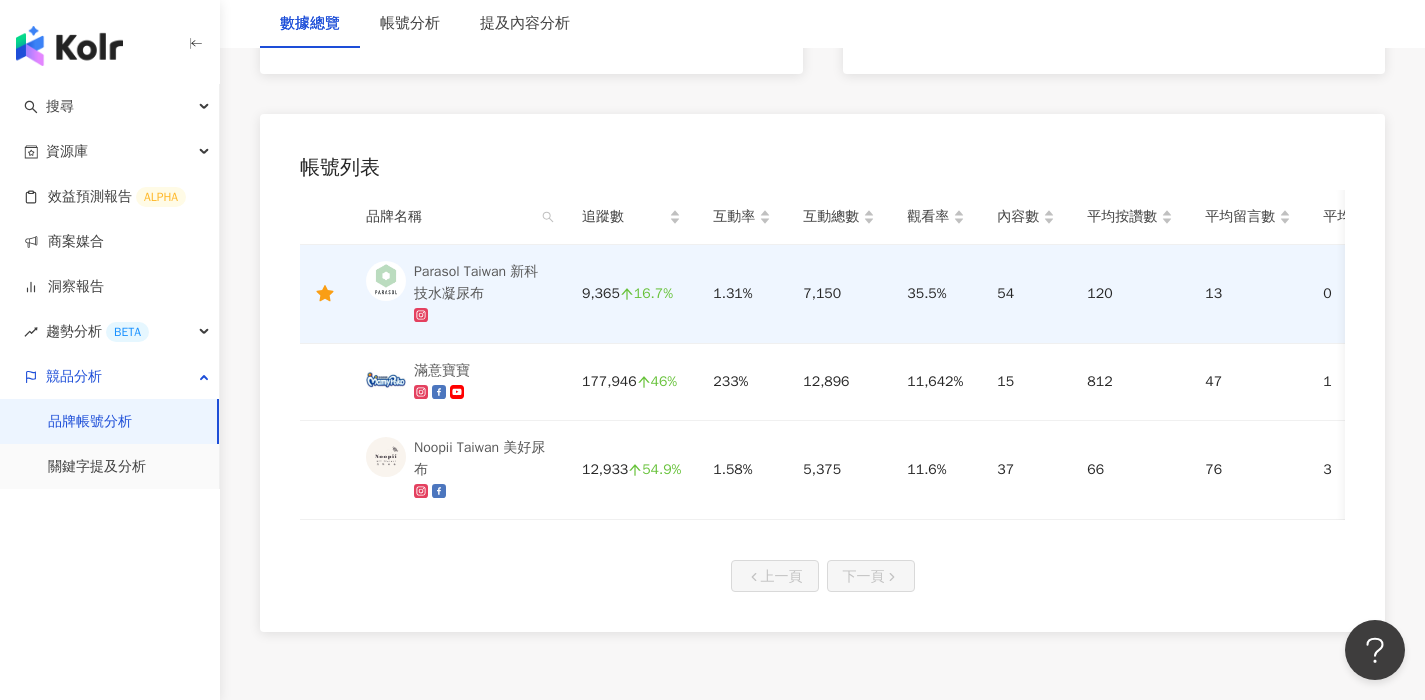 scroll, scrollTop: 948, scrollLeft: 0, axis: vertical 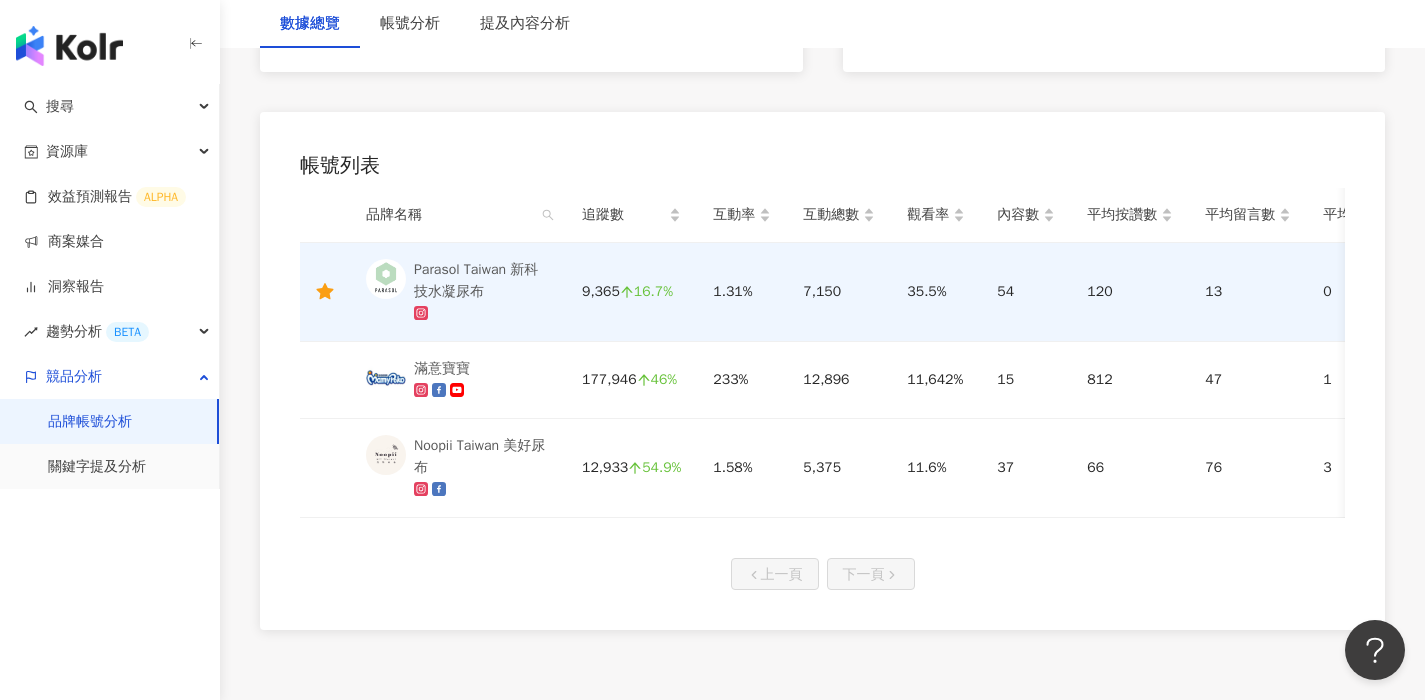 click on "帳號列表 品牌名稱 追蹤數 互動率 互動總數 觀看率 內容數 平均按讚數 平均留言數 平均分享數 平均互動數 平均觀看數                         Parasol Taiwan 新科技水凝尿布 9,365 16.7% 1.31% 7,150 35.5% 54 120 13 0 132 3,585 滿意寶寶 177,946 46% 233% 12,896 11,642% 15 812 47 1 860 100,382 Noopii Taiwan 美好尿布 12,933 54.9% 1.58% 5,375 11.6% 37 66 76 3 145 1,190 上一頁 下一頁" at bounding box center (822, 371) 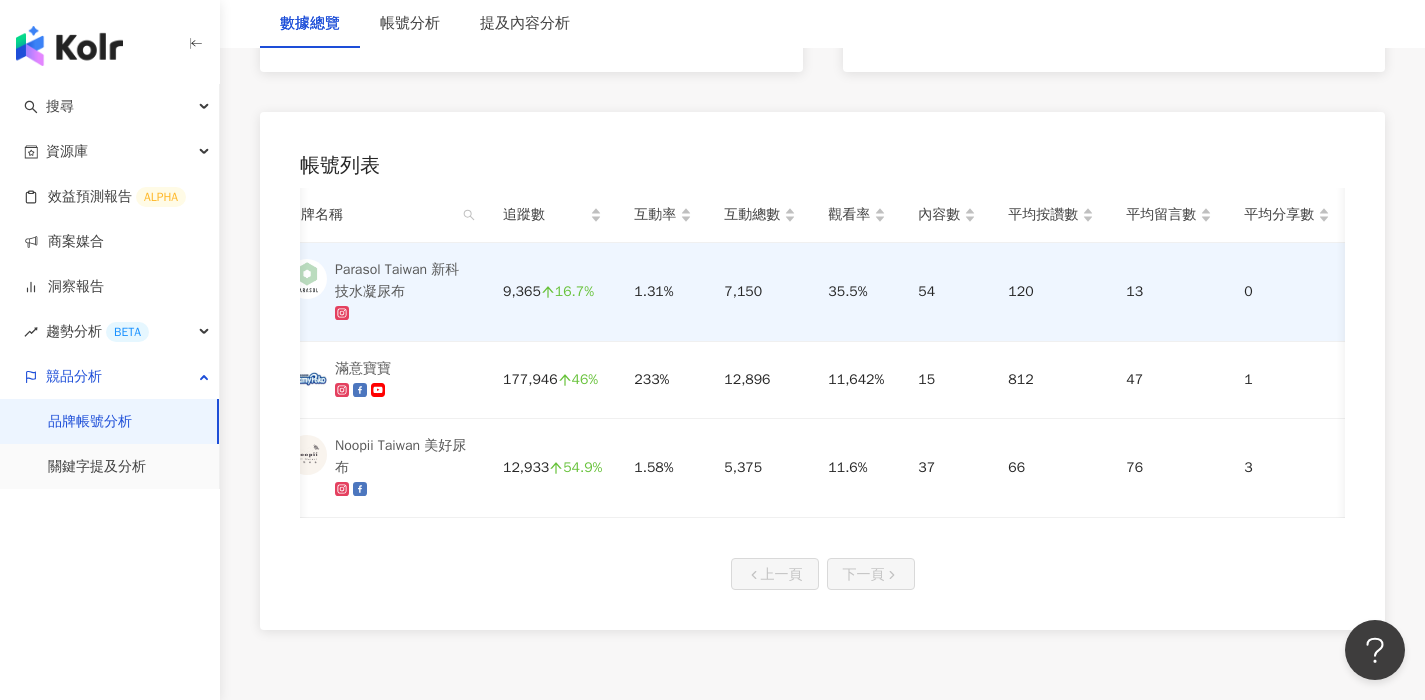 scroll, scrollTop: 0, scrollLeft: 0, axis: both 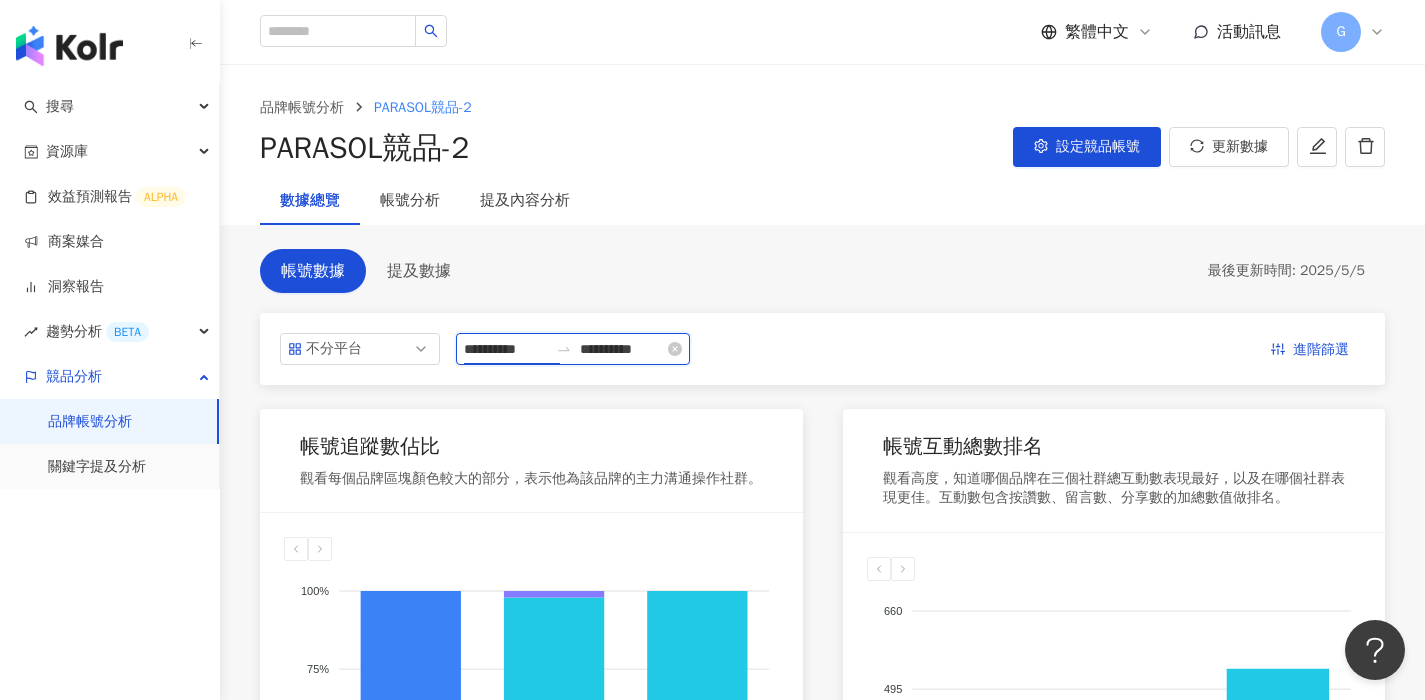 click on "**********" at bounding box center (506, 349) 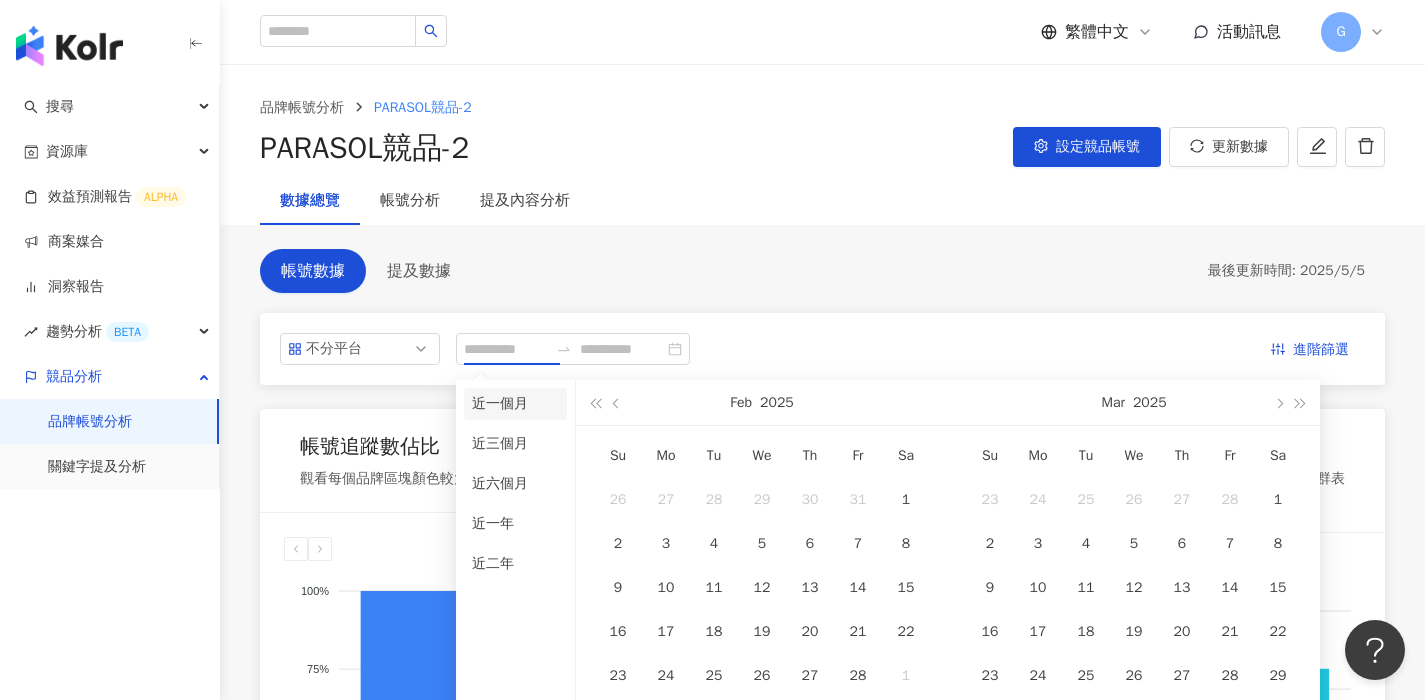 click on "近一個月" at bounding box center [515, 404] 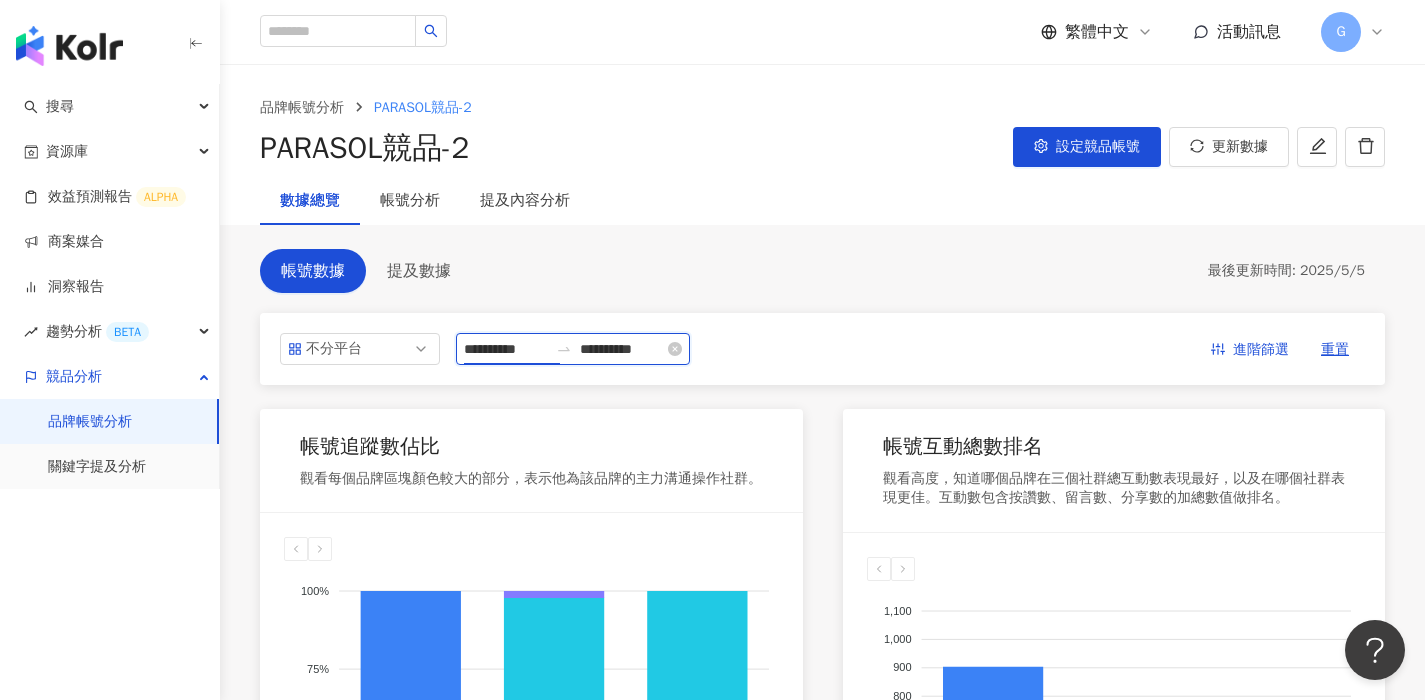 click on "**********" at bounding box center [506, 349] 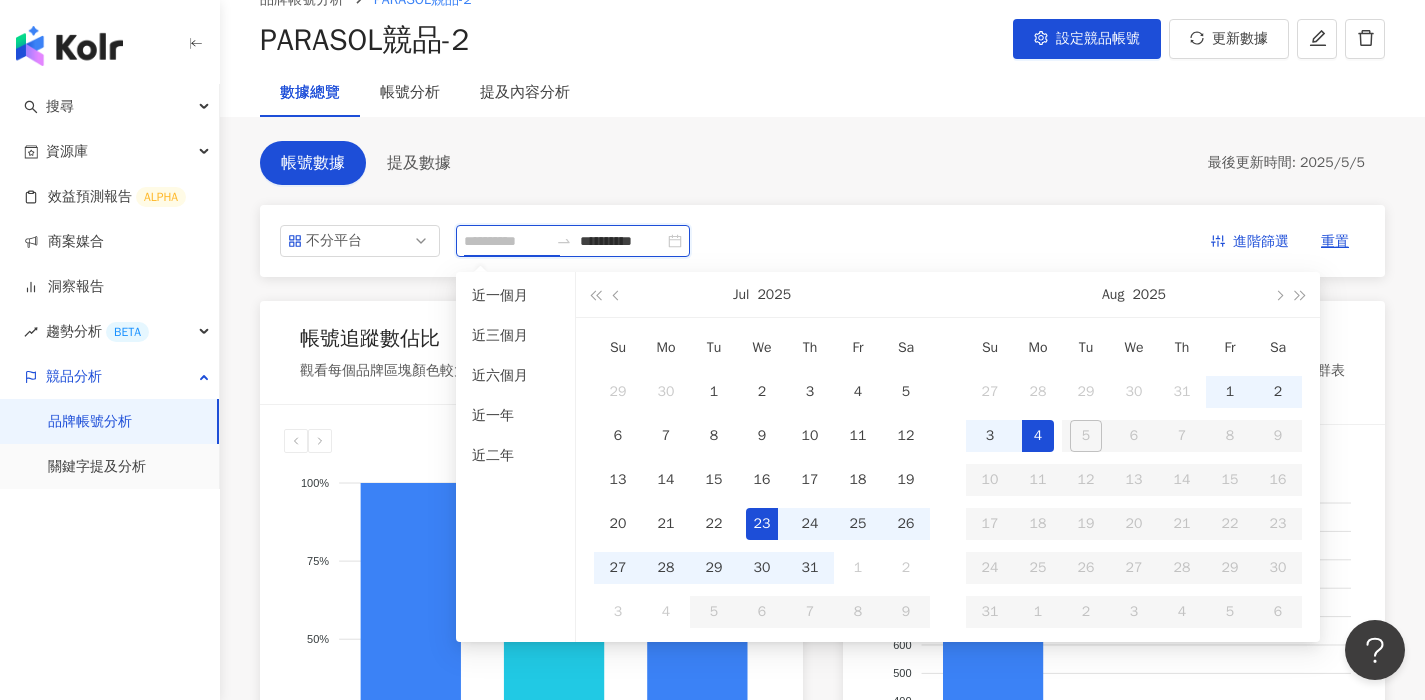 scroll, scrollTop: 189, scrollLeft: 0, axis: vertical 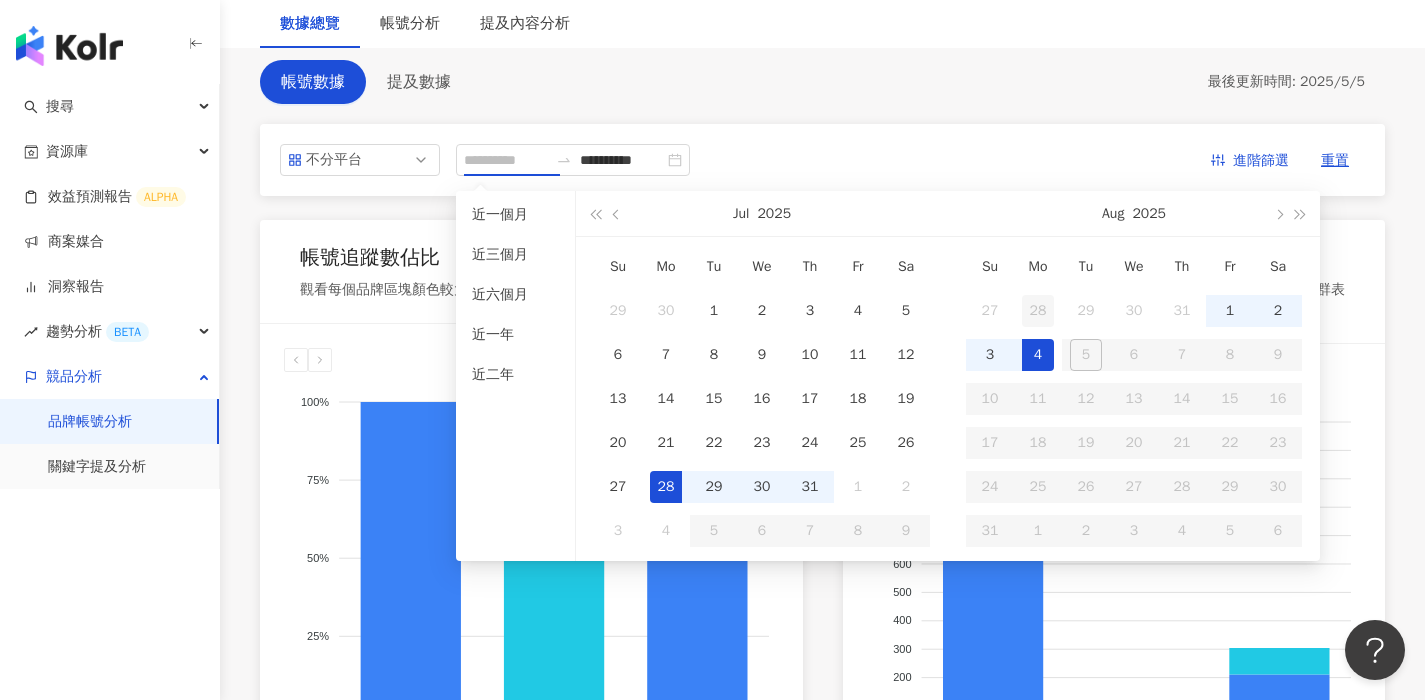 type on "**********" 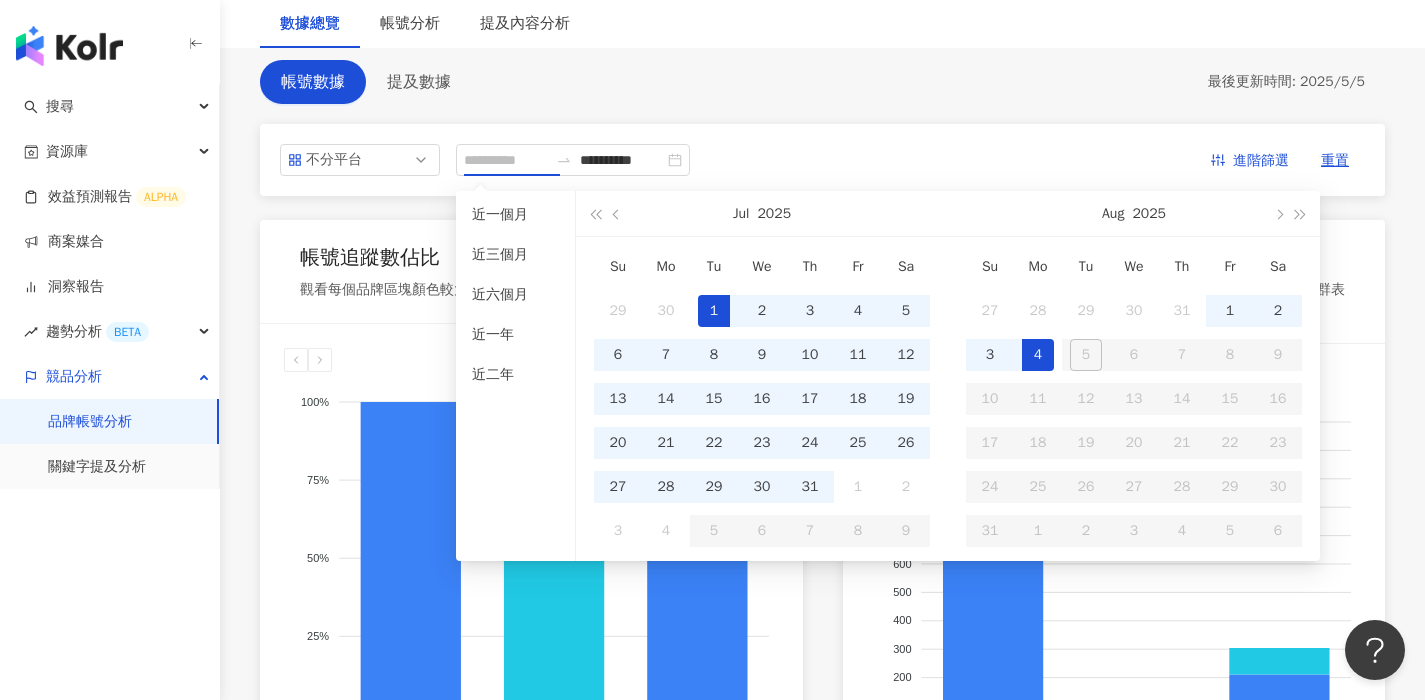 click on "1" at bounding box center [714, 311] 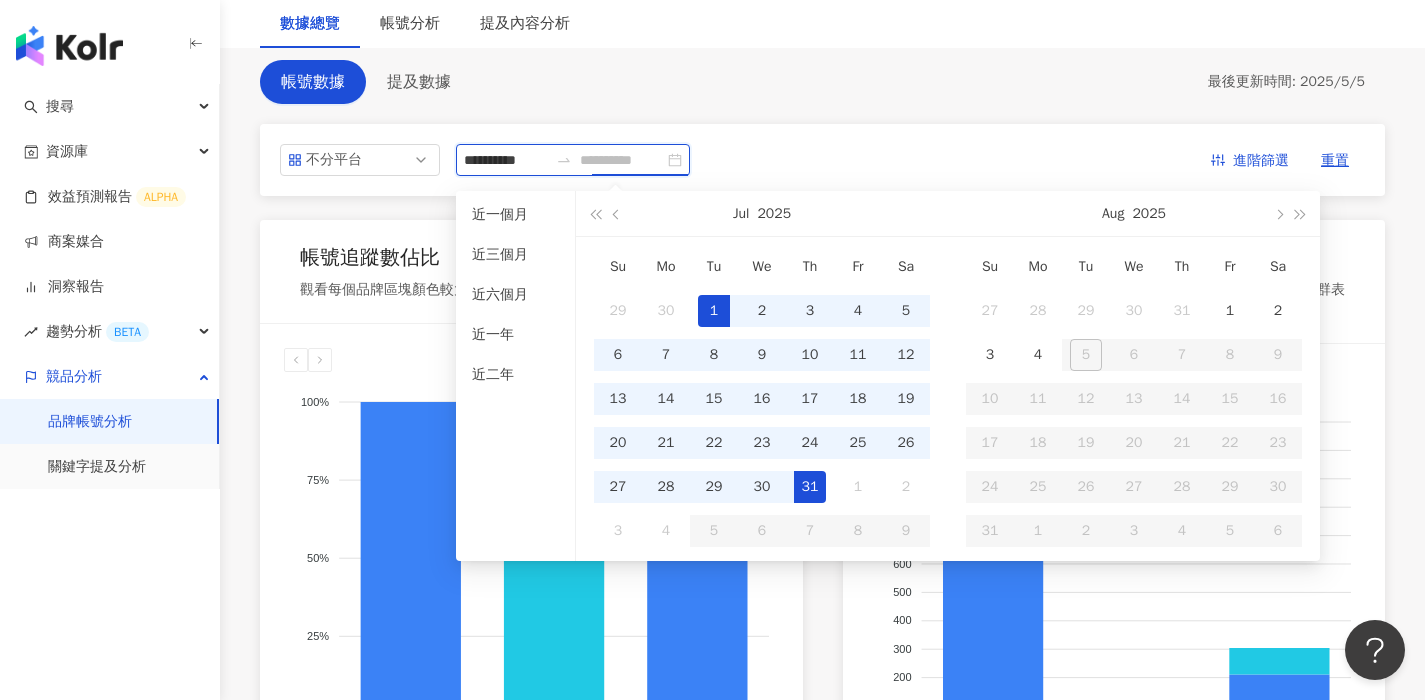 type on "**********" 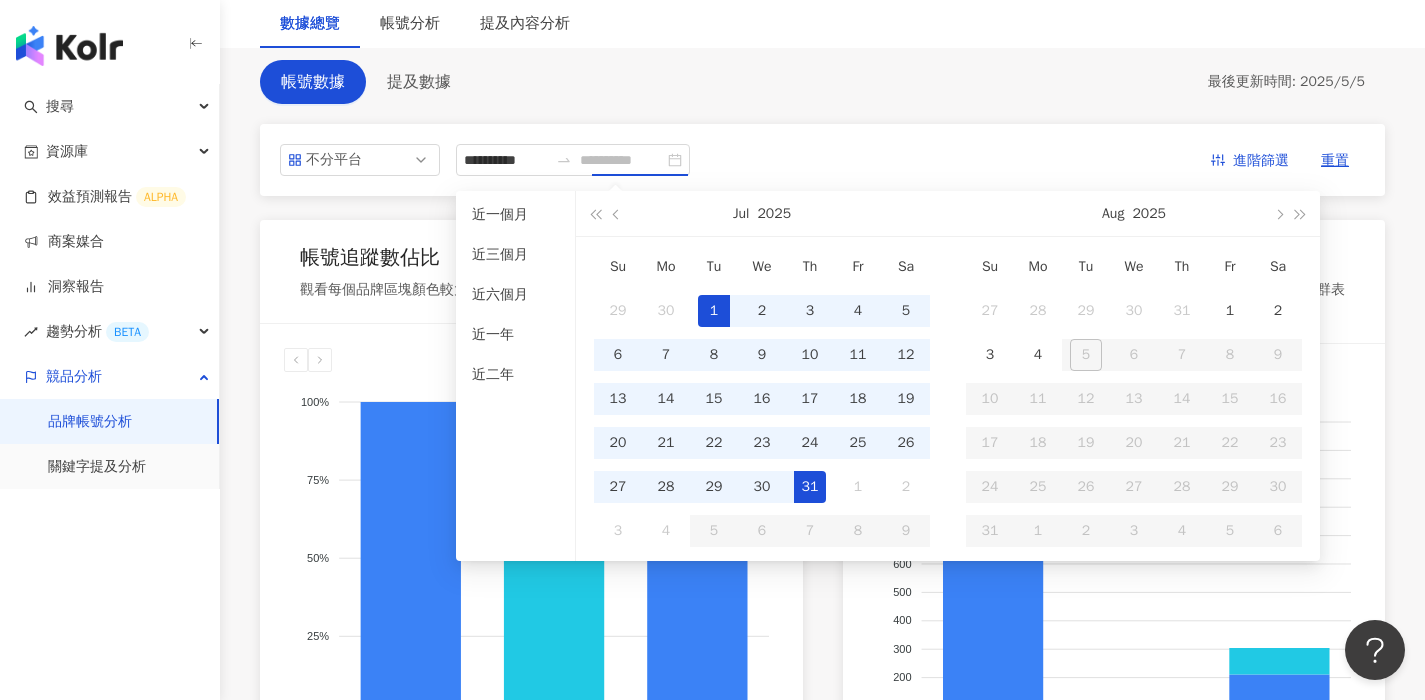 click on "31" at bounding box center [810, 487] 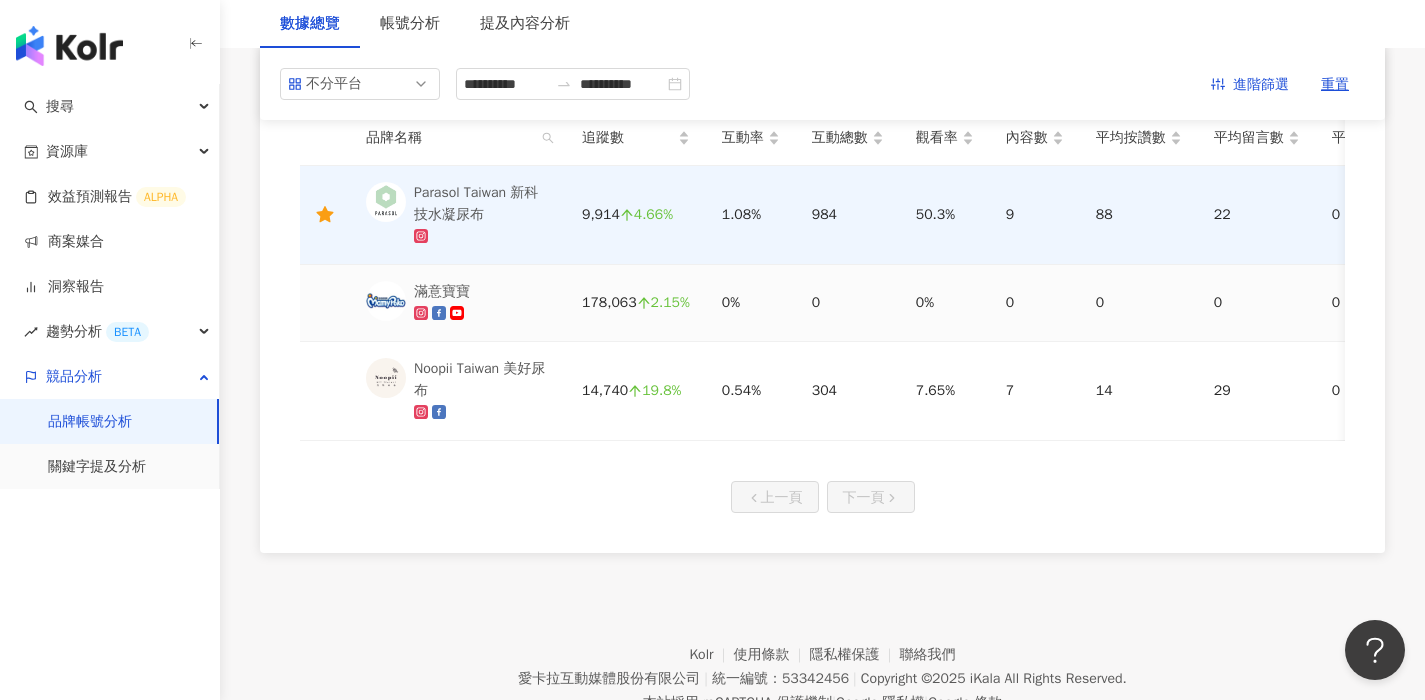 scroll, scrollTop: 42, scrollLeft: 0, axis: vertical 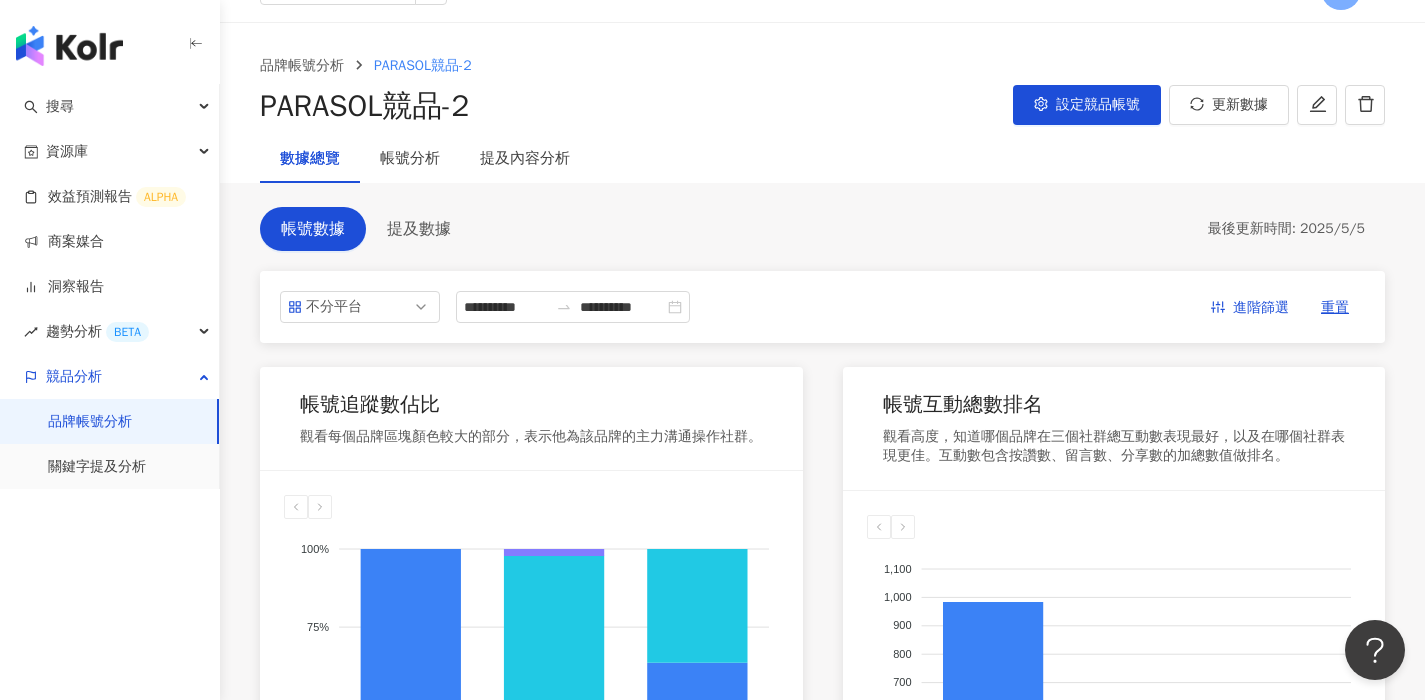 click on "**********" at bounding box center [822, 307] 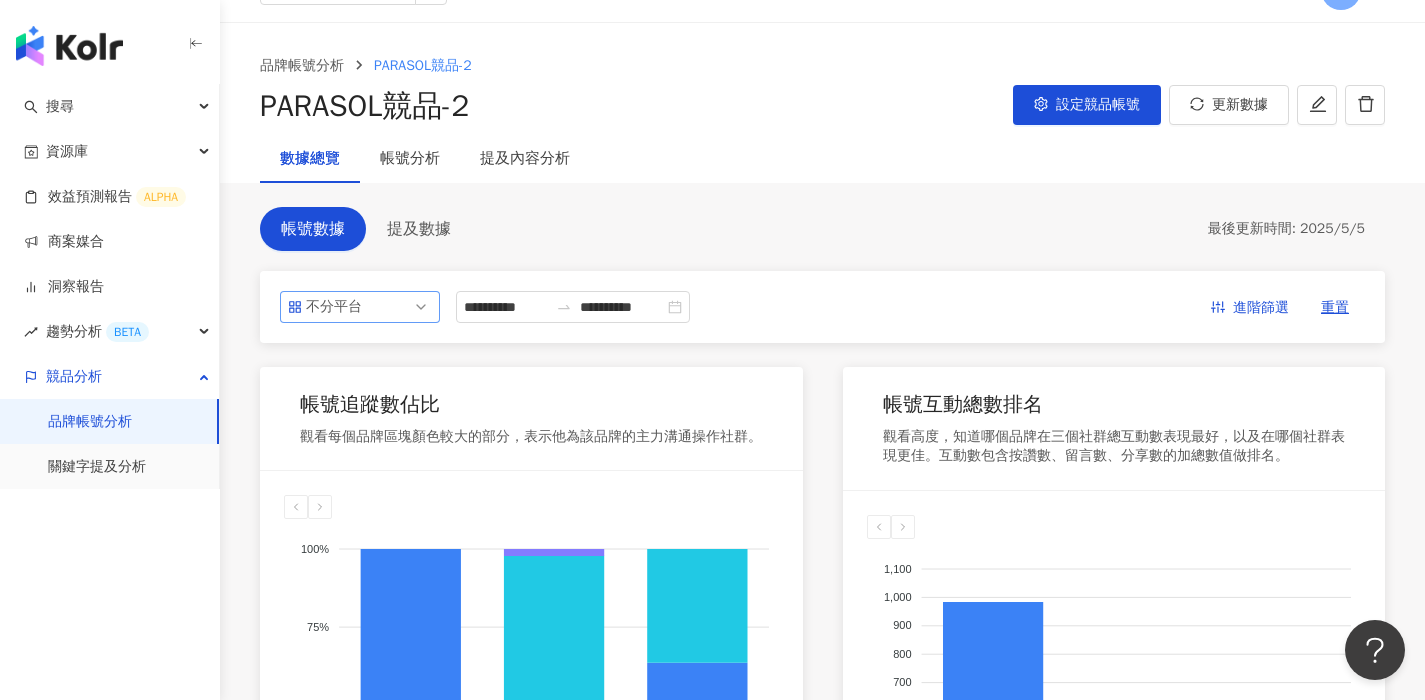 click on "不分平台" at bounding box center (360, 307) 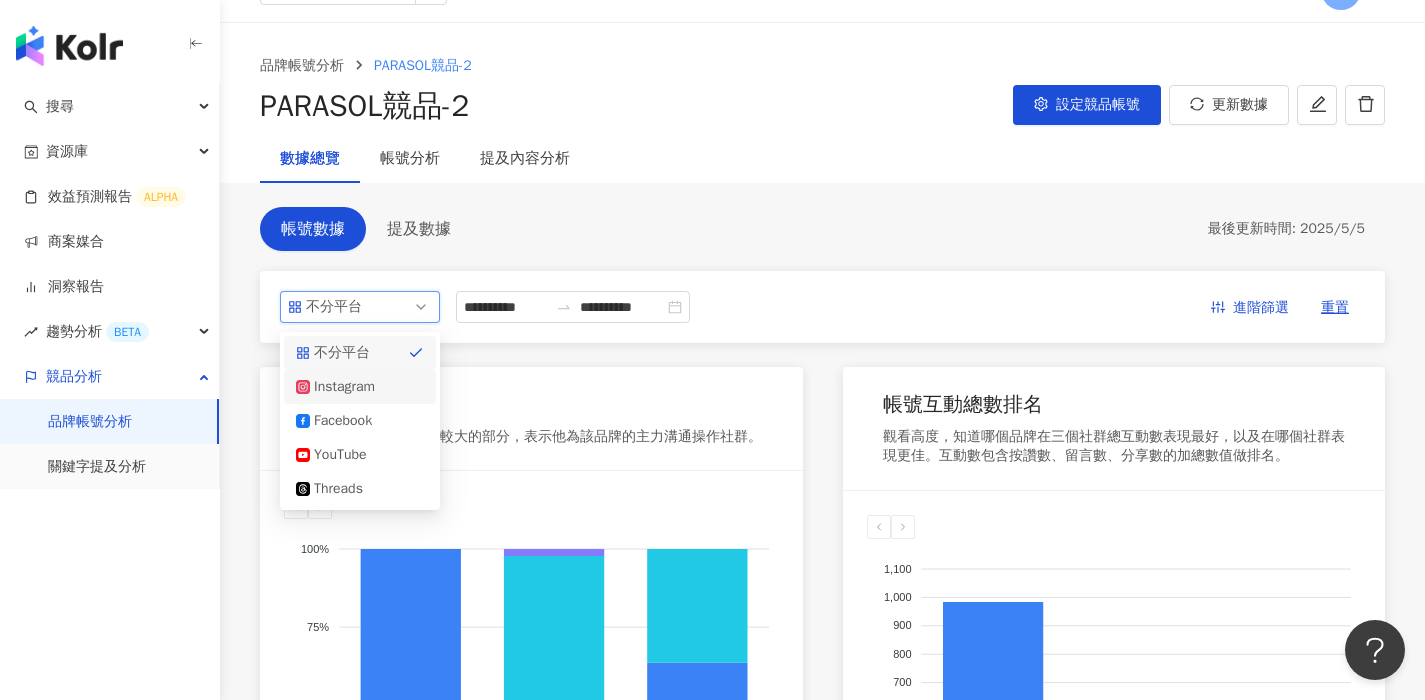 click on "Instagram" at bounding box center (360, 387) 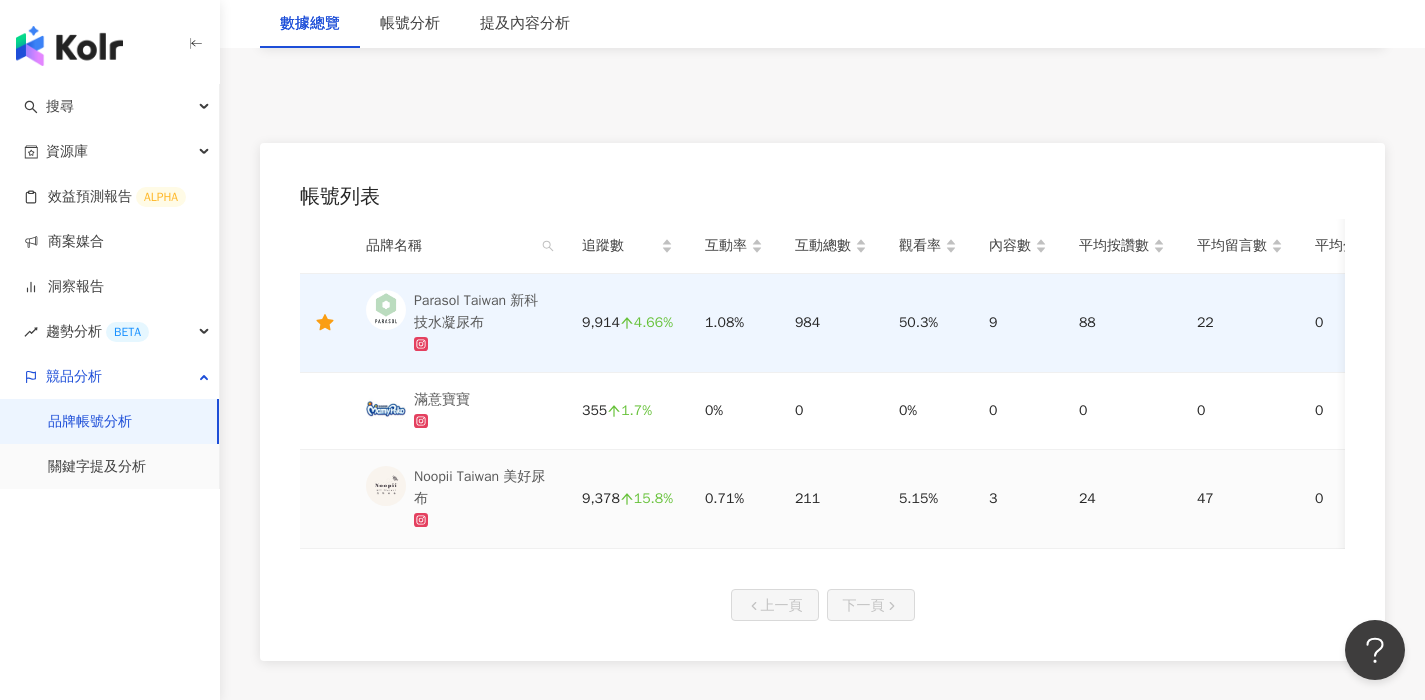 scroll, scrollTop: 271, scrollLeft: 0, axis: vertical 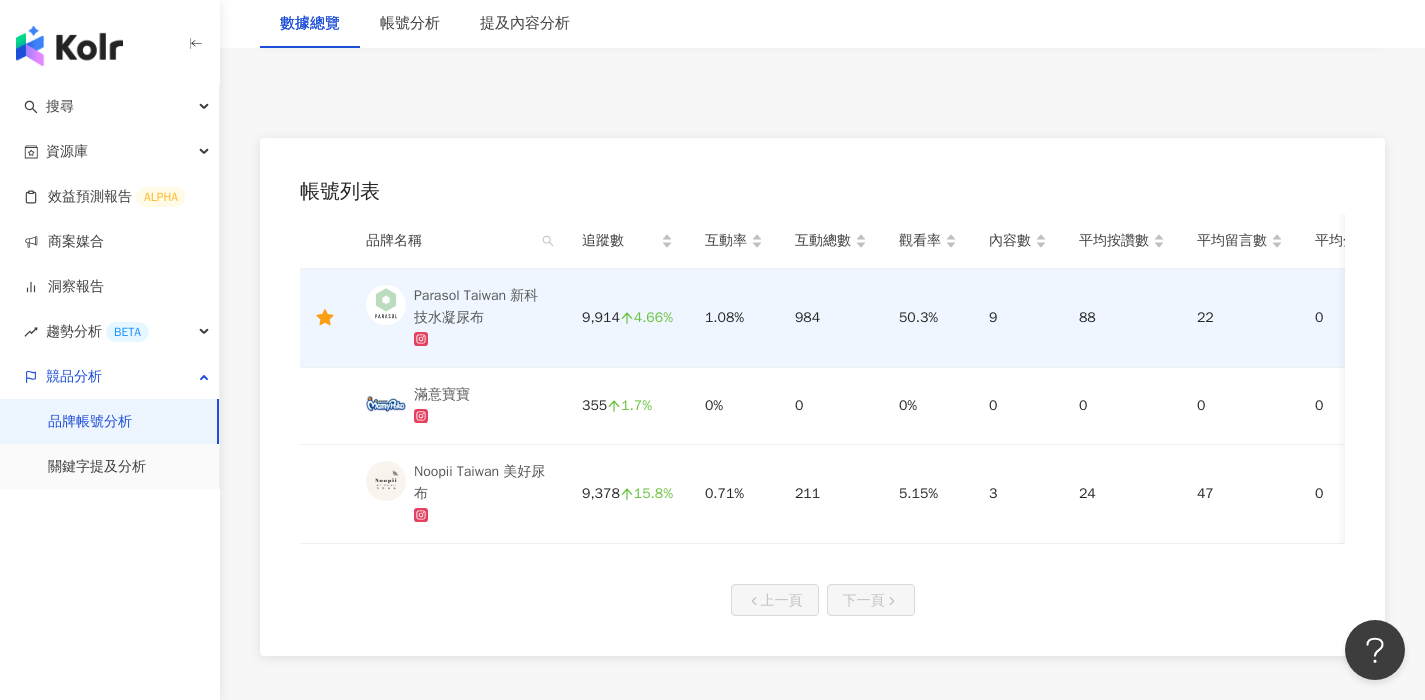 click on "帳號列表" at bounding box center (822, 192) 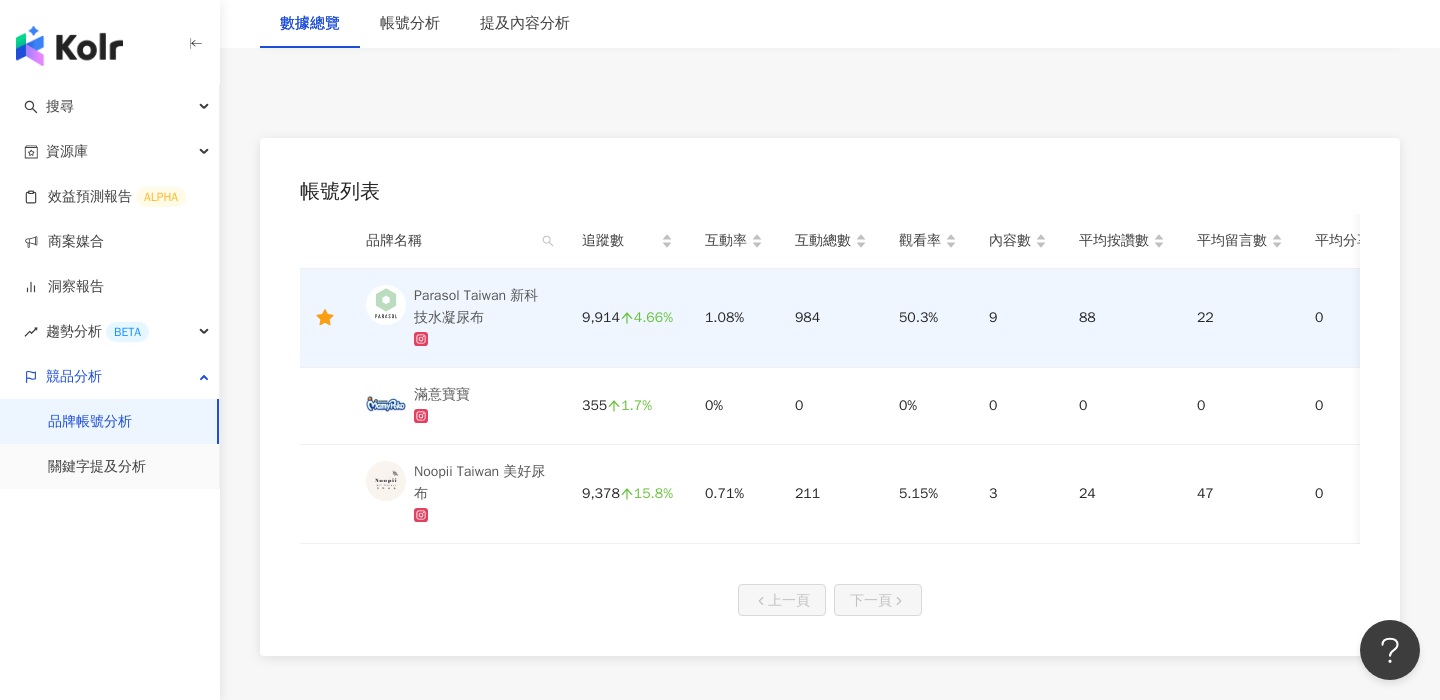 click on "帳號列表 品牌名稱 追蹤數 互動率 互動總數 觀看率 內容數 平均按讚數 平均留言數 平均分享數 平均互動數 平均觀看數                         Parasol Taiwan 新科技水凝尿布 9,914 4.66% 1.08% 984 50.3% 9 88 22 0 109 5,083 滿意寶寶 355 1.7% 0% 0 0% 0 0 0 0 0 0 Noopii Taiwan 美好尿布 9,378 15.8% 0.71% 211 5.15% 3 24 47 0 70 513 上一頁 下一頁" at bounding box center (830, 397) 